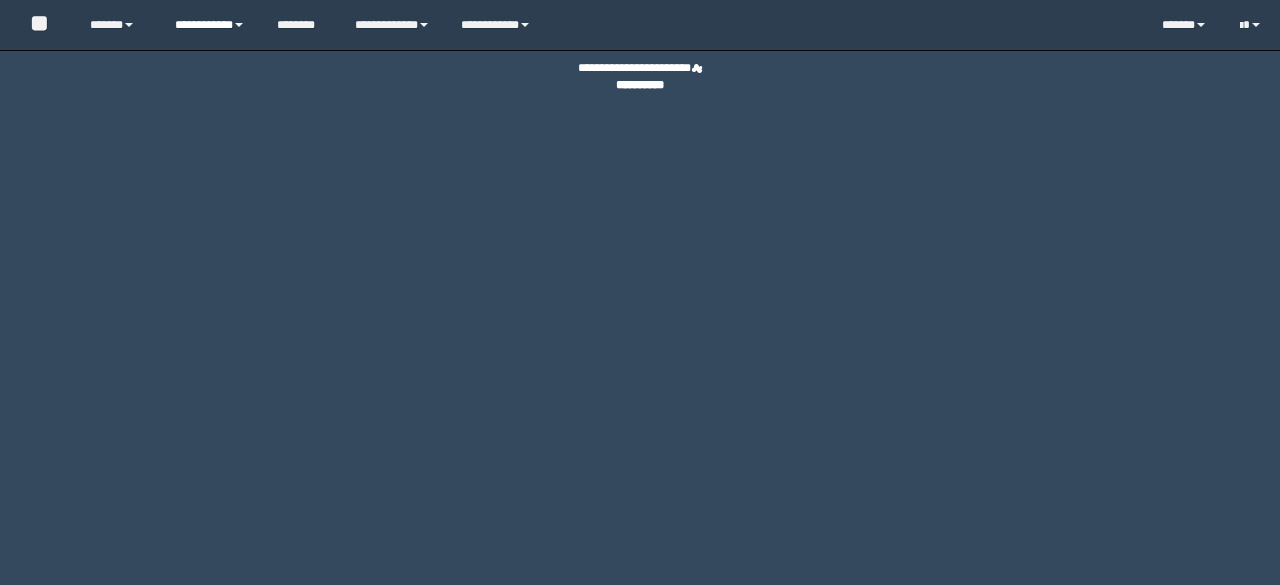 scroll, scrollTop: 0, scrollLeft: 0, axis: both 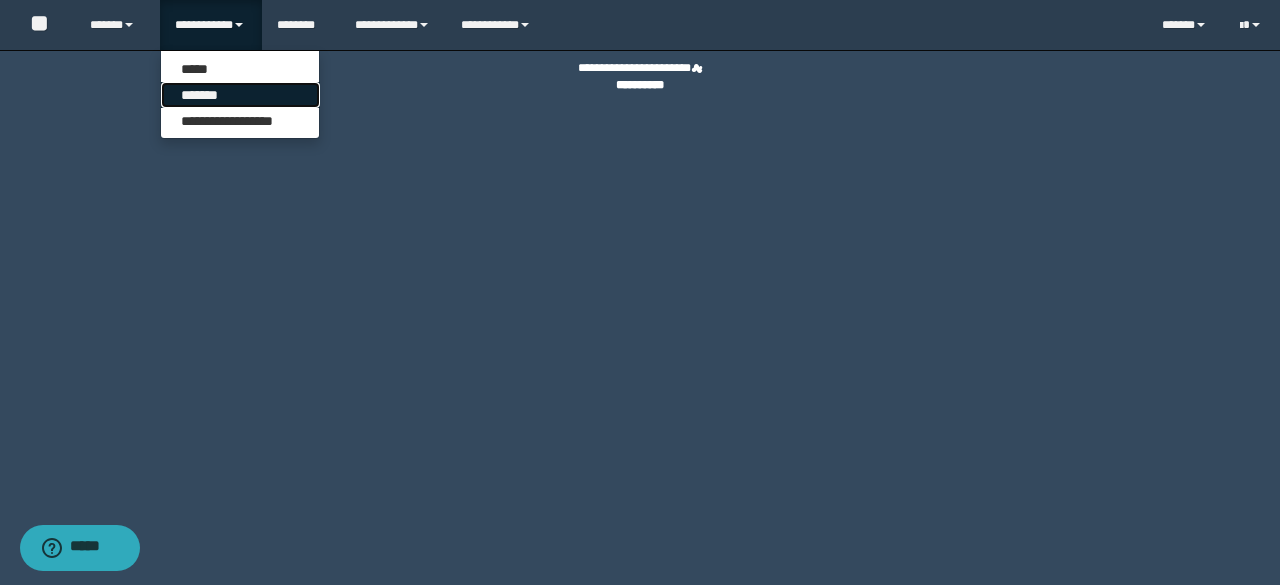 click on "*******" at bounding box center [240, 95] 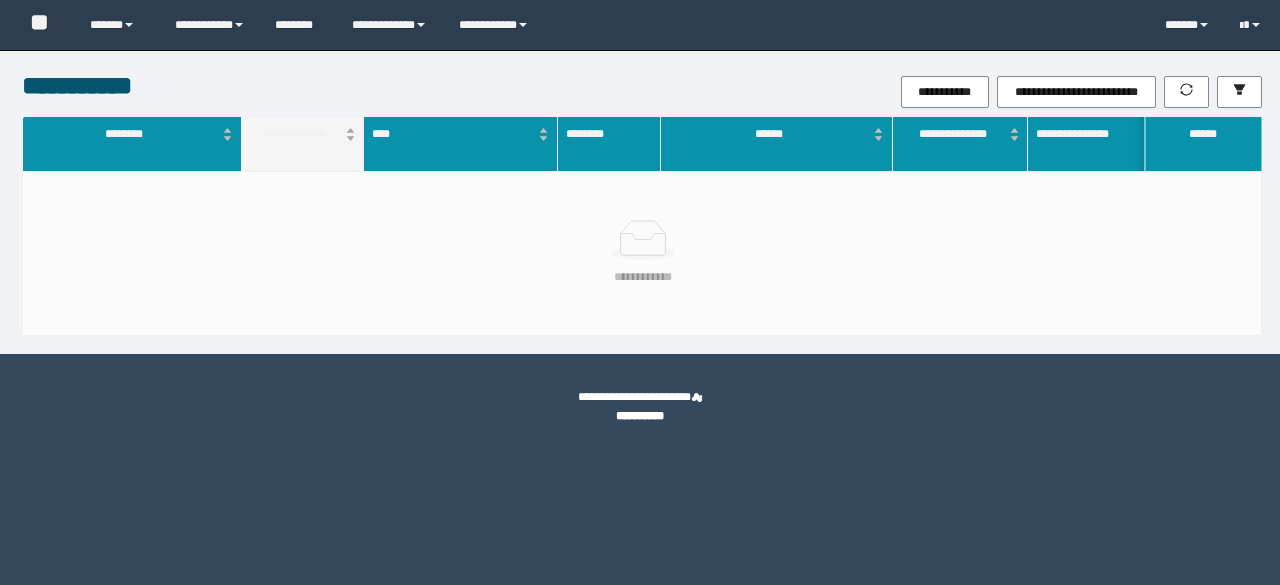 scroll, scrollTop: 0, scrollLeft: 0, axis: both 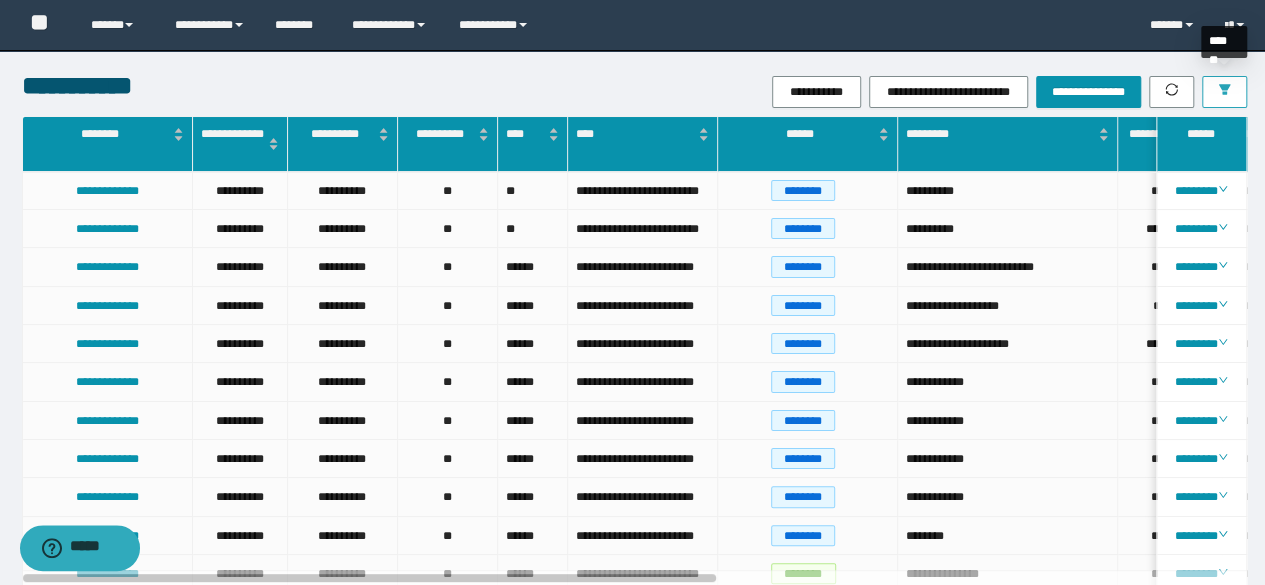click at bounding box center [1224, 92] 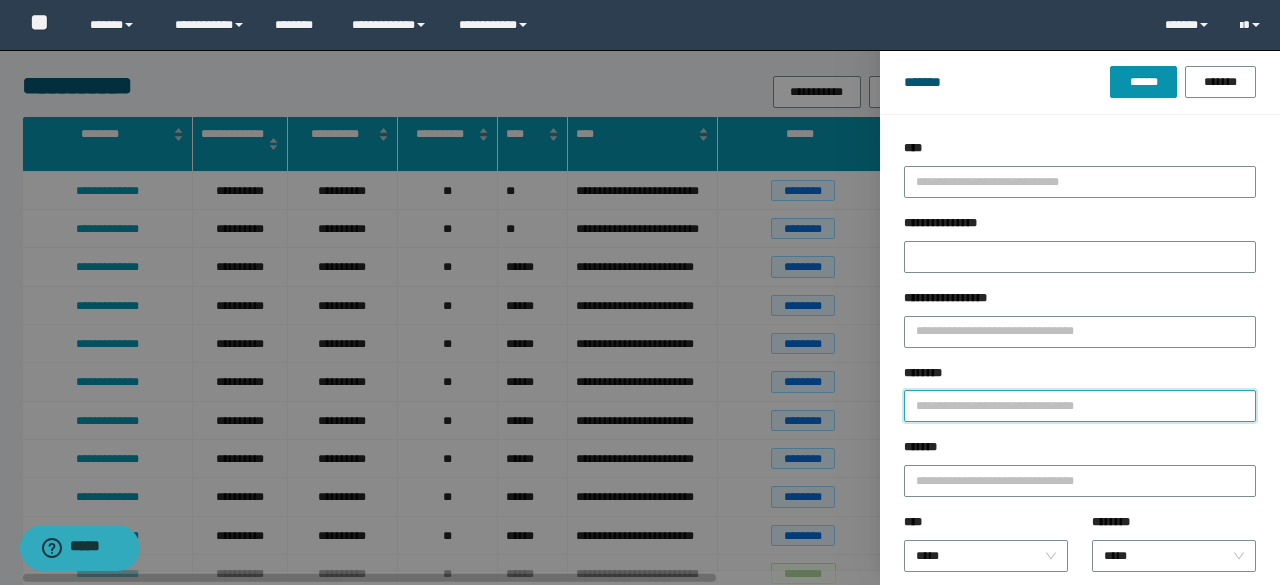 click on "********" at bounding box center (1080, 406) 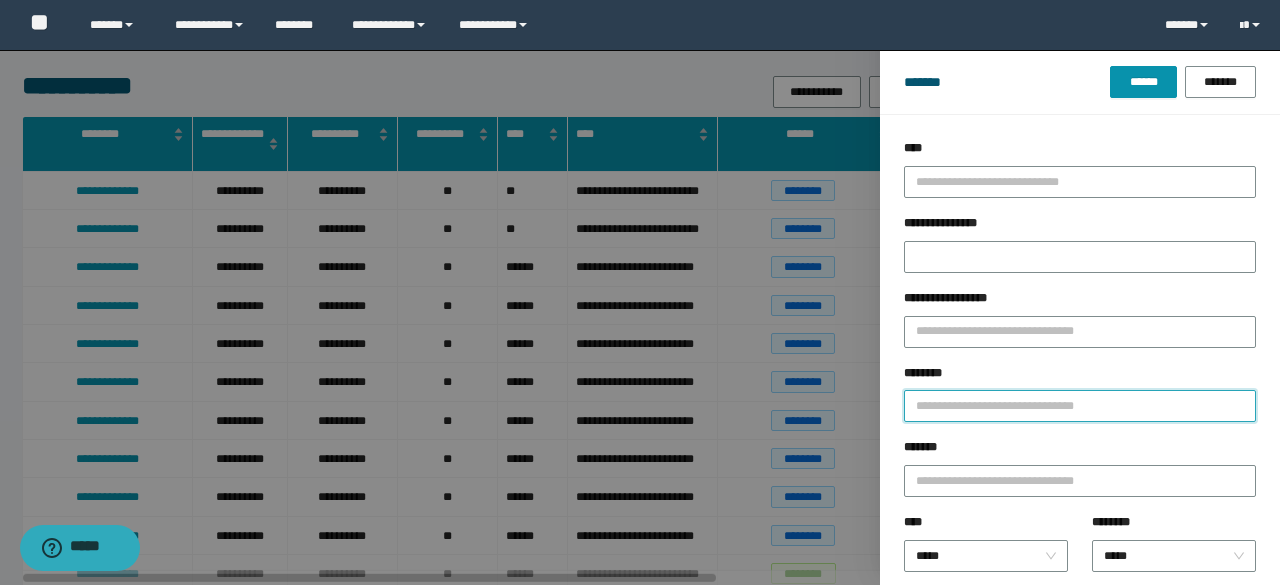 paste on "********" 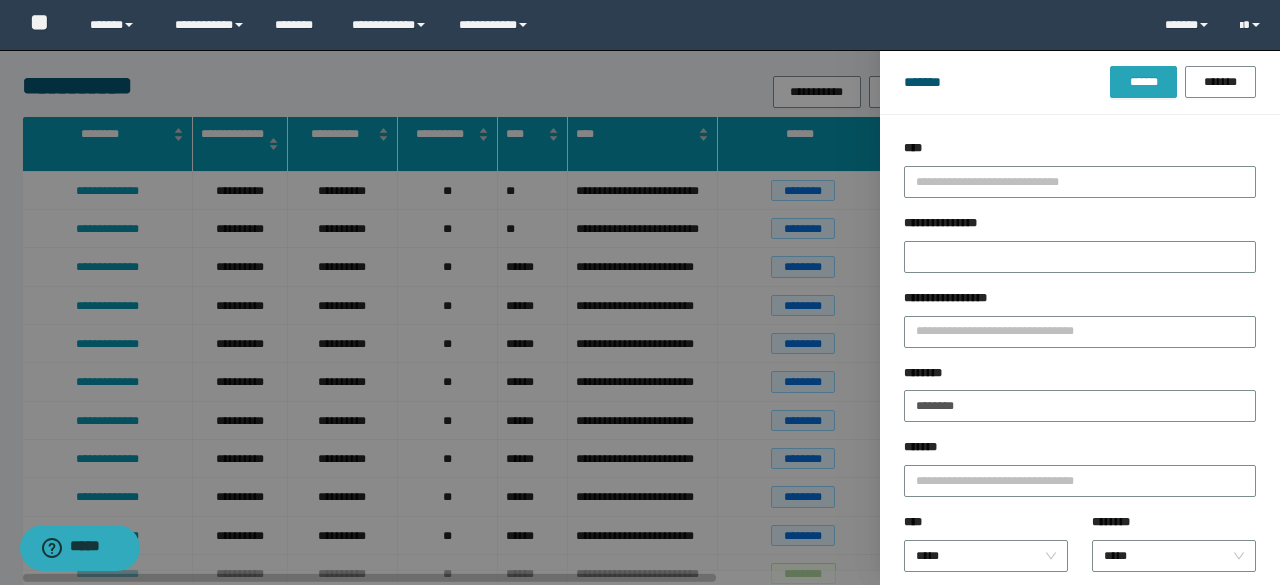 click on "******" at bounding box center [1143, 82] 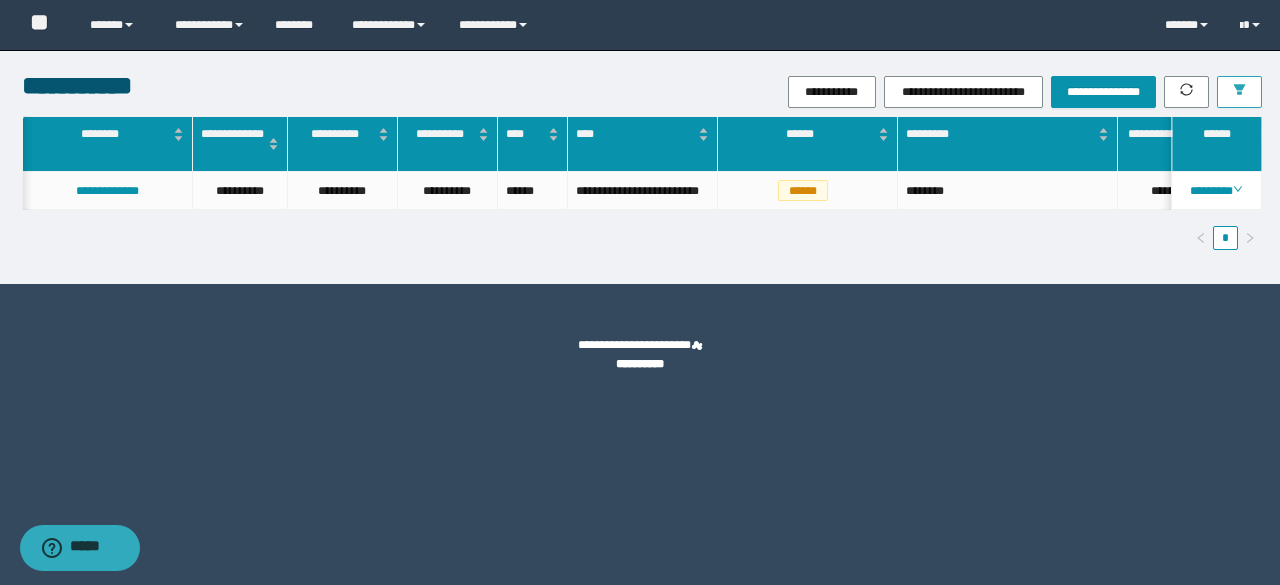 scroll, scrollTop: 0, scrollLeft: 49, axis: horizontal 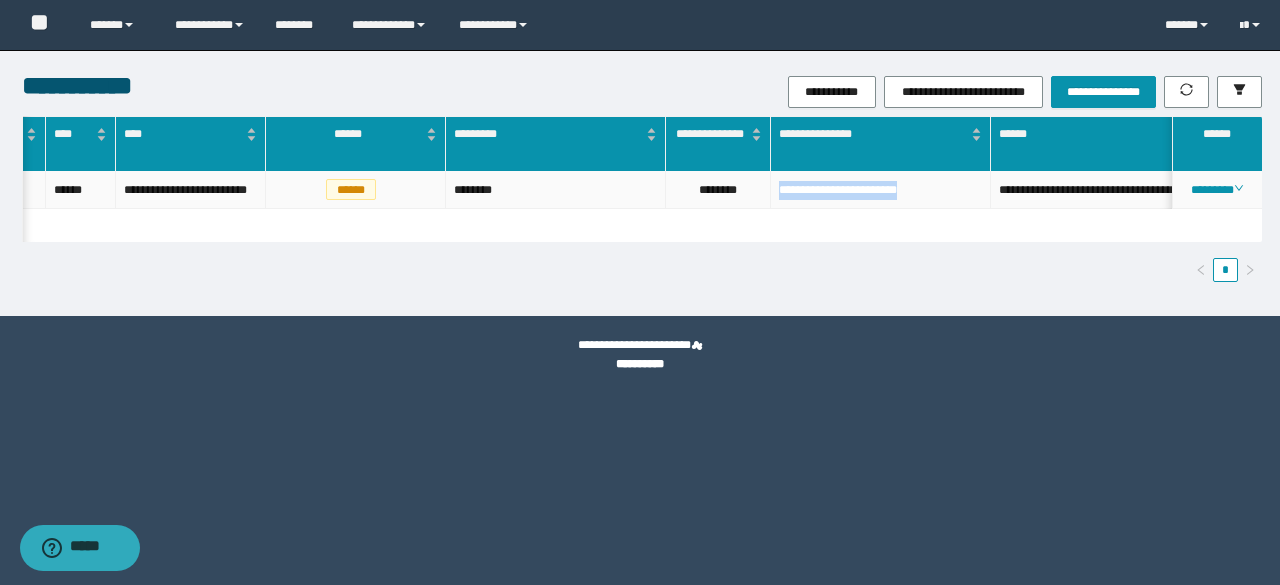 drag, startPoint x: 776, startPoint y: 190, endPoint x: 959, endPoint y: 201, distance: 183.3303 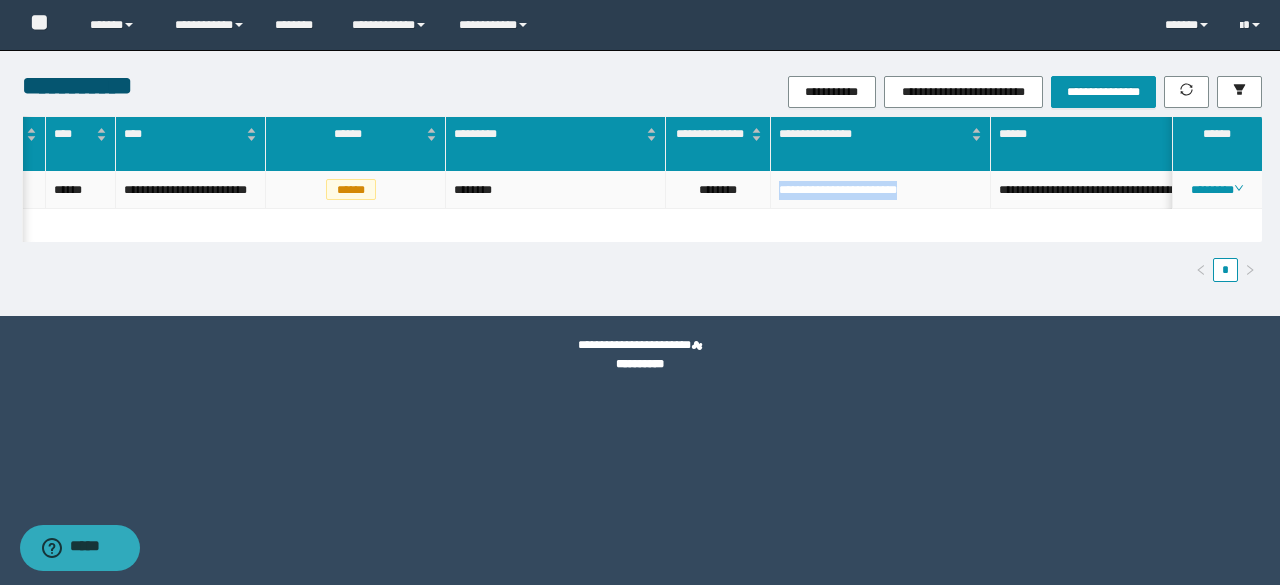 copy on "**********" 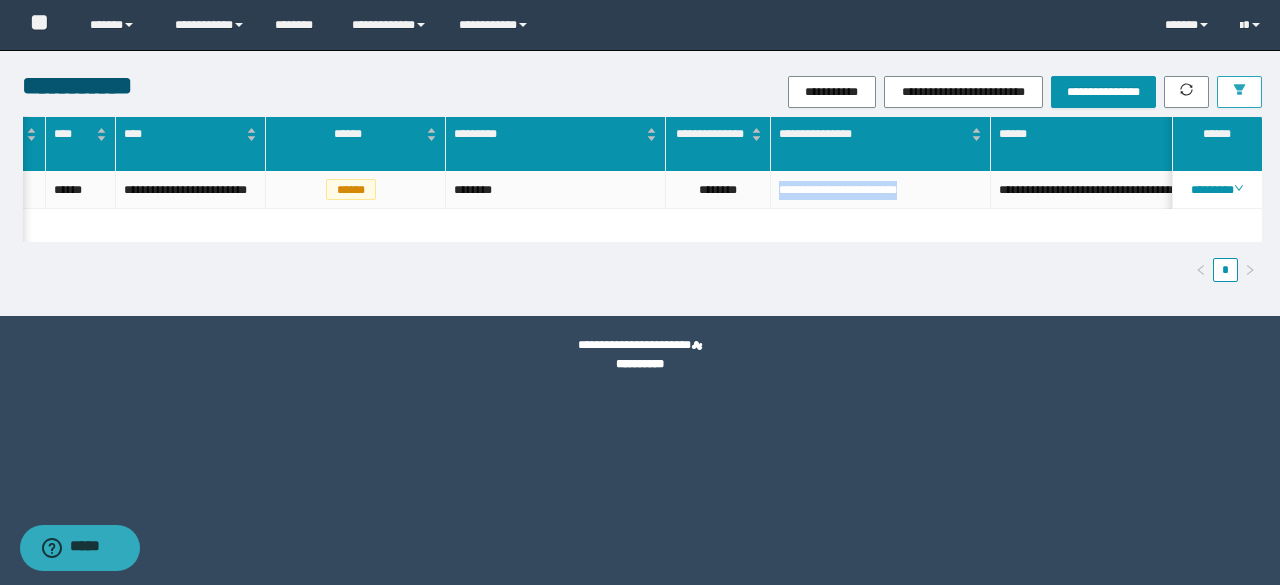 click at bounding box center [1239, 92] 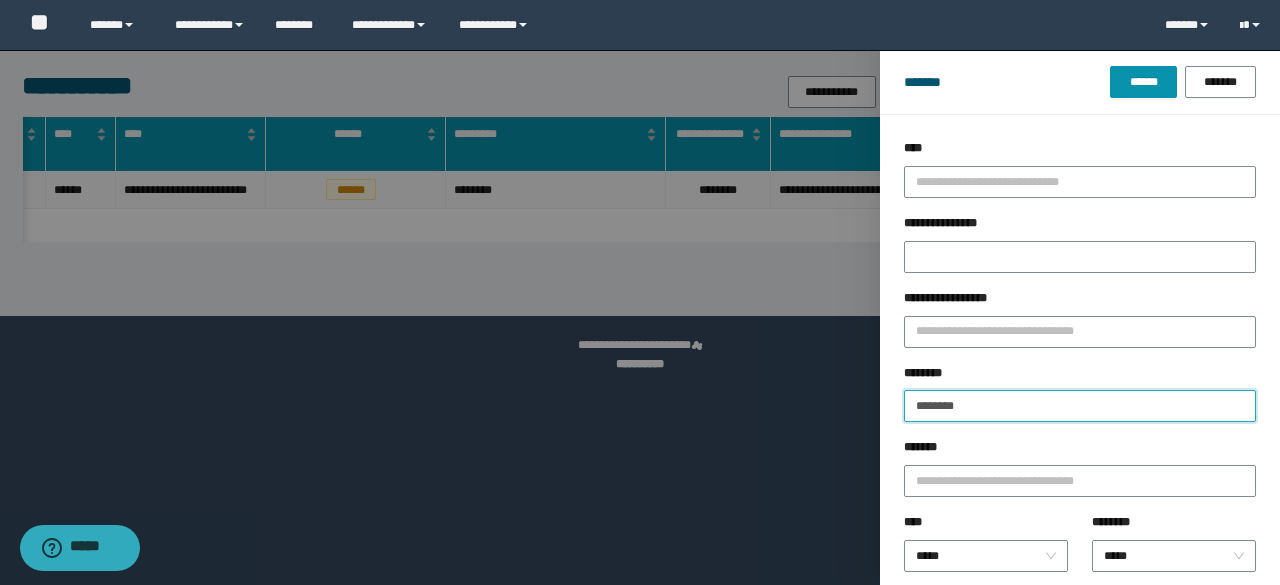 click on "********" at bounding box center (1080, 406) 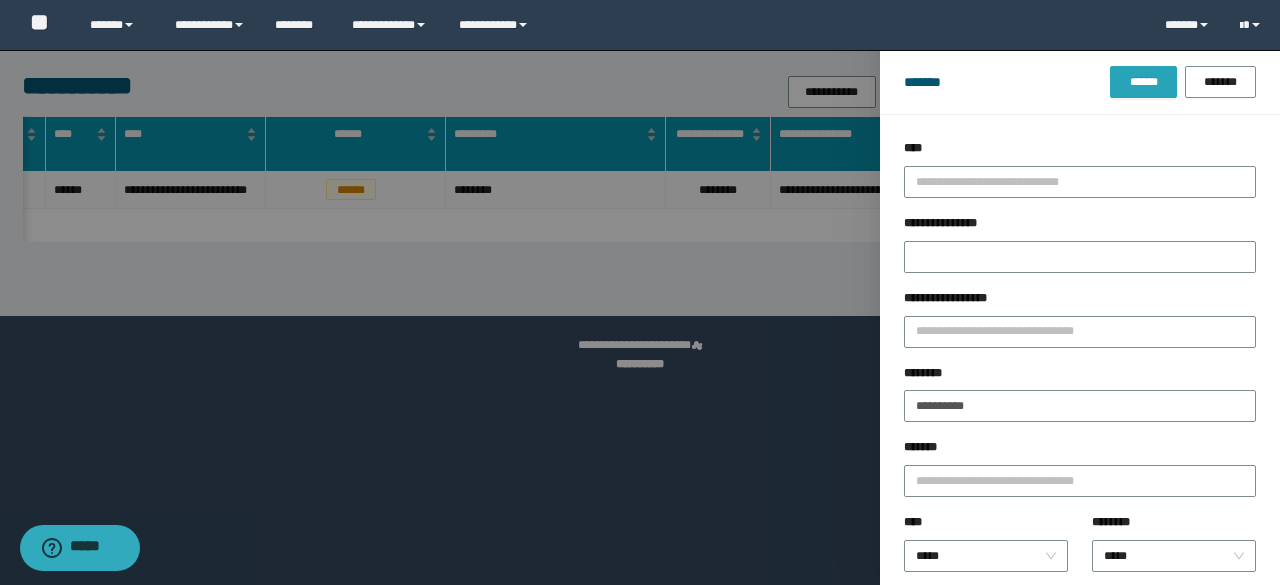 click on "******" at bounding box center [1143, 82] 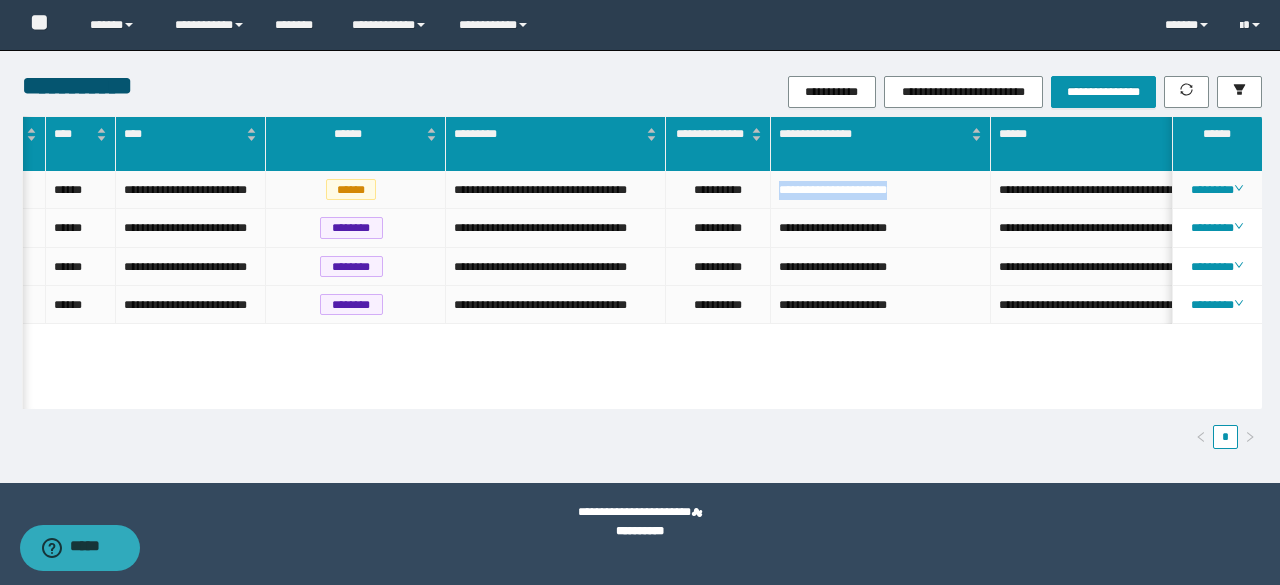 drag, startPoint x: 778, startPoint y: 192, endPoint x: 952, endPoint y: 215, distance: 175.51353 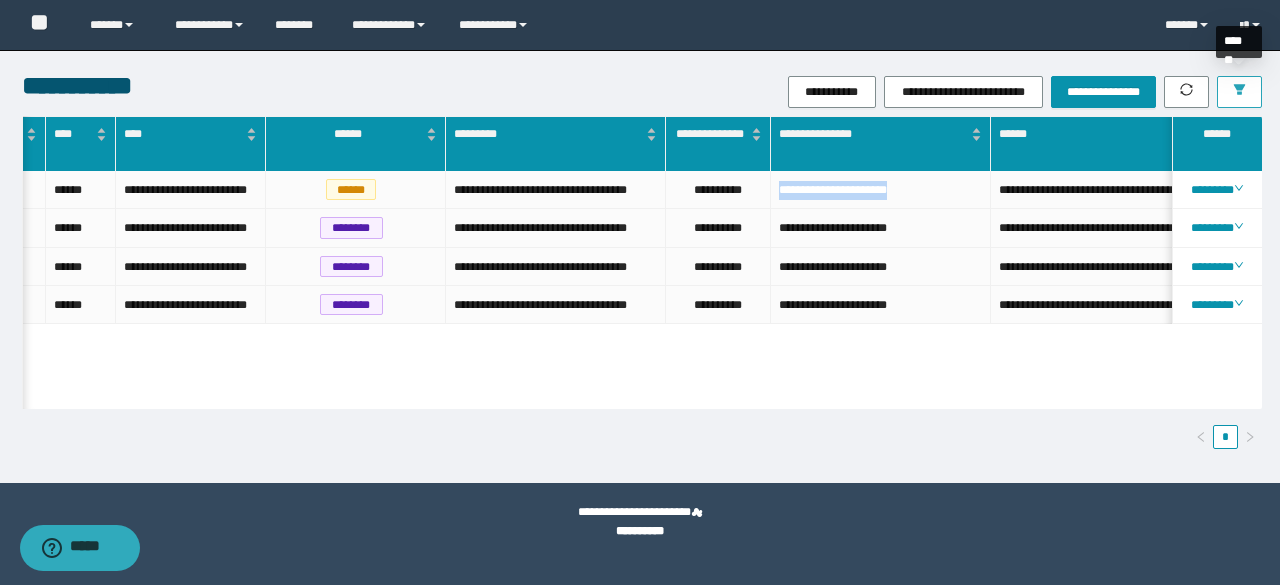 click at bounding box center [1239, 92] 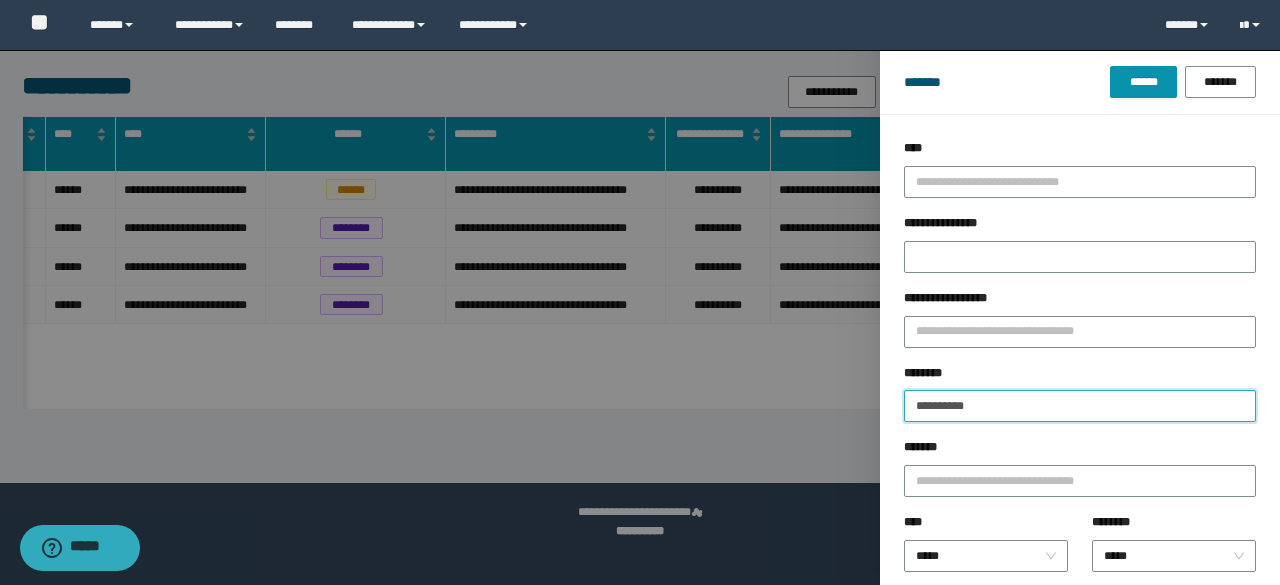 click on "**********" at bounding box center (1080, 406) 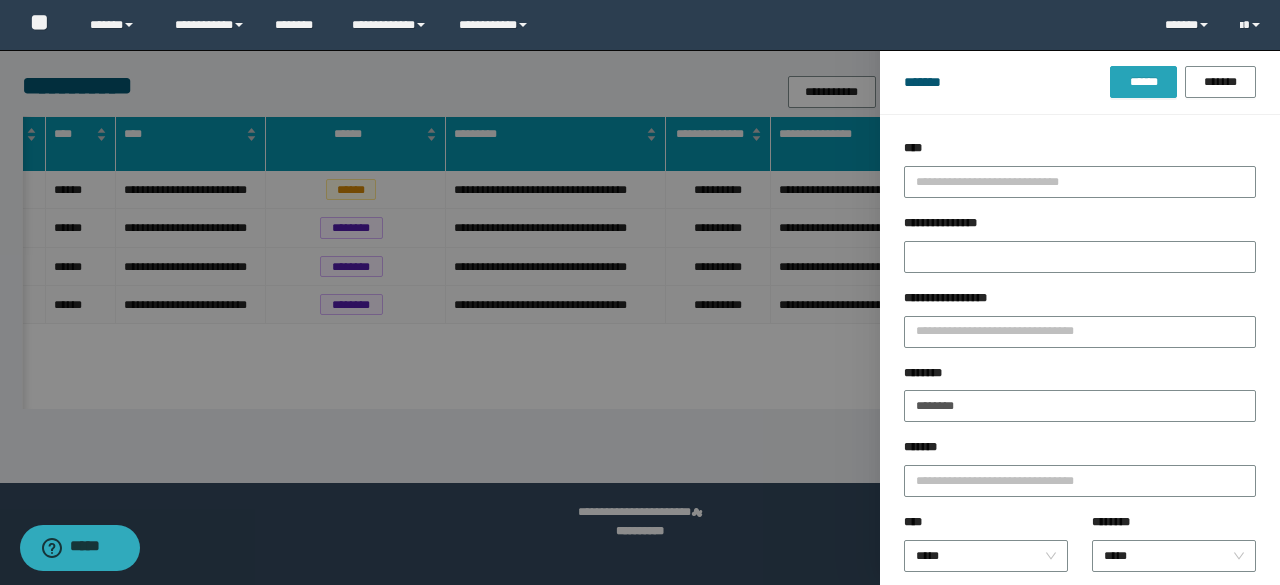 click on "******" at bounding box center [1143, 82] 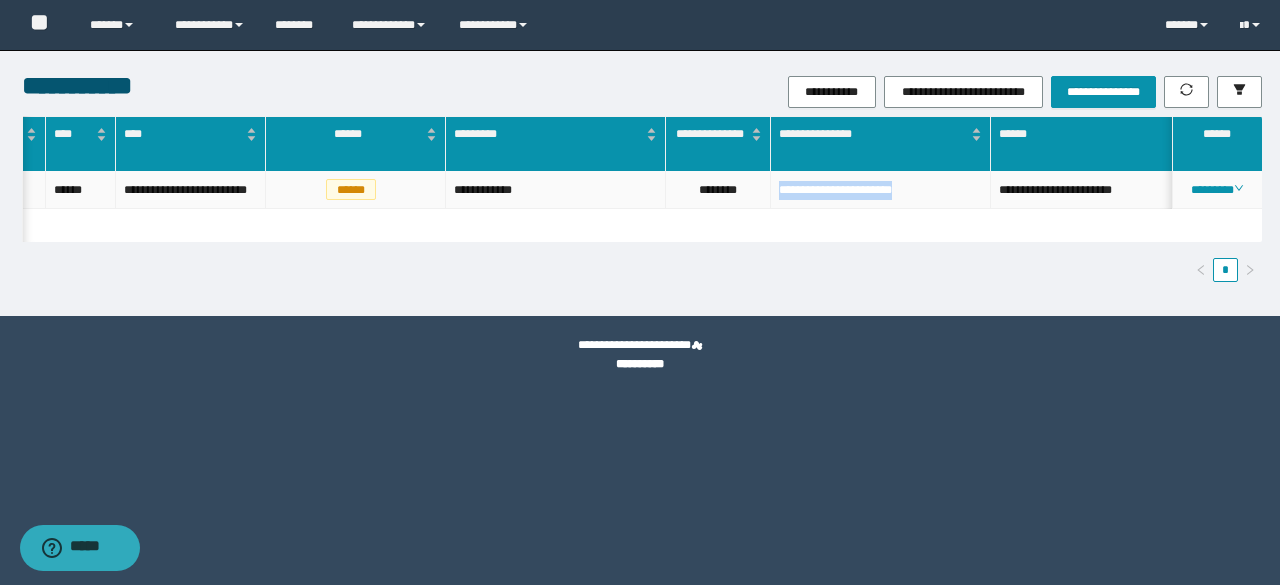 drag, startPoint x: 774, startPoint y: 199, endPoint x: 950, endPoint y: 210, distance: 176.34341 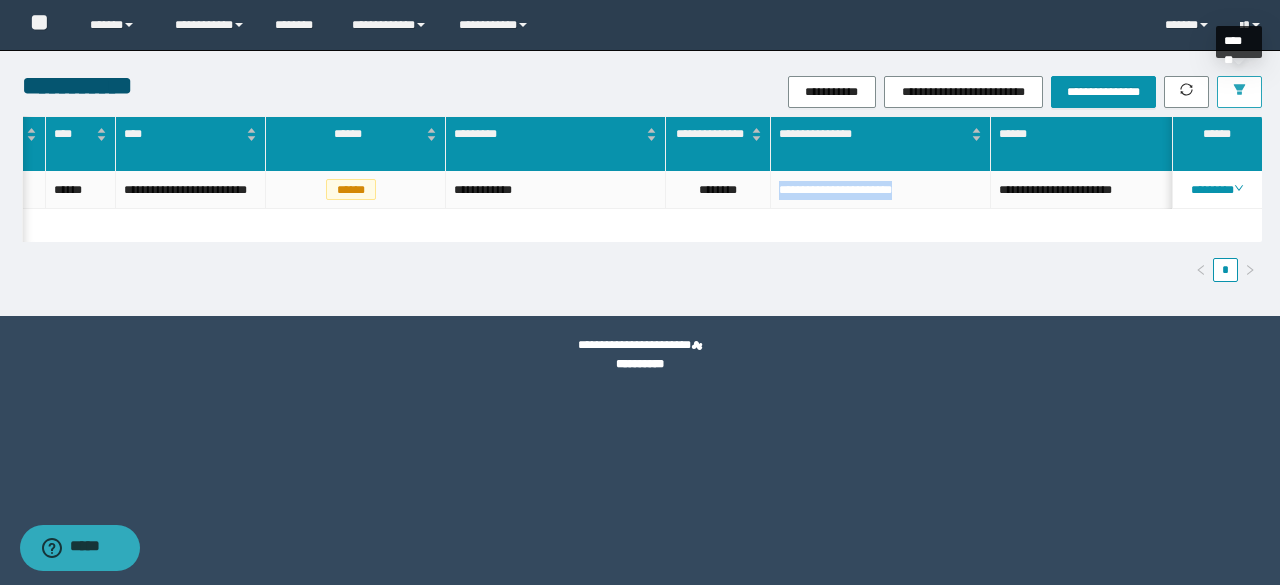 click 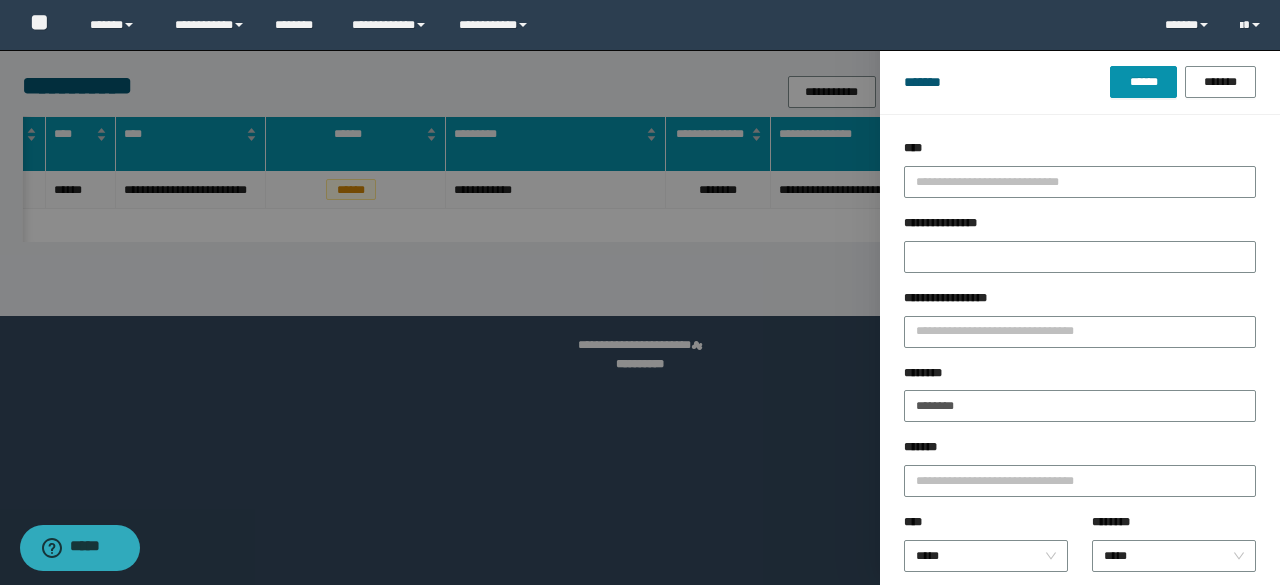 click on "******** ********" at bounding box center (1080, 401) 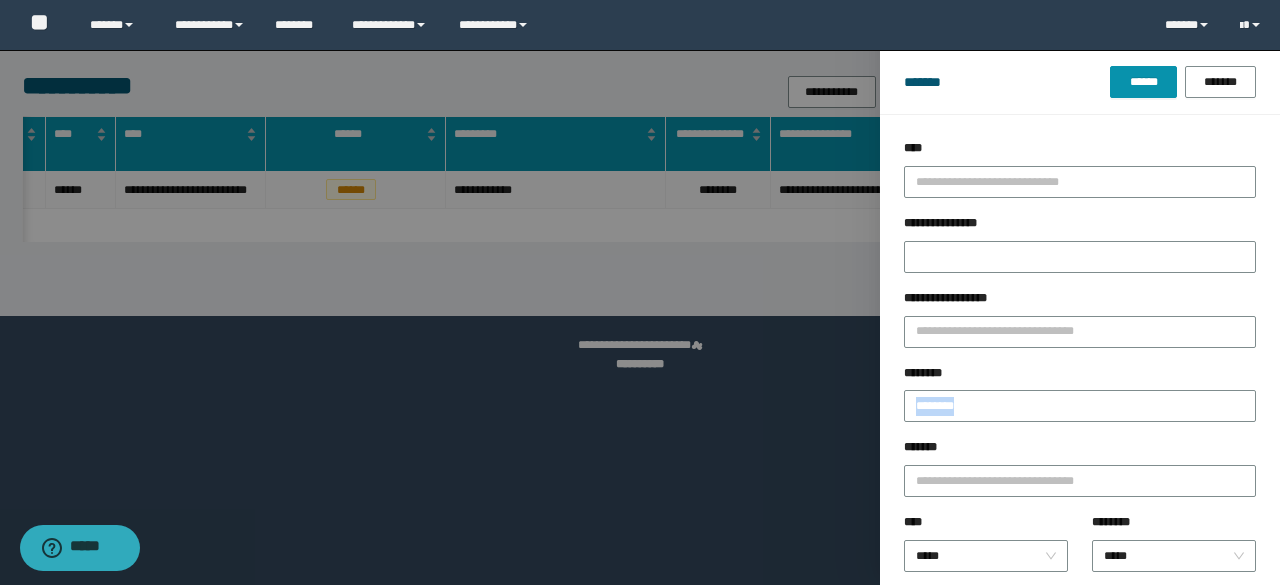 click on "******** ********" at bounding box center [1080, 401] 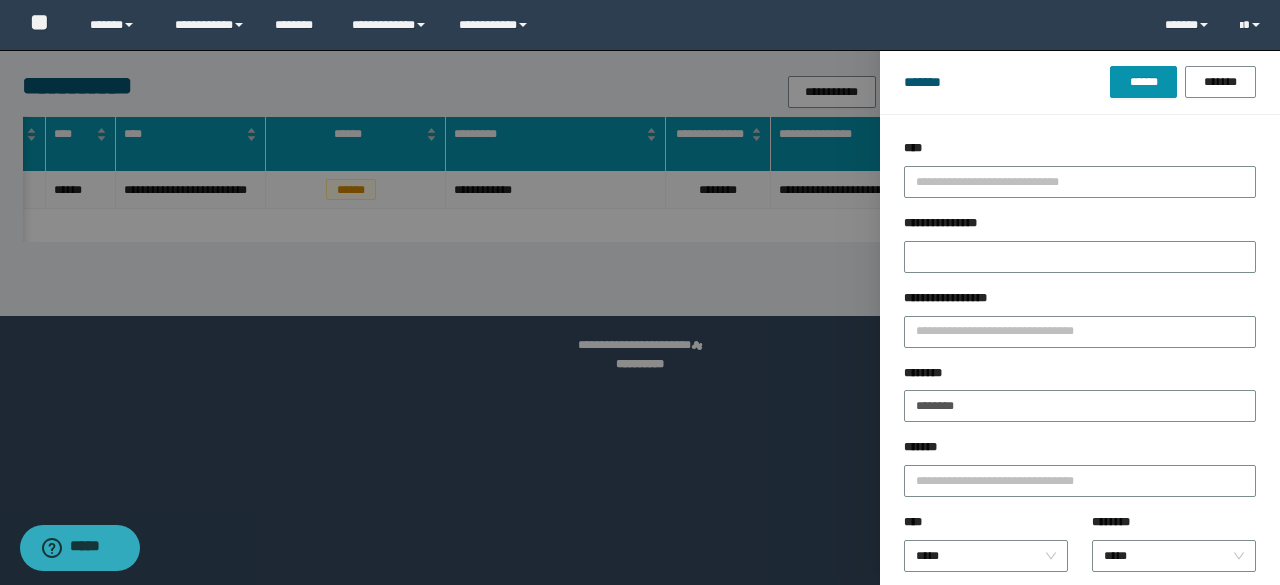 click at bounding box center [640, 292] 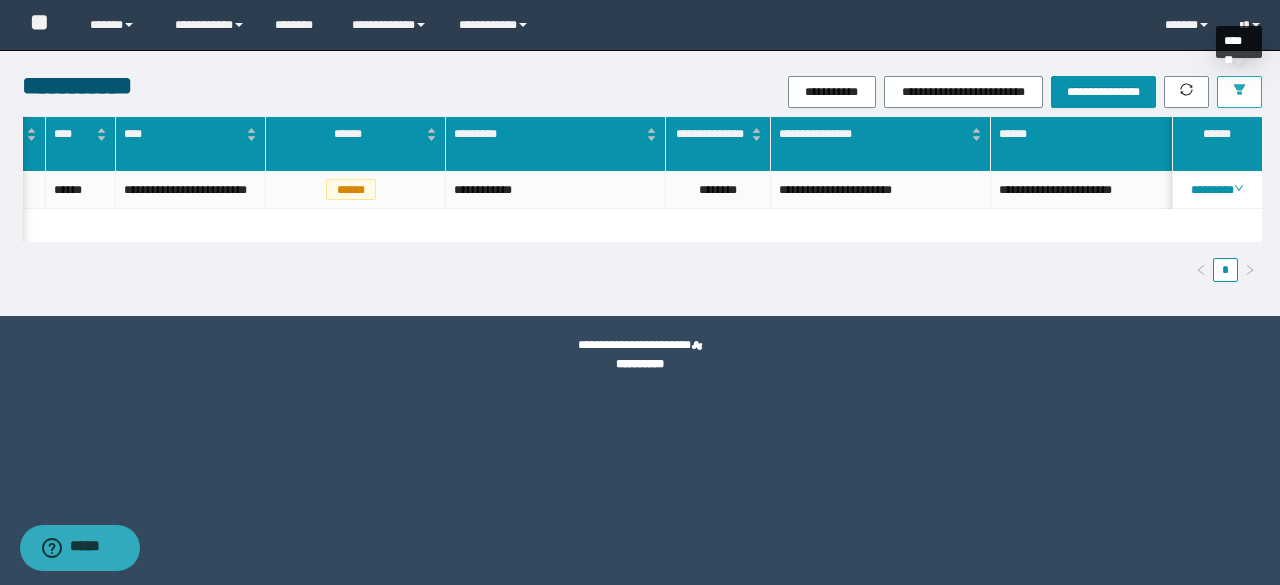 click 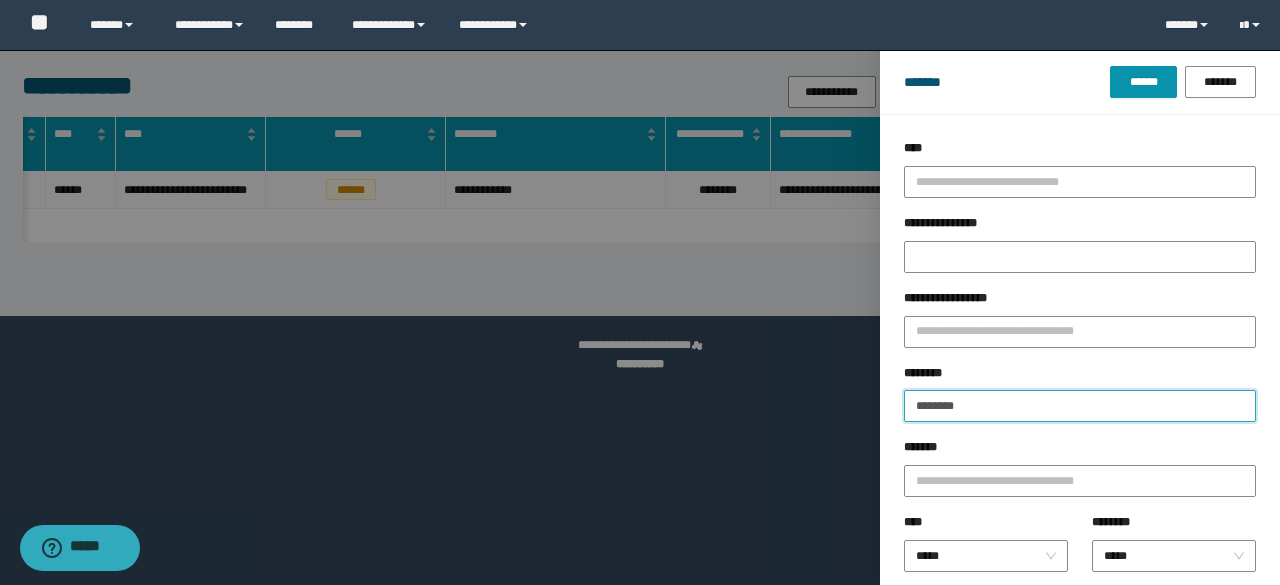 click on "********" at bounding box center (1080, 406) 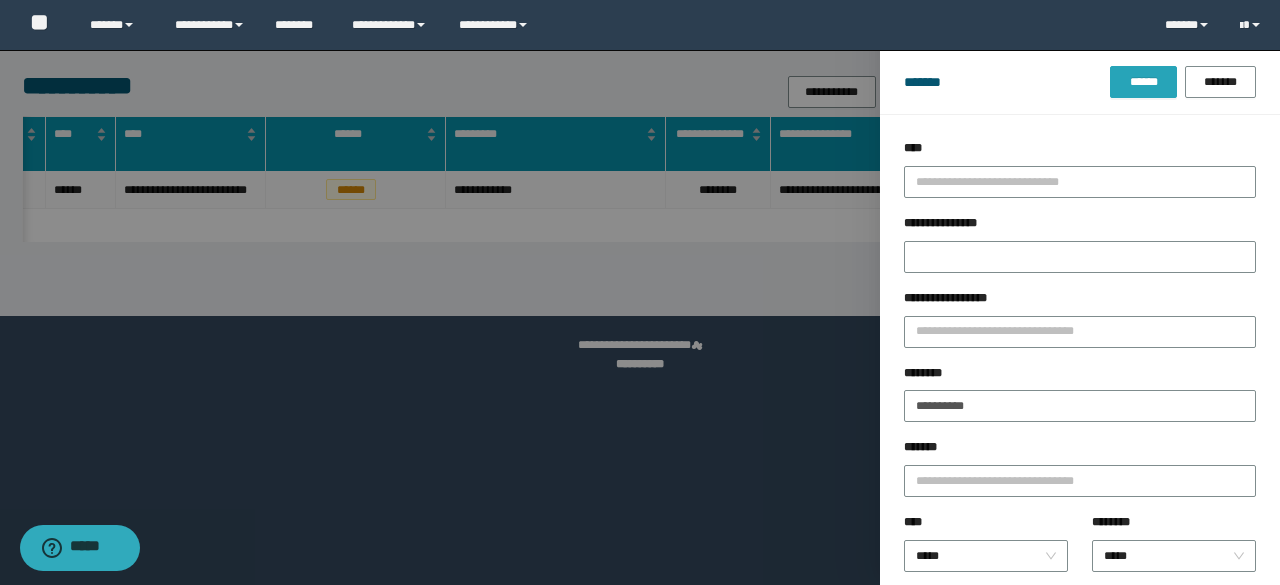 click on "******" at bounding box center (1143, 82) 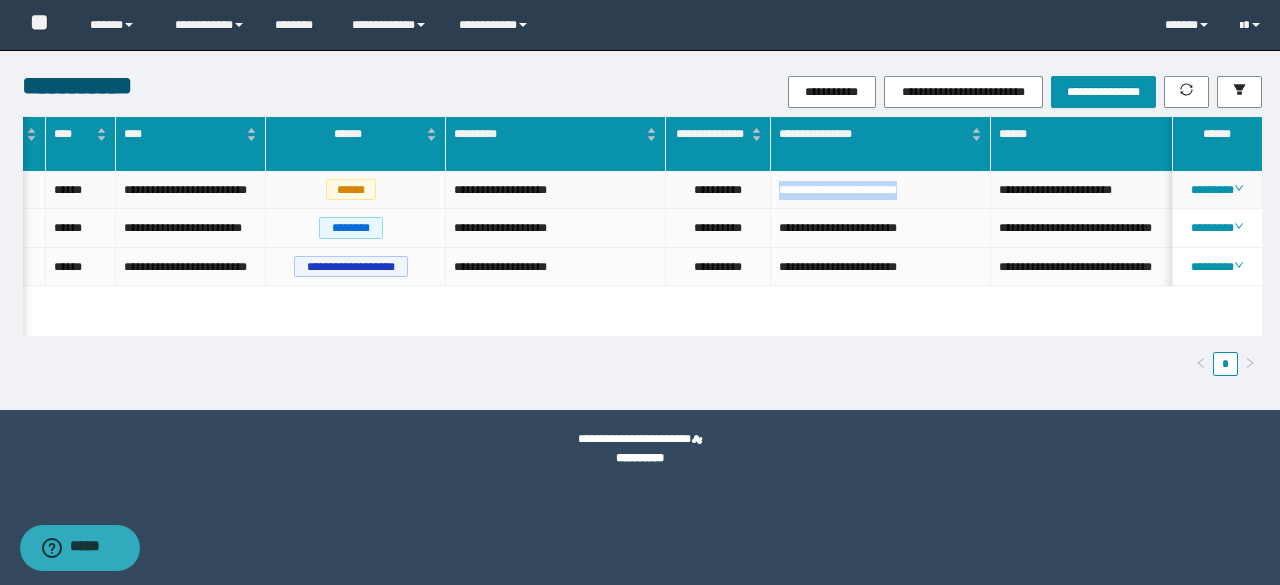 drag, startPoint x: 782, startPoint y: 195, endPoint x: 958, endPoint y: 208, distance: 176.47946 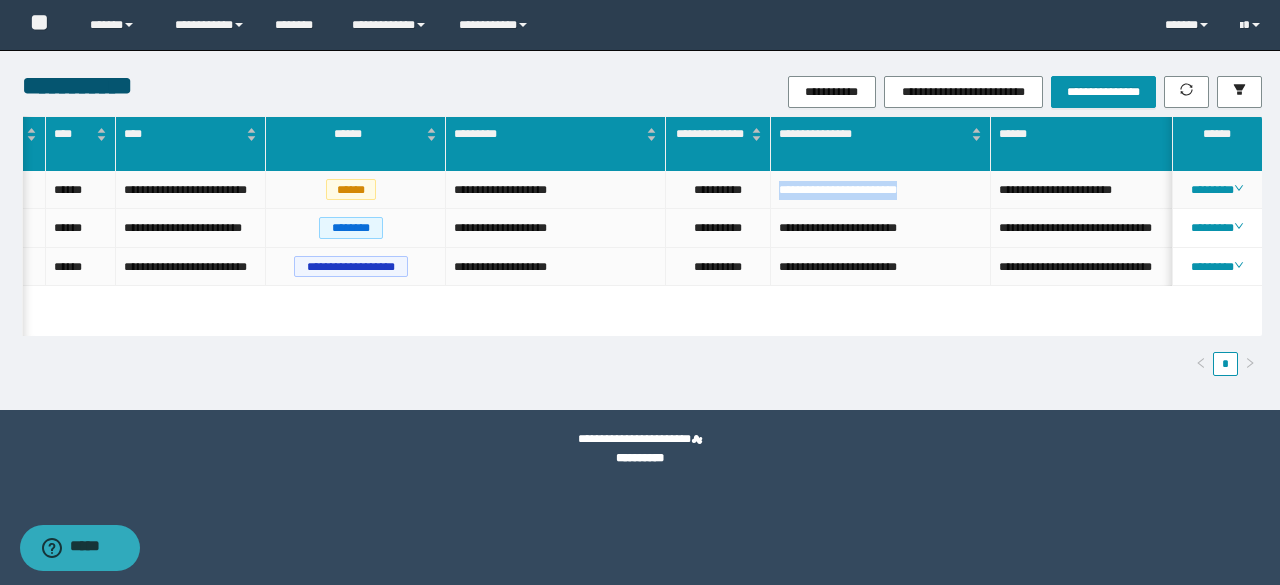 copy on "**********" 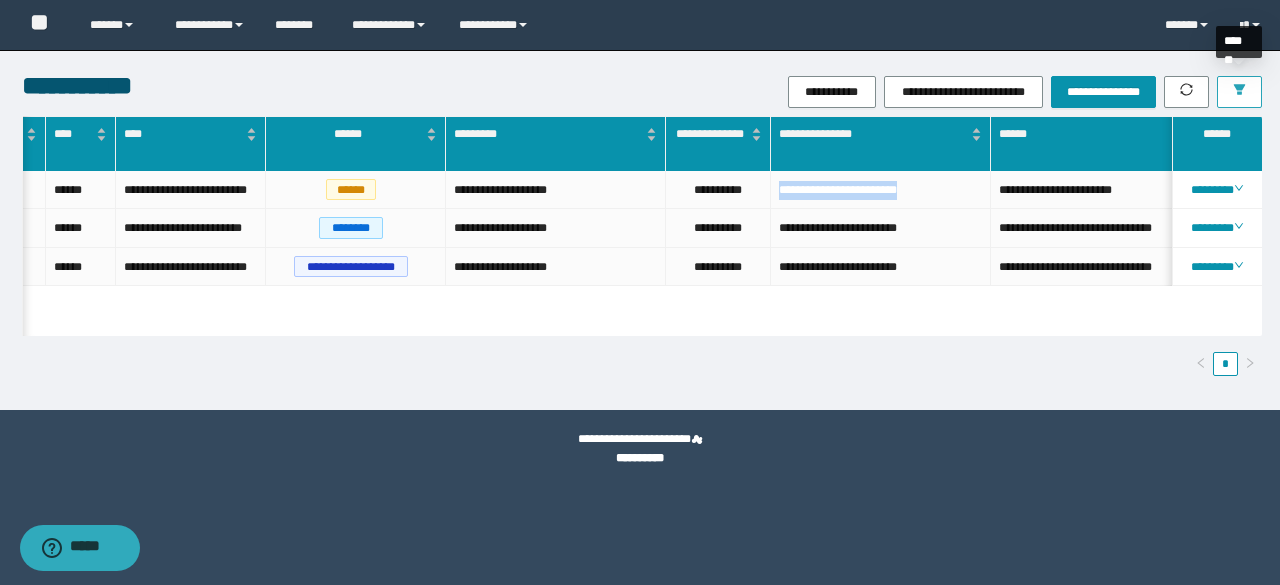 click 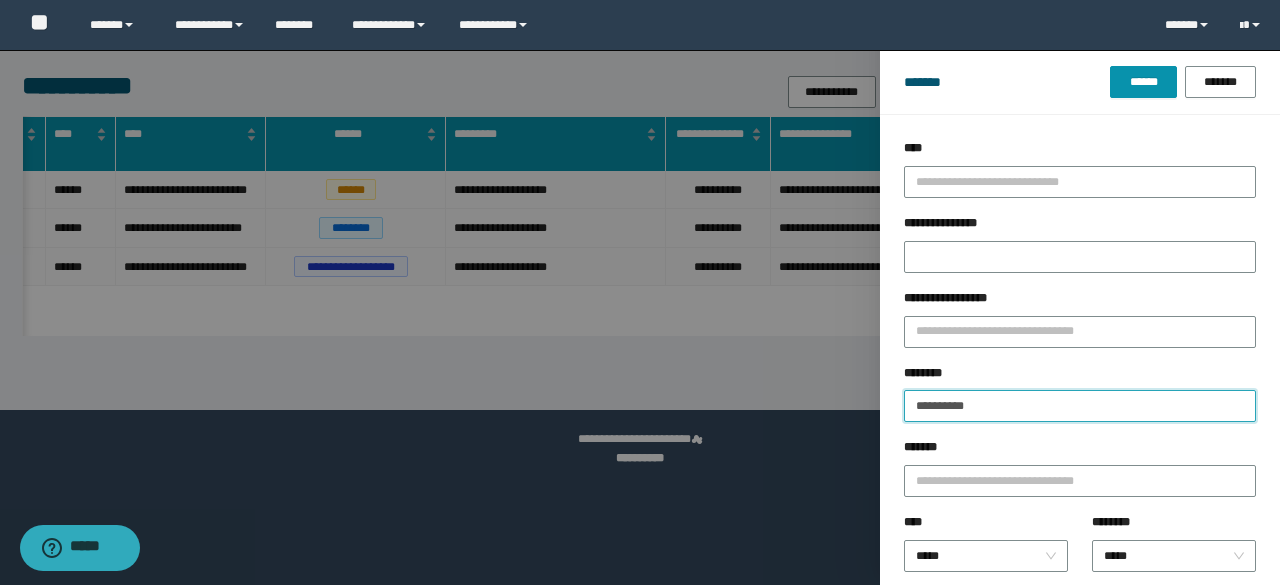 click on "**********" at bounding box center (1080, 406) 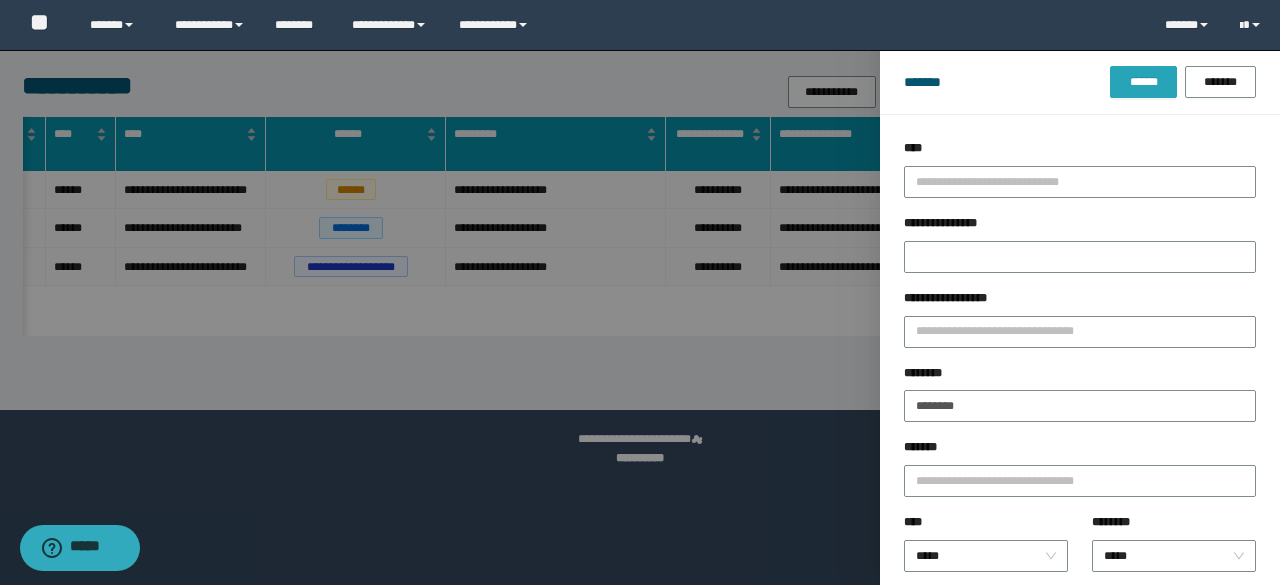 click on "******" at bounding box center (1143, 82) 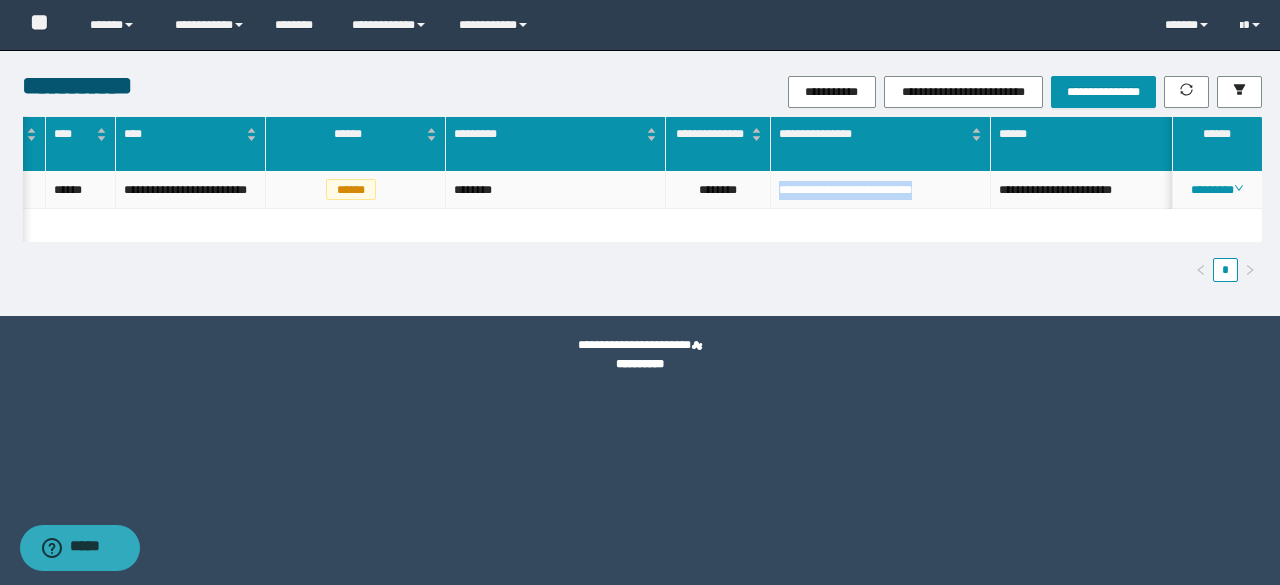 drag, startPoint x: 773, startPoint y: 195, endPoint x: 962, endPoint y: 218, distance: 190.39433 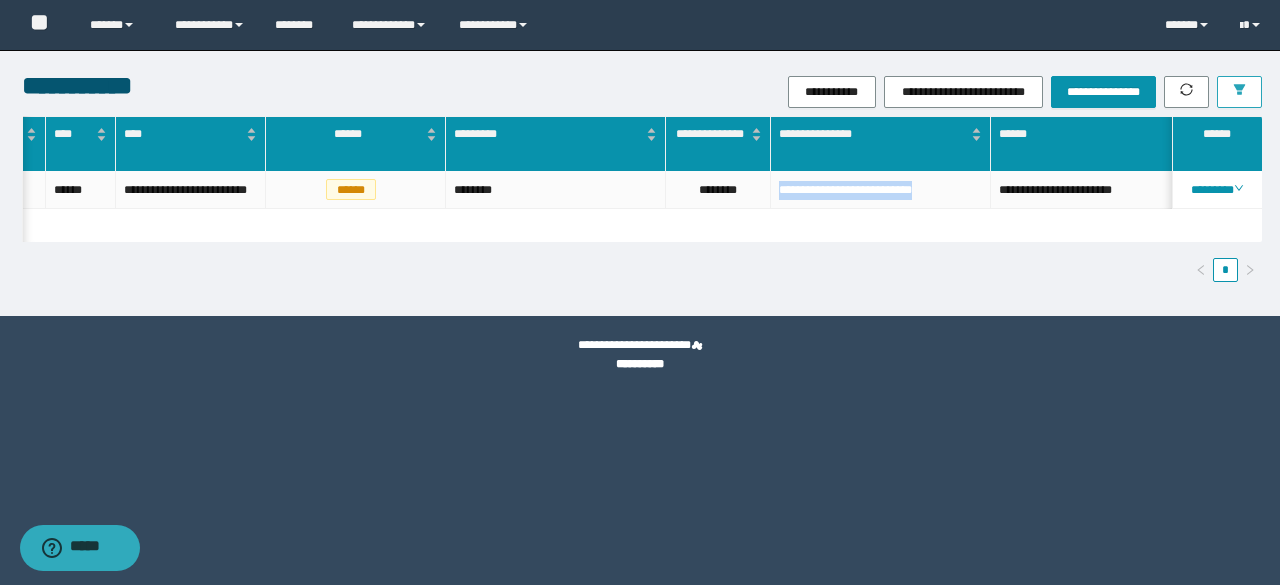 click 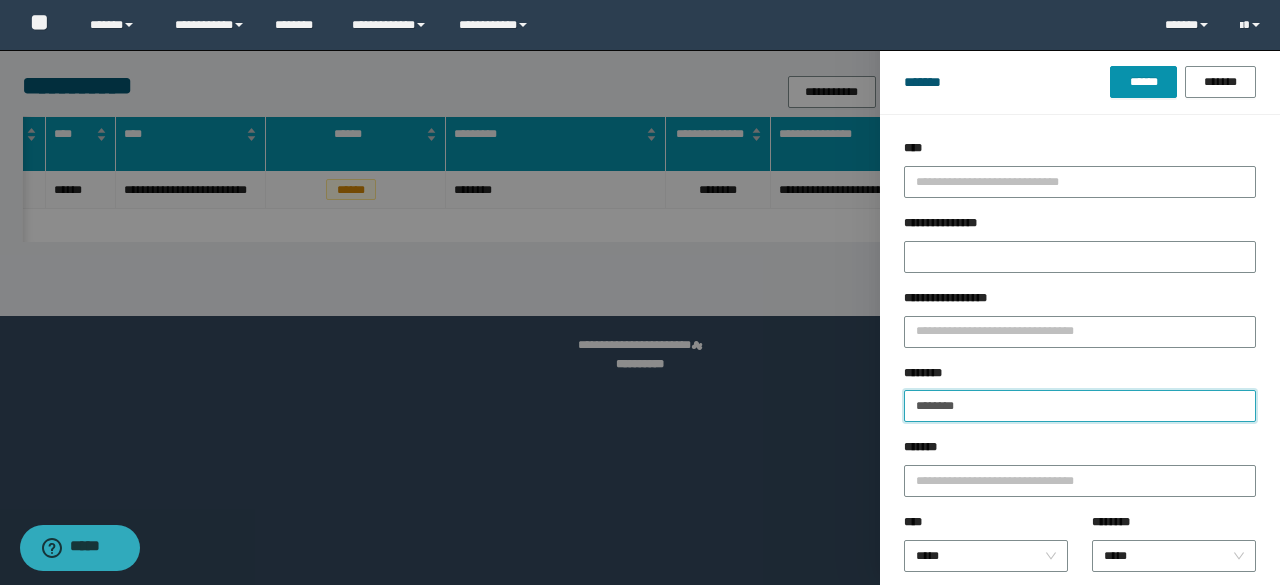 click on "********" at bounding box center [1080, 406] 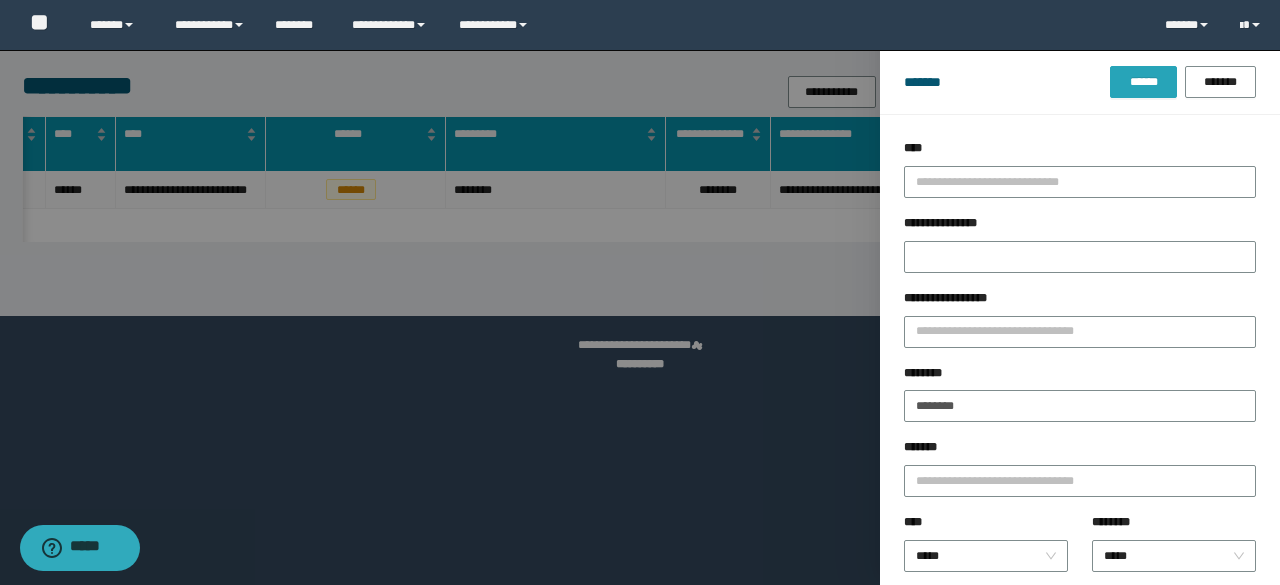 click on "******" at bounding box center [1143, 82] 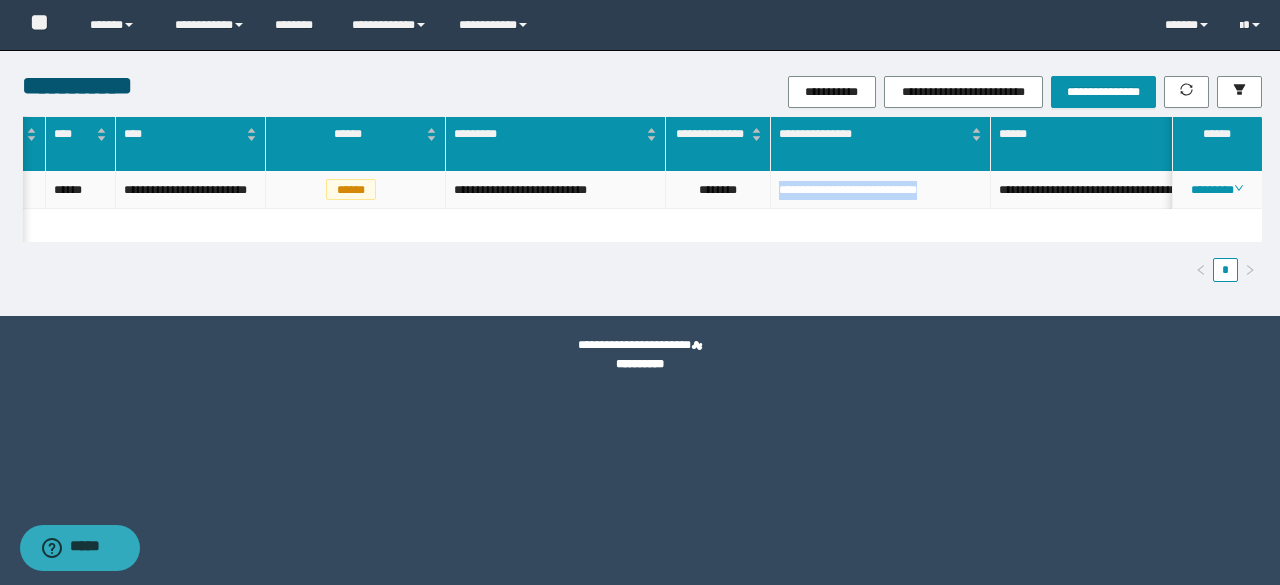 drag, startPoint x: 776, startPoint y: 187, endPoint x: 974, endPoint y: 201, distance: 198.49434 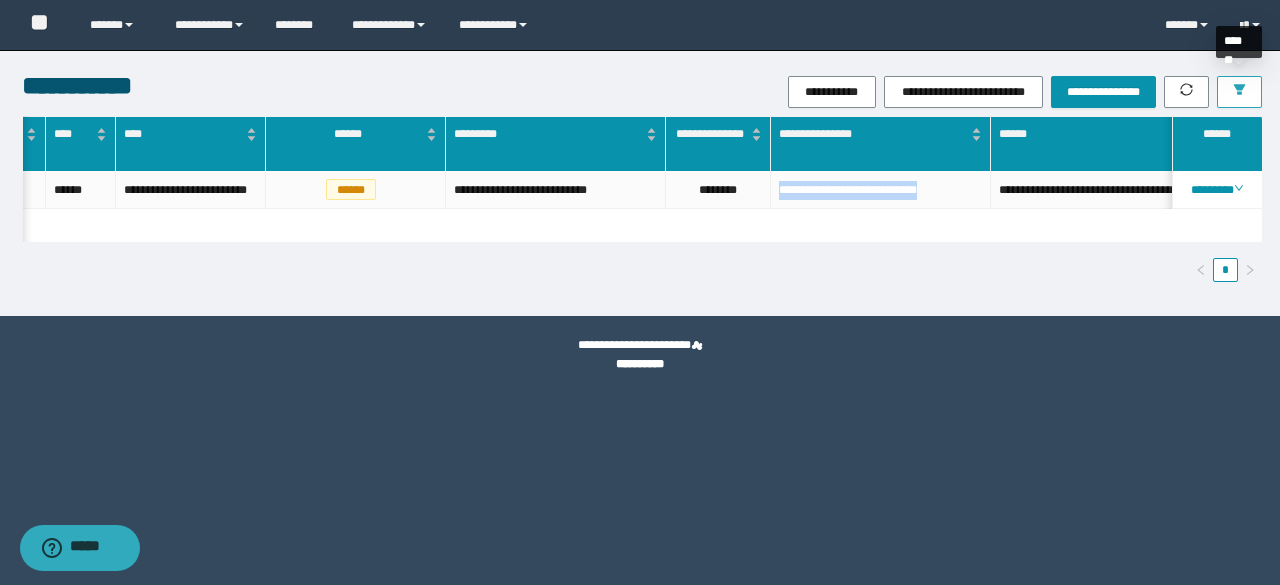 click 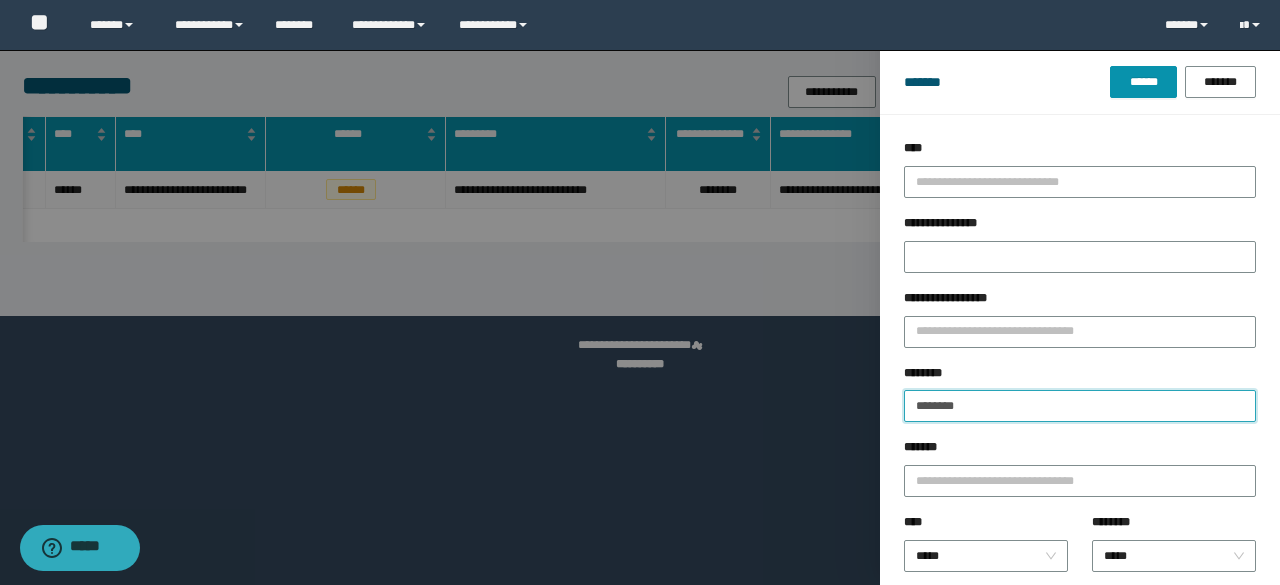 click on "********" at bounding box center [1080, 406] 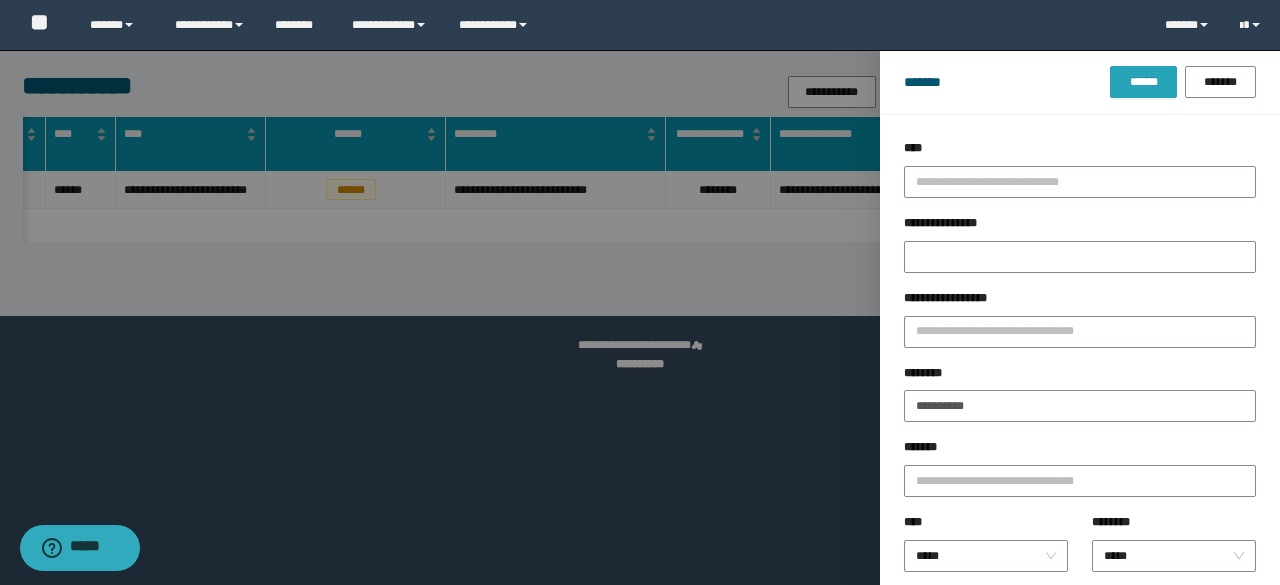 click on "******" at bounding box center (1143, 82) 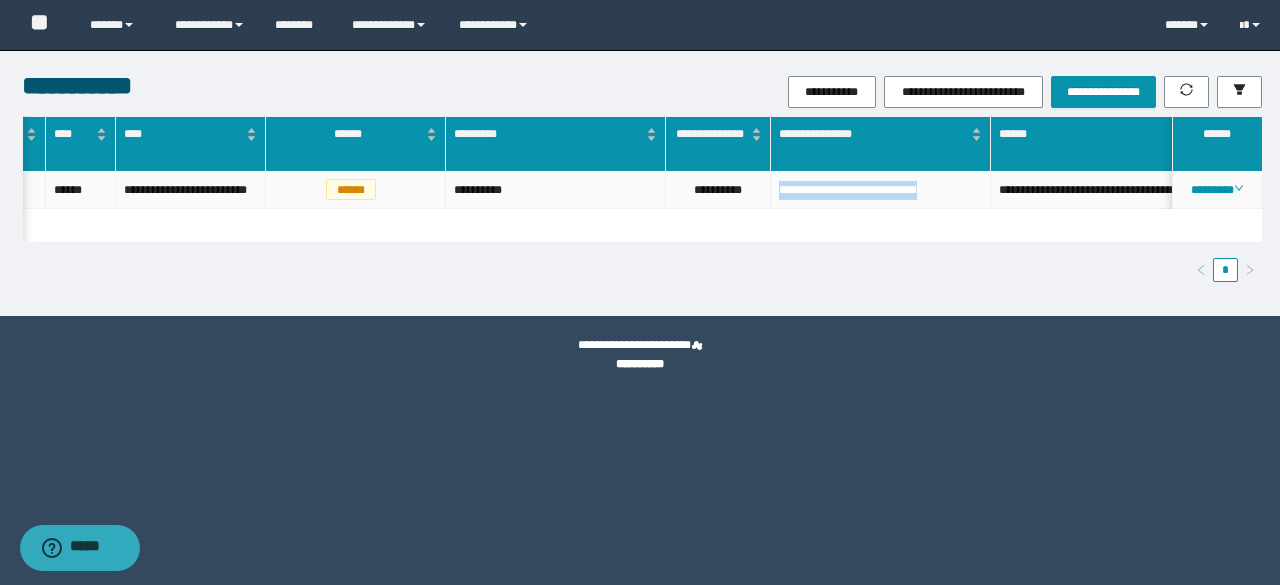 drag, startPoint x: 778, startPoint y: 194, endPoint x: 976, endPoint y: 198, distance: 198.0404 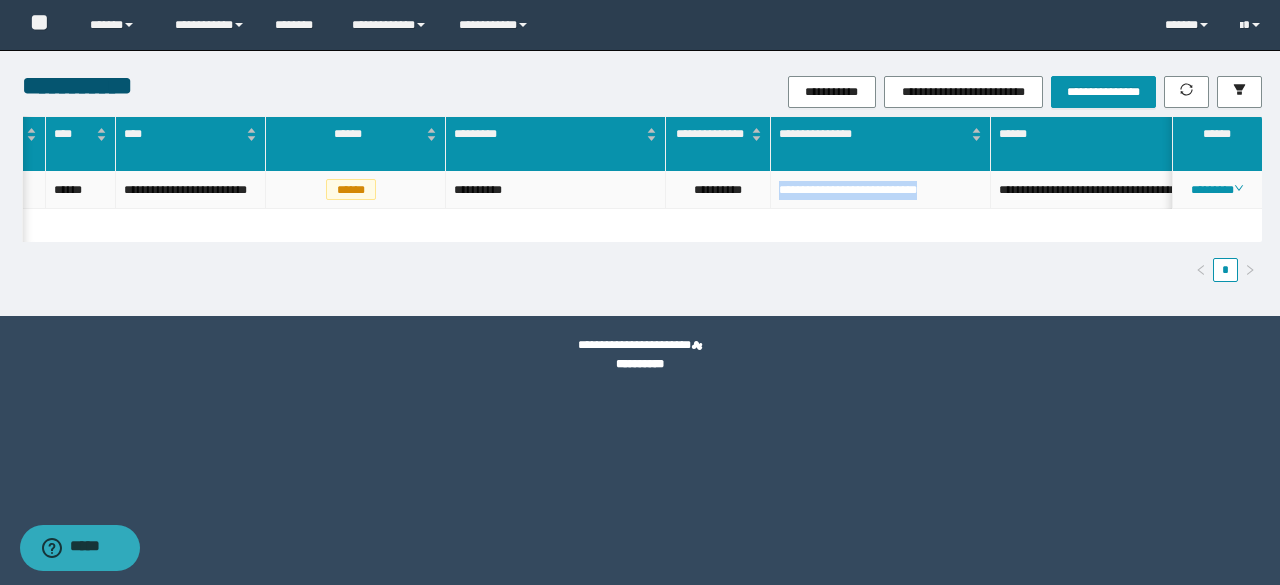 copy on "**********" 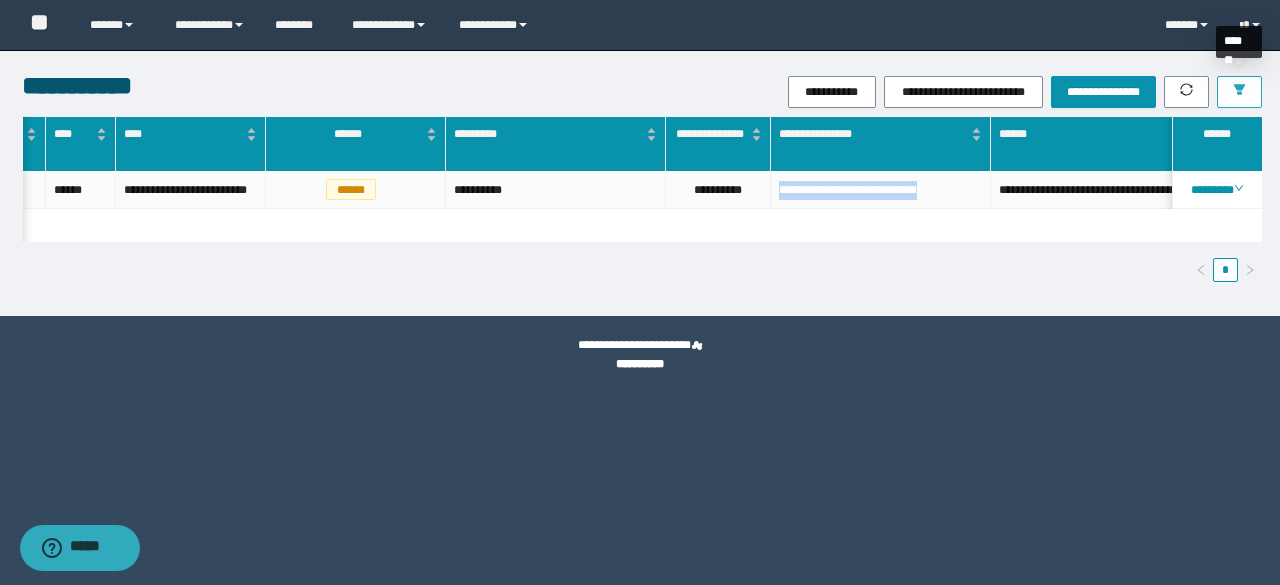 click 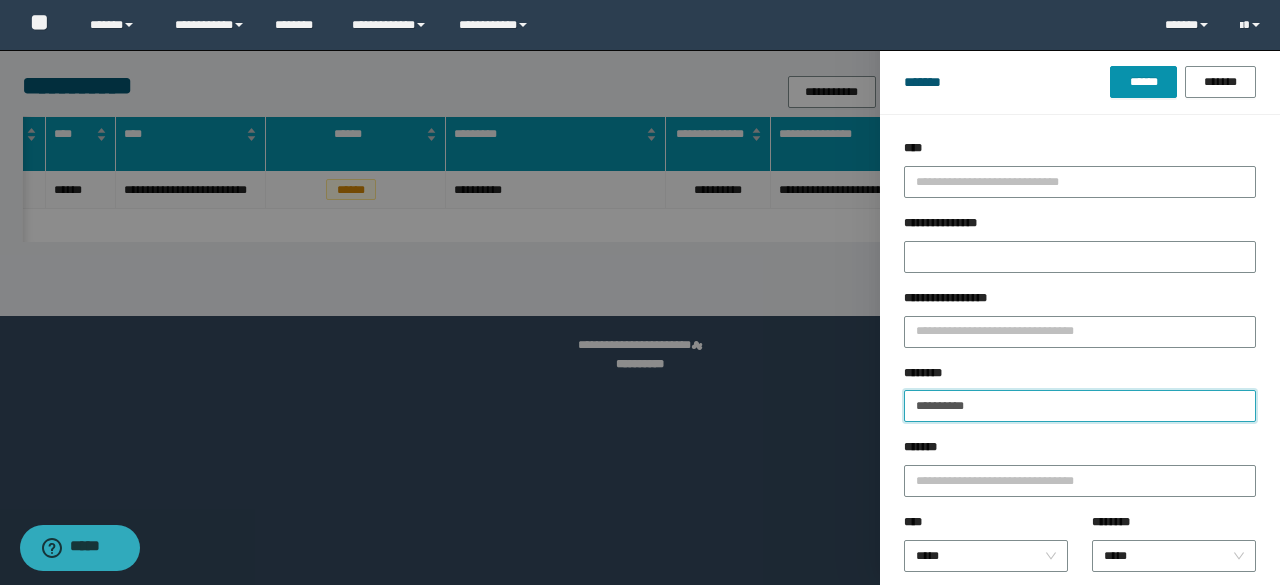 click on "**********" at bounding box center (1080, 406) 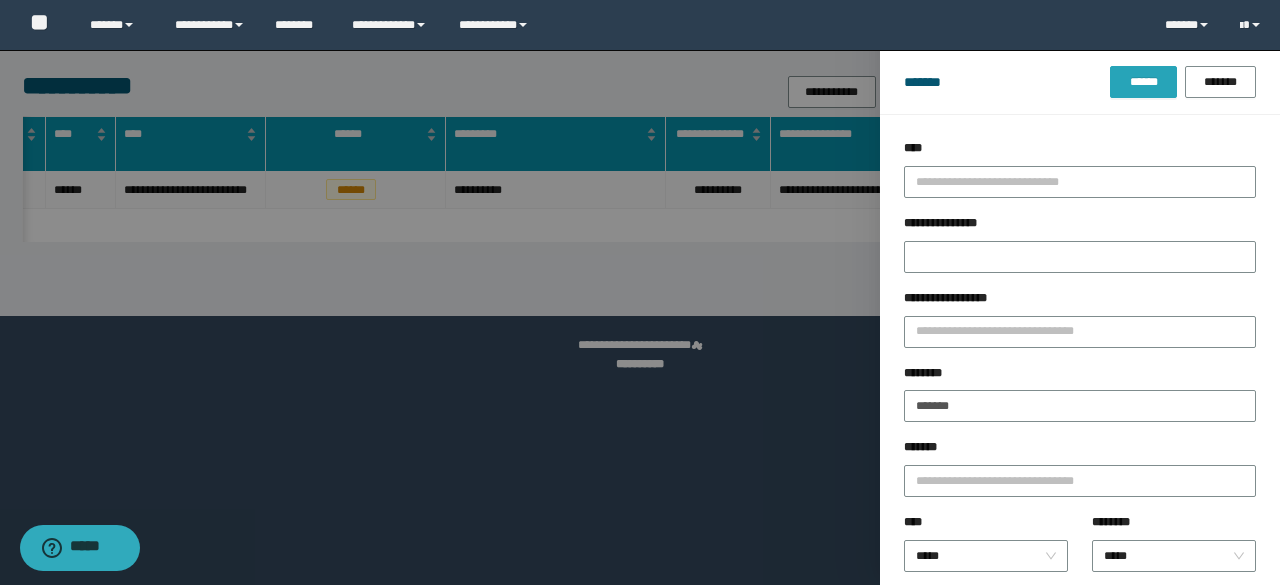 click on "******" at bounding box center (1143, 82) 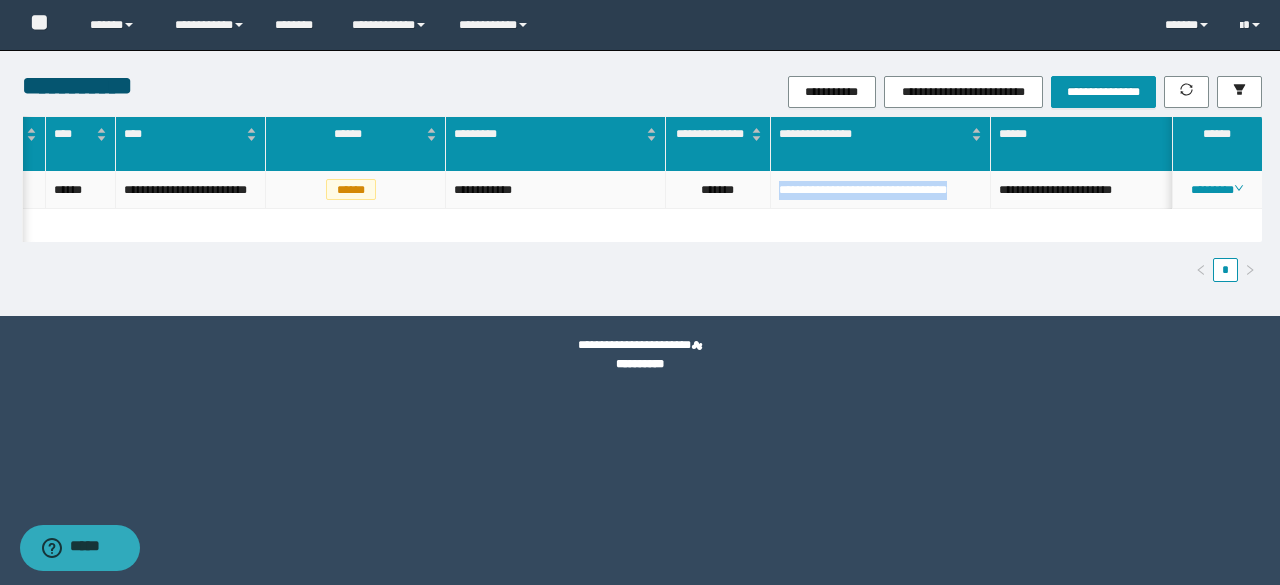 drag, startPoint x: 778, startPoint y: 191, endPoint x: 840, endPoint y: 210, distance: 64.84597 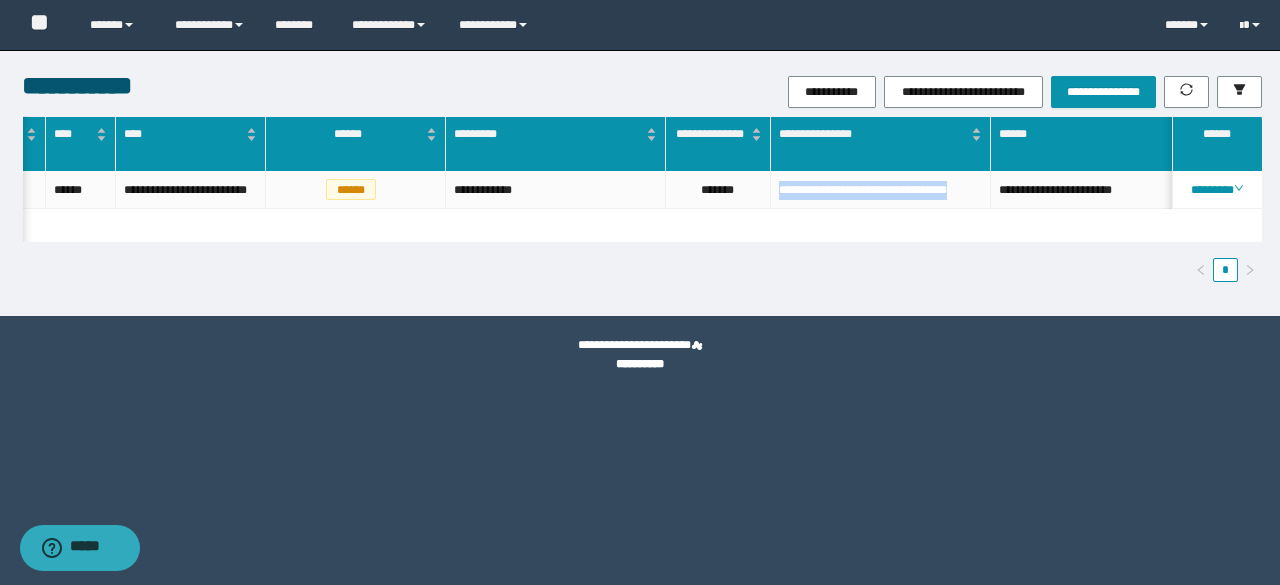 copy on "**********" 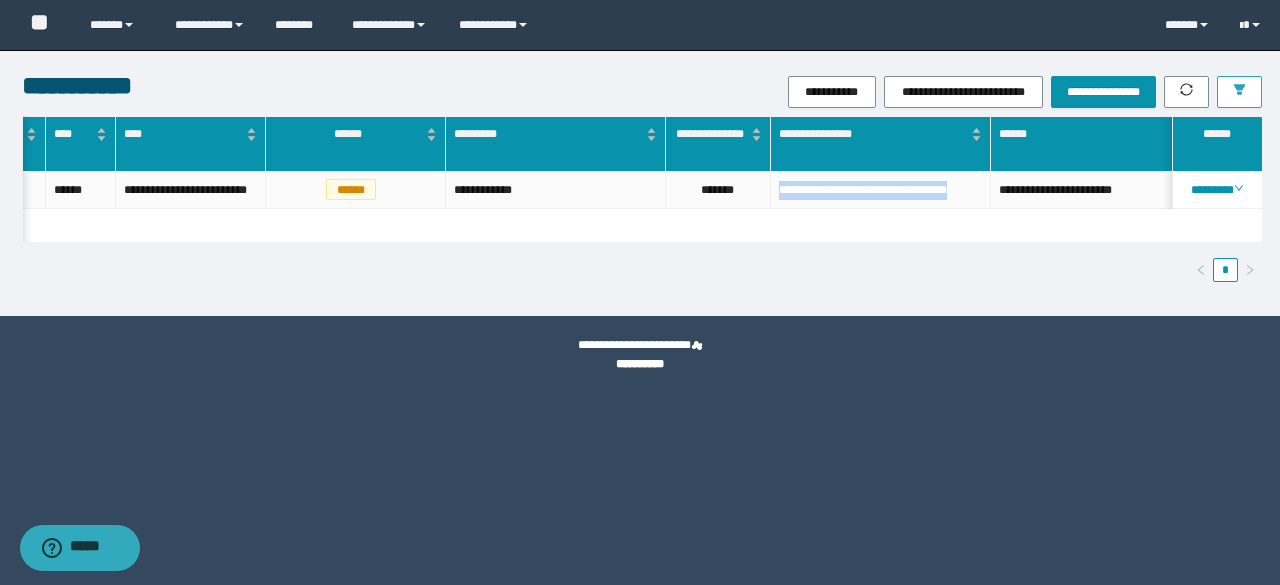 click at bounding box center (1239, 92) 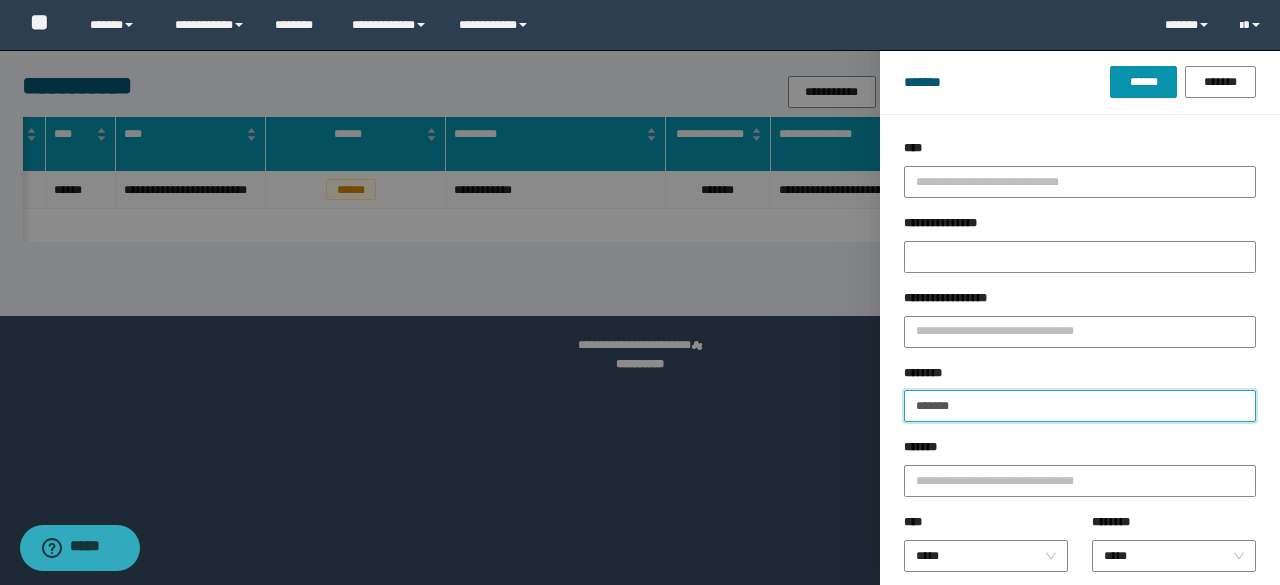 drag, startPoint x: 981, startPoint y: 413, endPoint x: 864, endPoint y: 418, distance: 117.10679 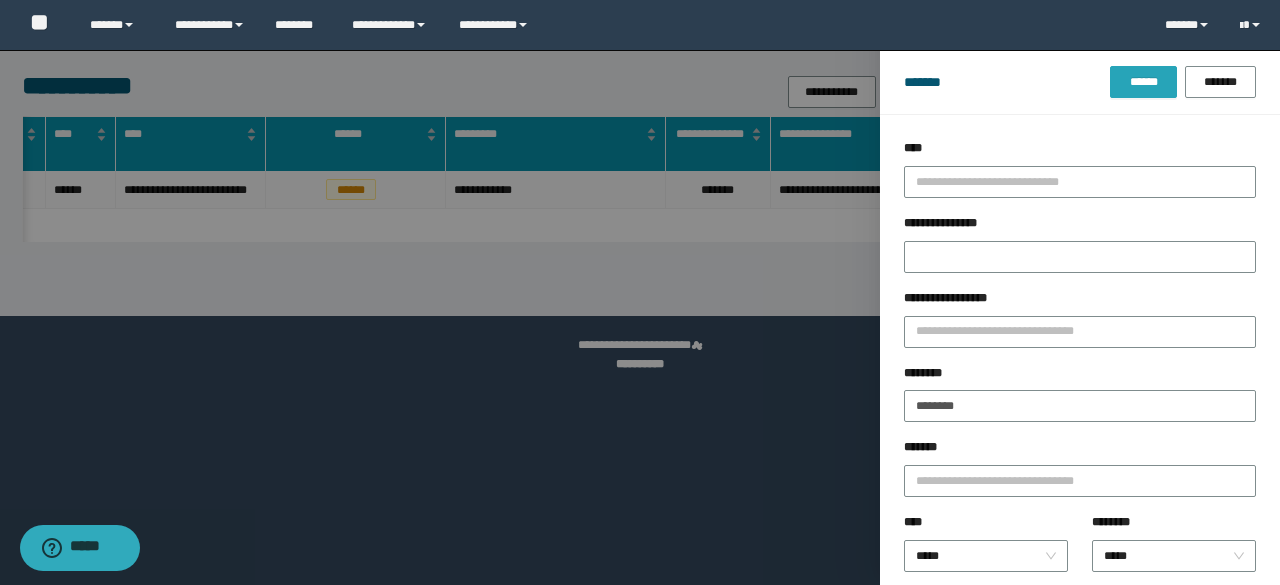 click on "******" at bounding box center (1143, 82) 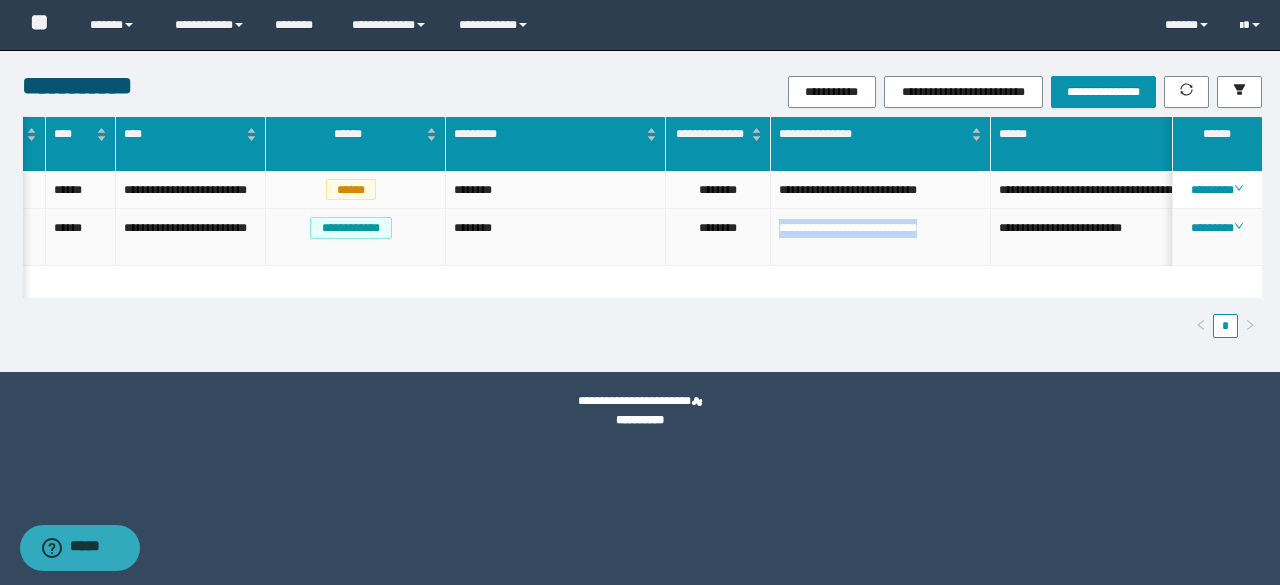 drag, startPoint x: 774, startPoint y: 248, endPoint x: 978, endPoint y: 259, distance: 204.29636 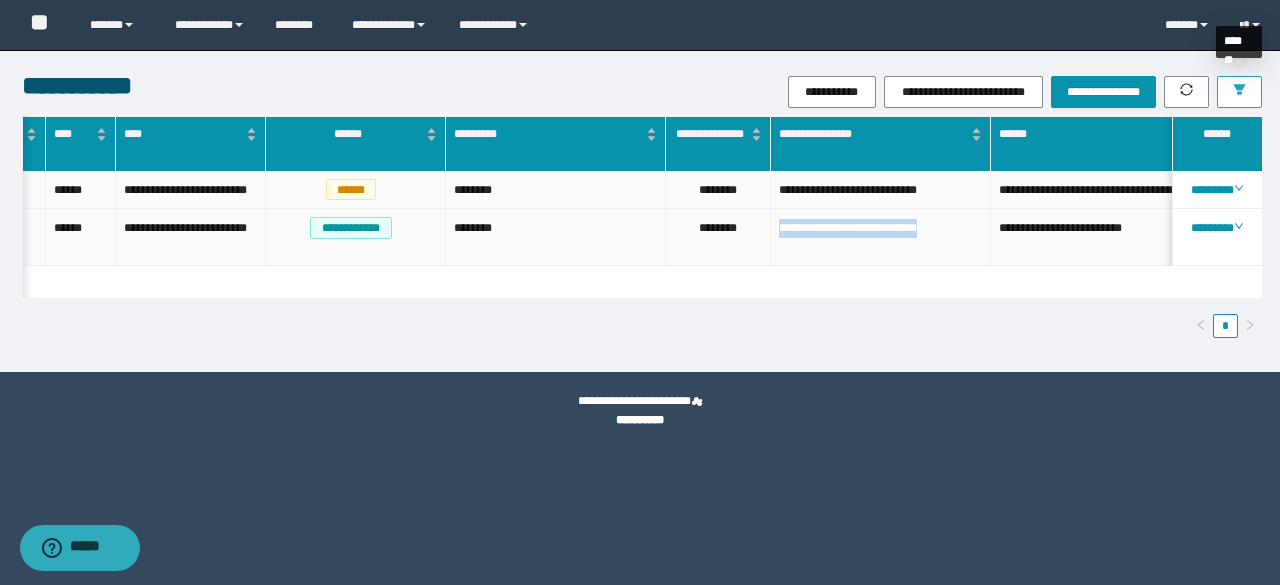 click at bounding box center [1239, 92] 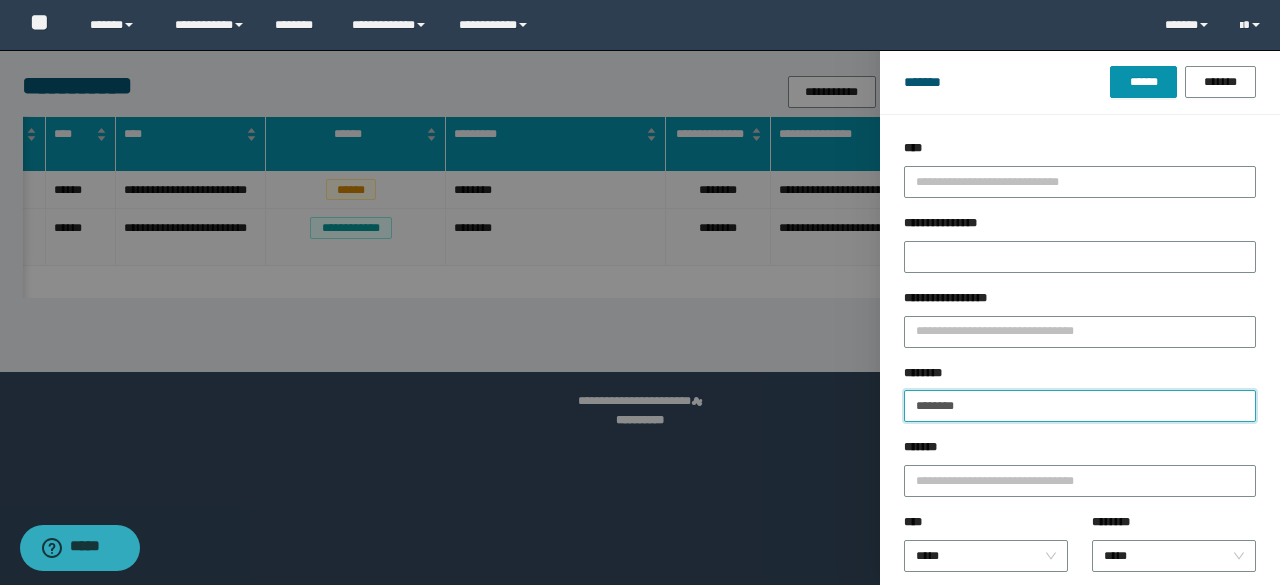 click on "********" at bounding box center (1080, 406) 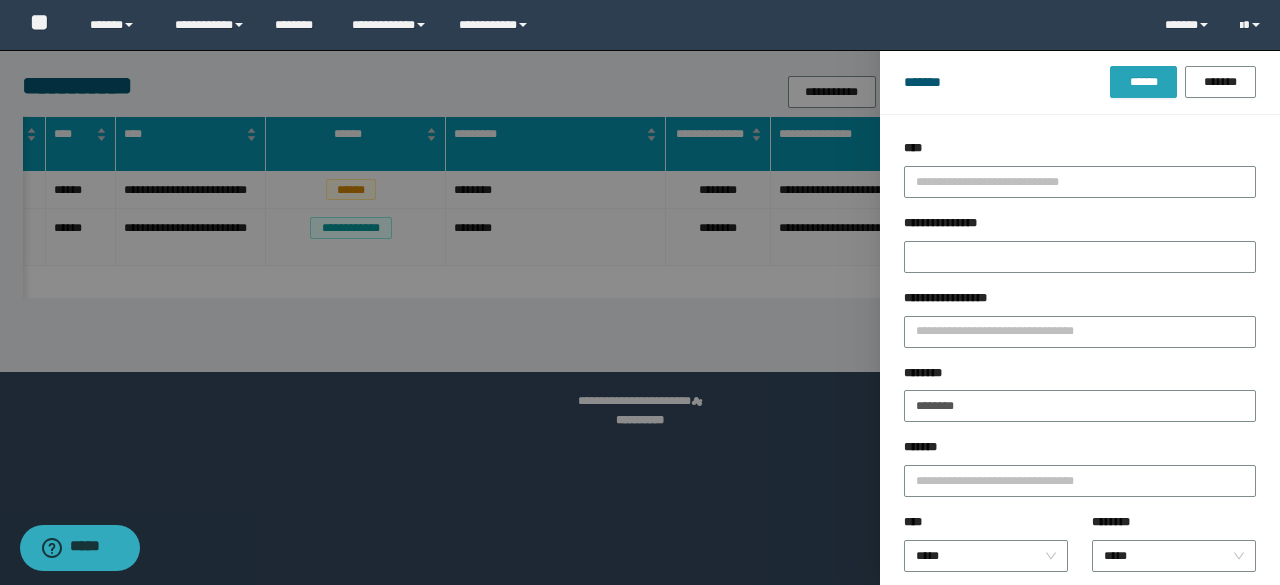 click on "******" at bounding box center [1143, 82] 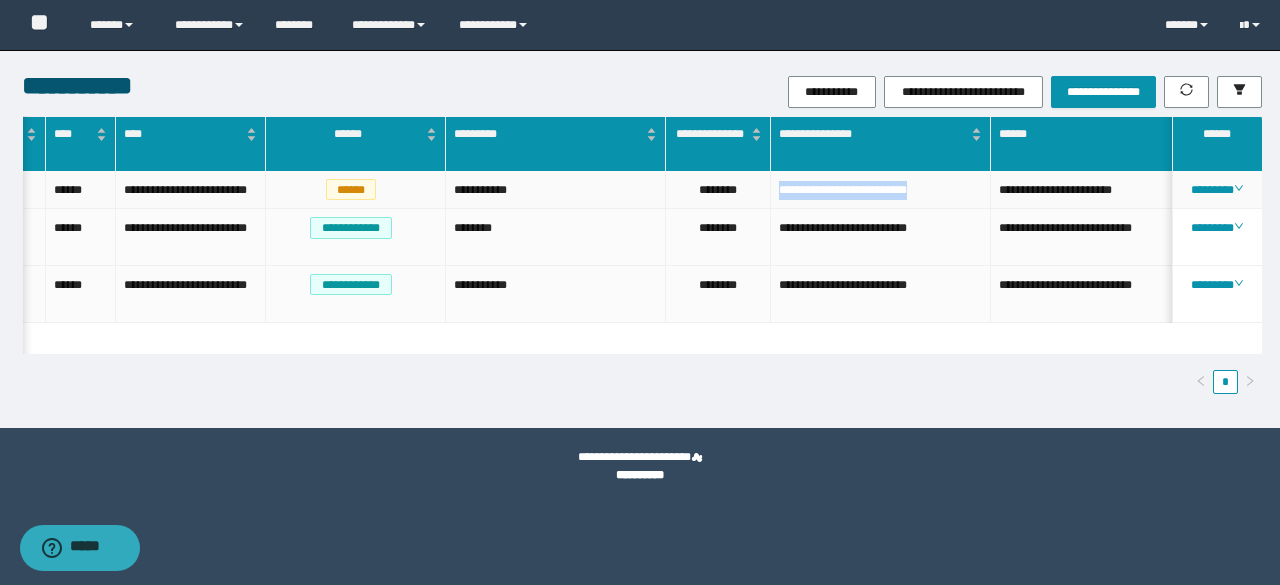 drag, startPoint x: 773, startPoint y: 195, endPoint x: 948, endPoint y: 211, distance: 175.7299 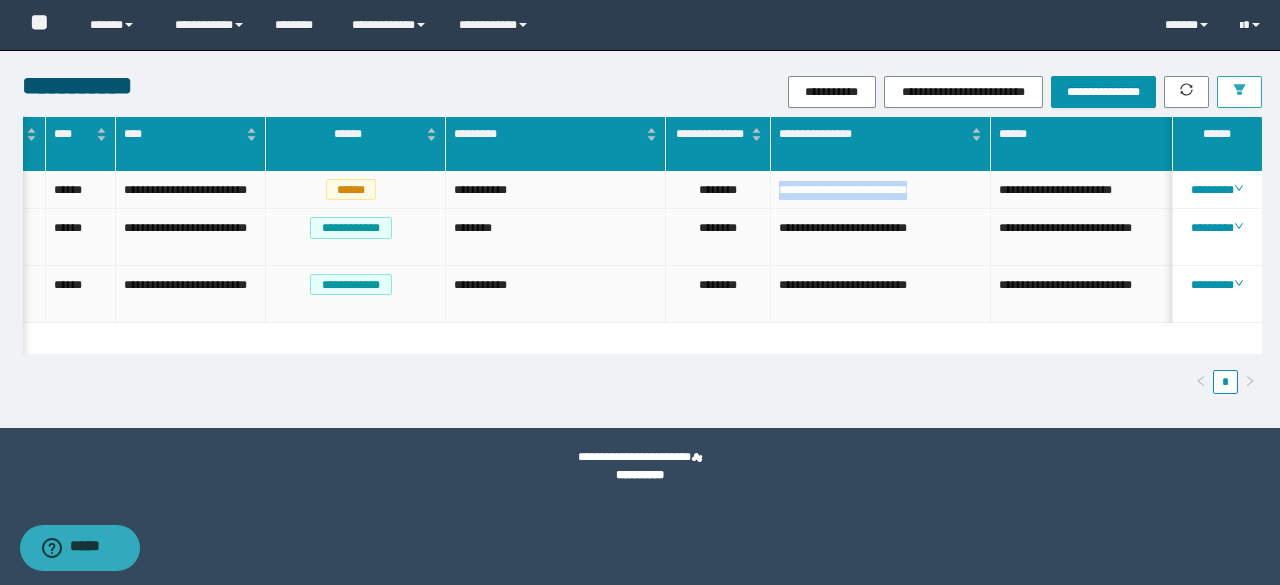 click 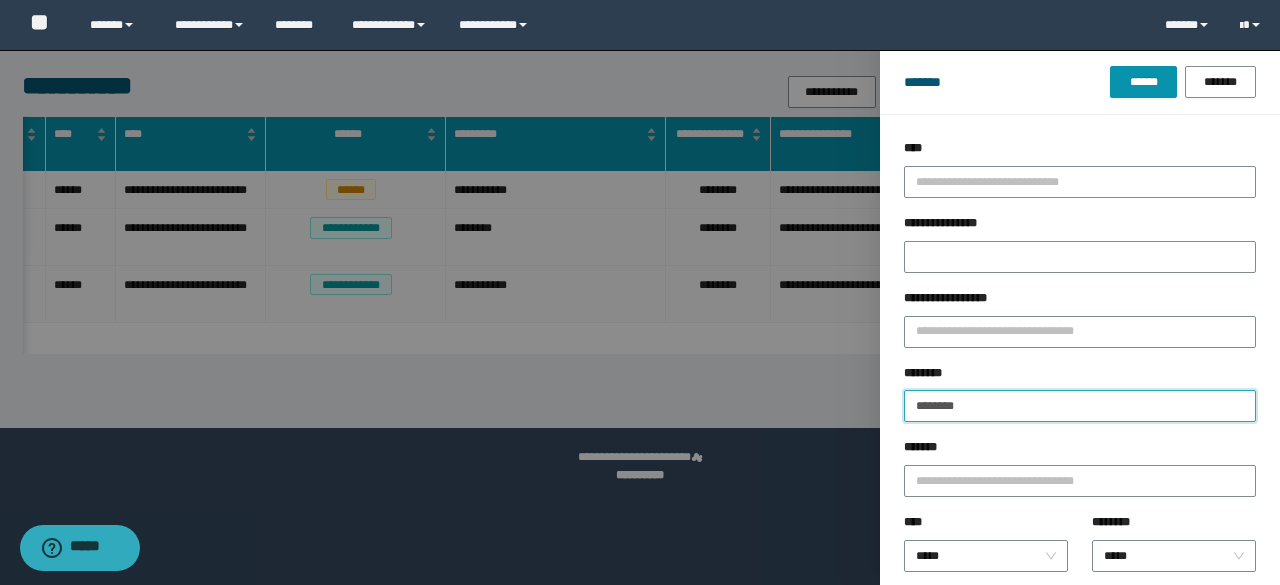click on "********" at bounding box center (1080, 406) 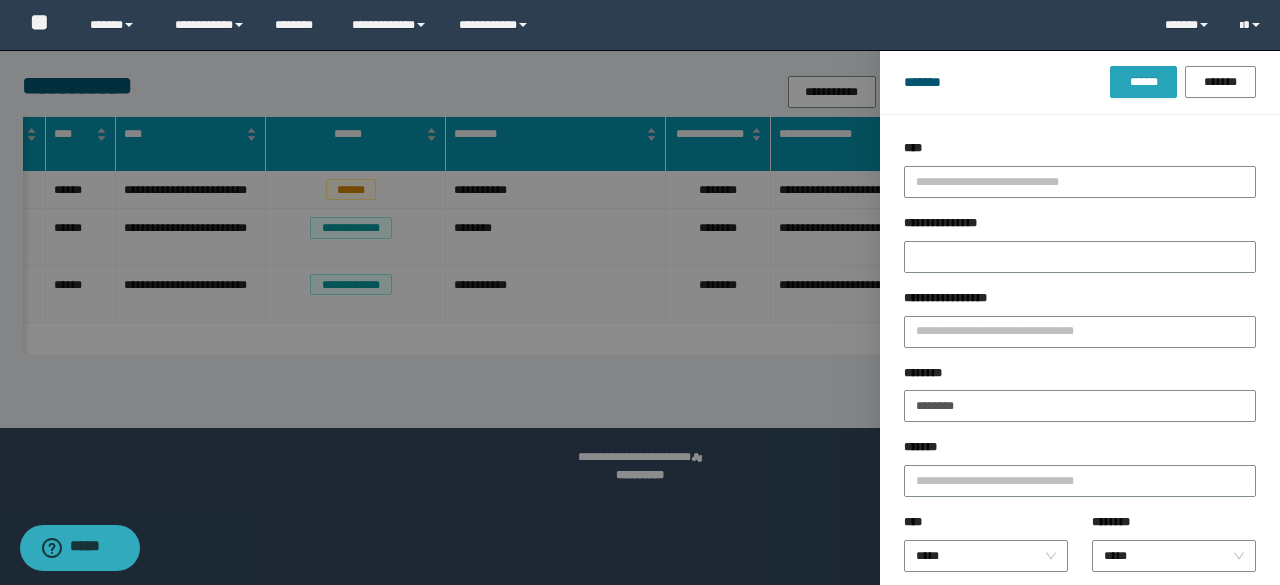 click on "******" at bounding box center (1143, 82) 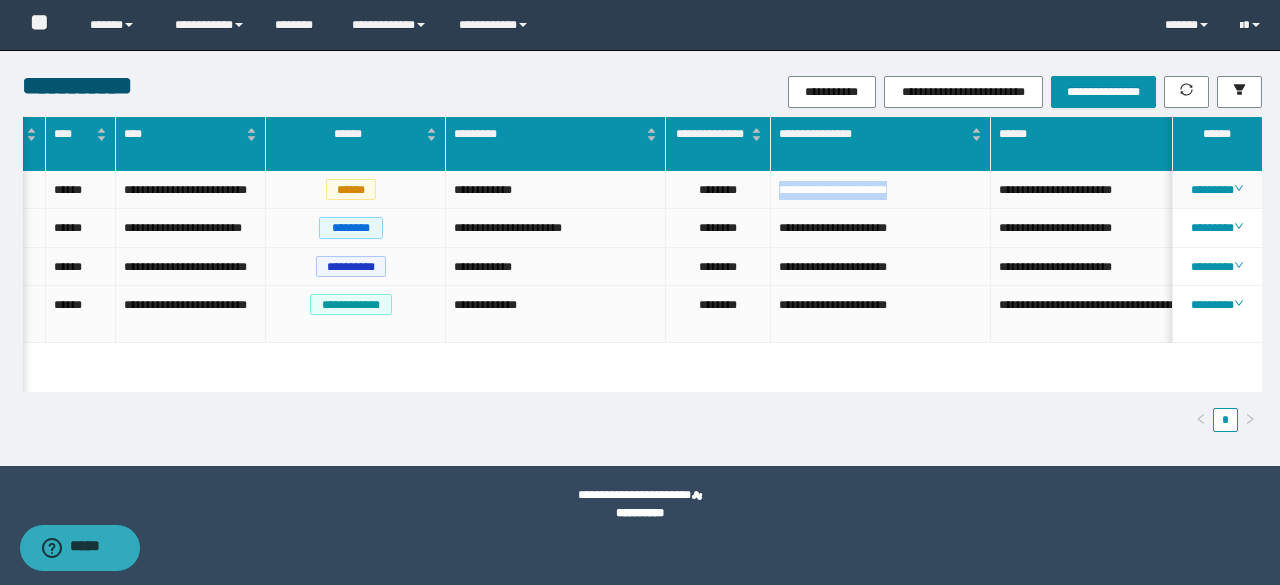drag, startPoint x: 776, startPoint y: 185, endPoint x: 940, endPoint y: 193, distance: 164.195 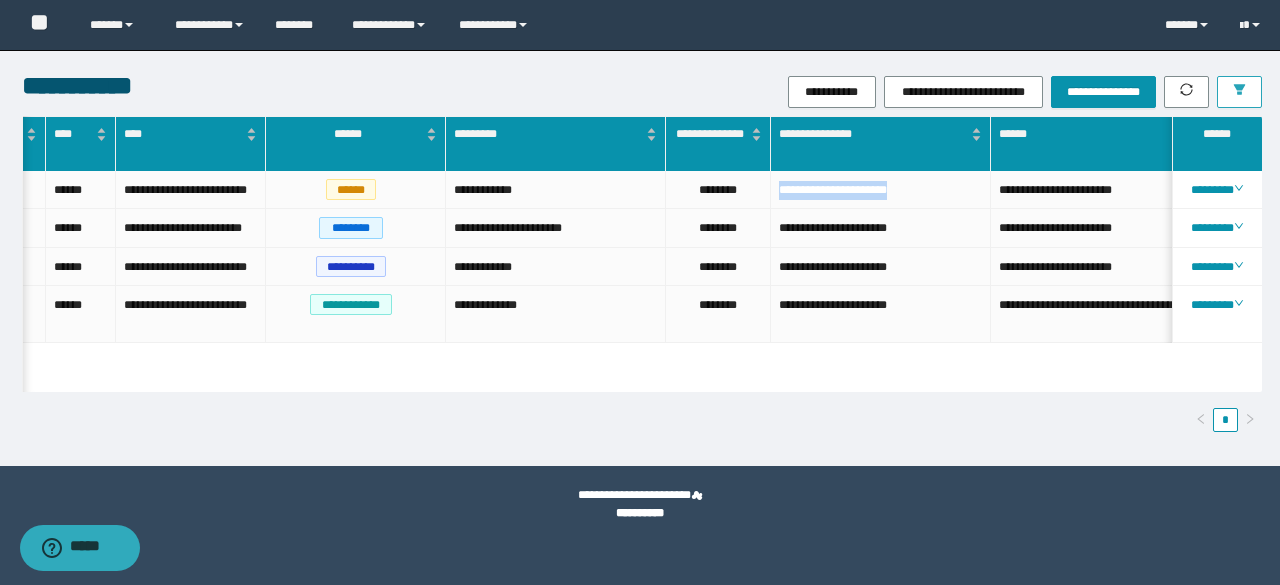 click at bounding box center (1239, 92) 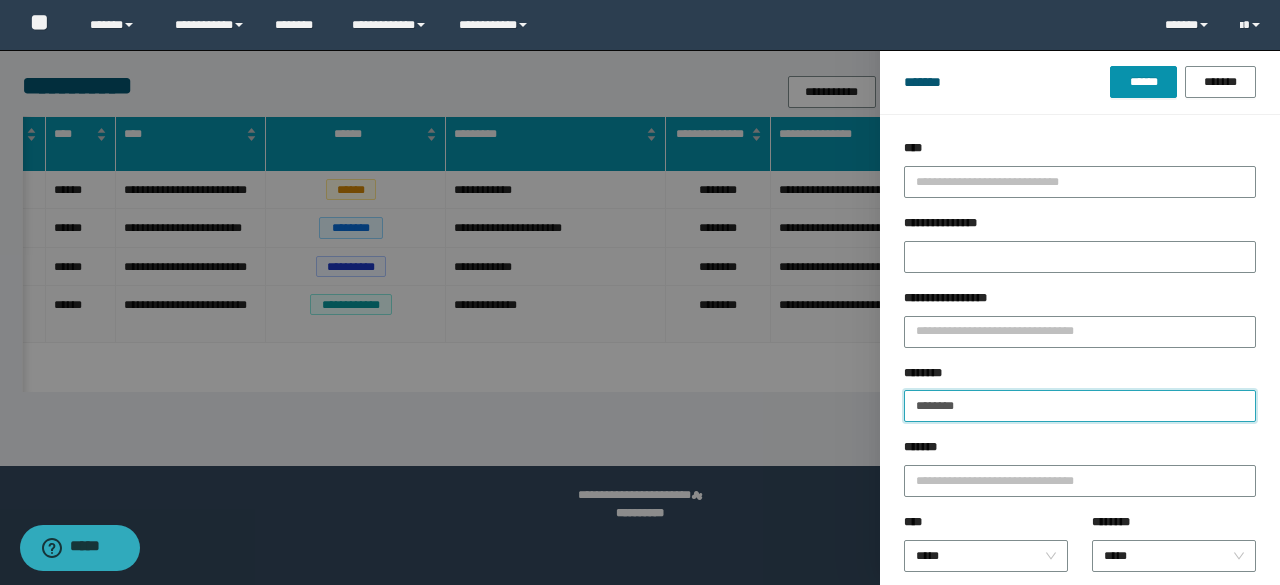 click on "********" at bounding box center [1080, 406] 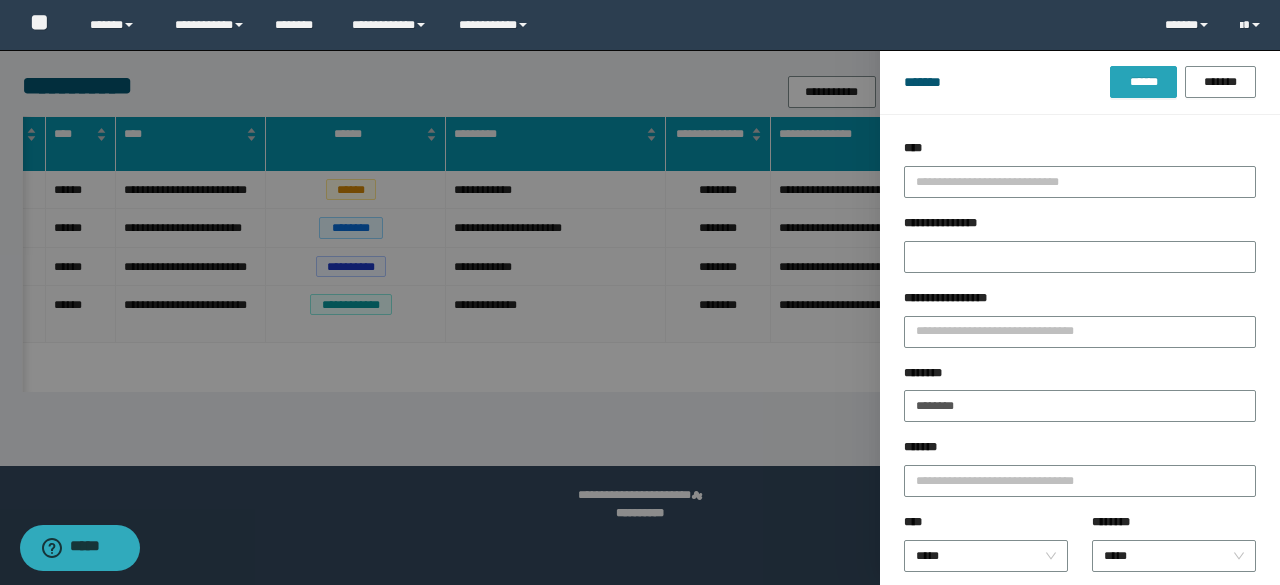click on "******" at bounding box center [1143, 82] 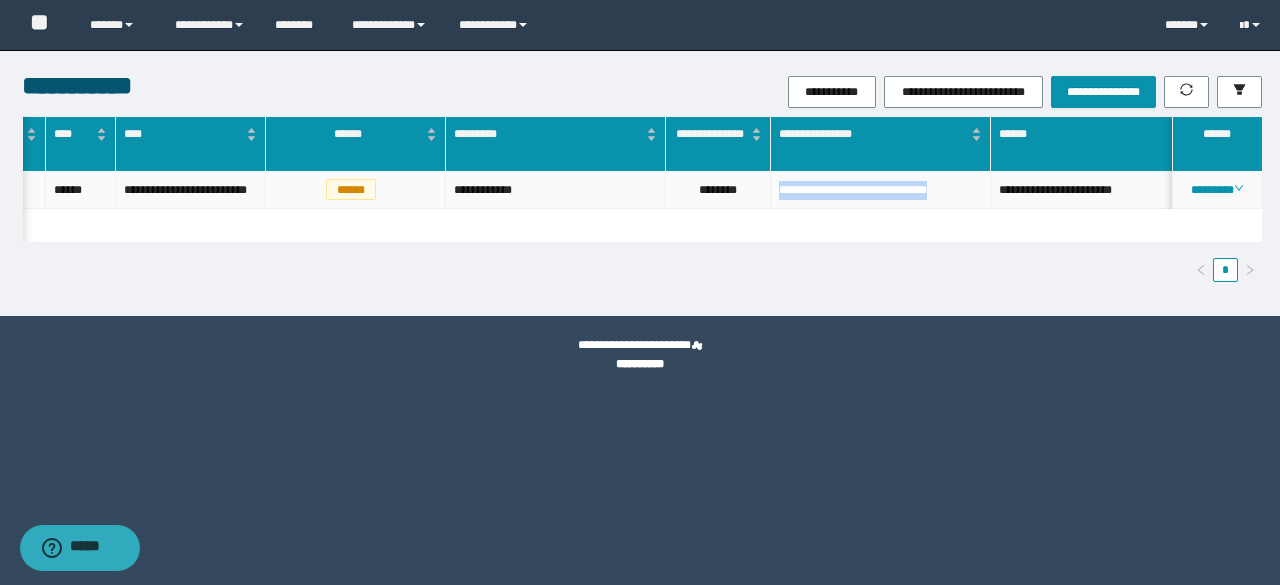 drag, startPoint x: 779, startPoint y: 189, endPoint x: 978, endPoint y: 199, distance: 199.2511 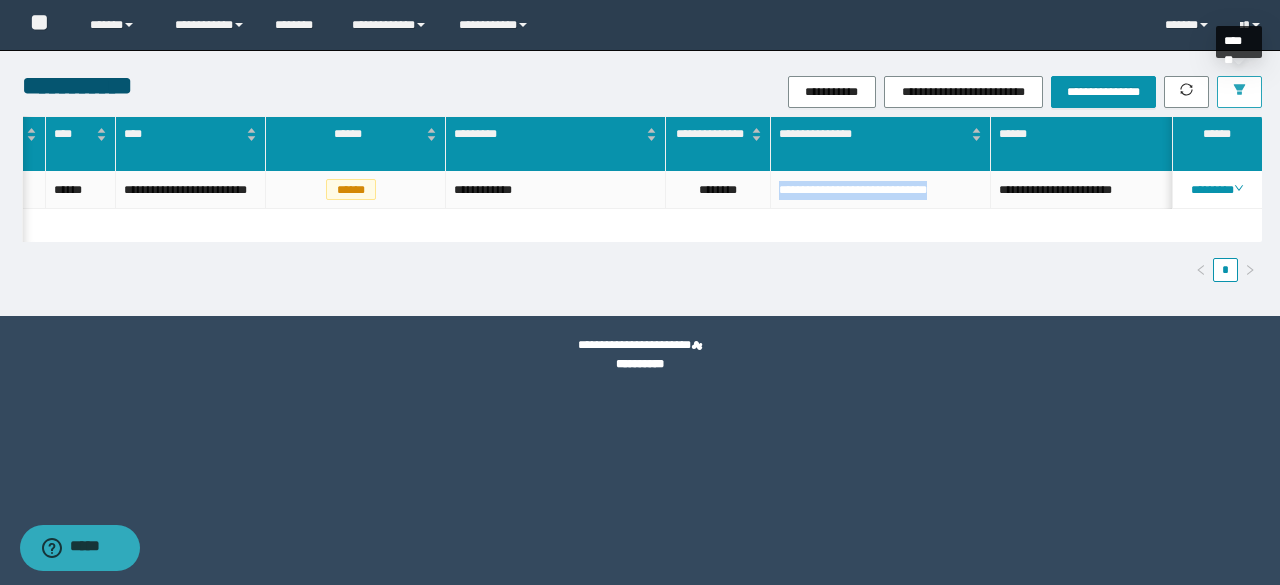 click at bounding box center (1239, 92) 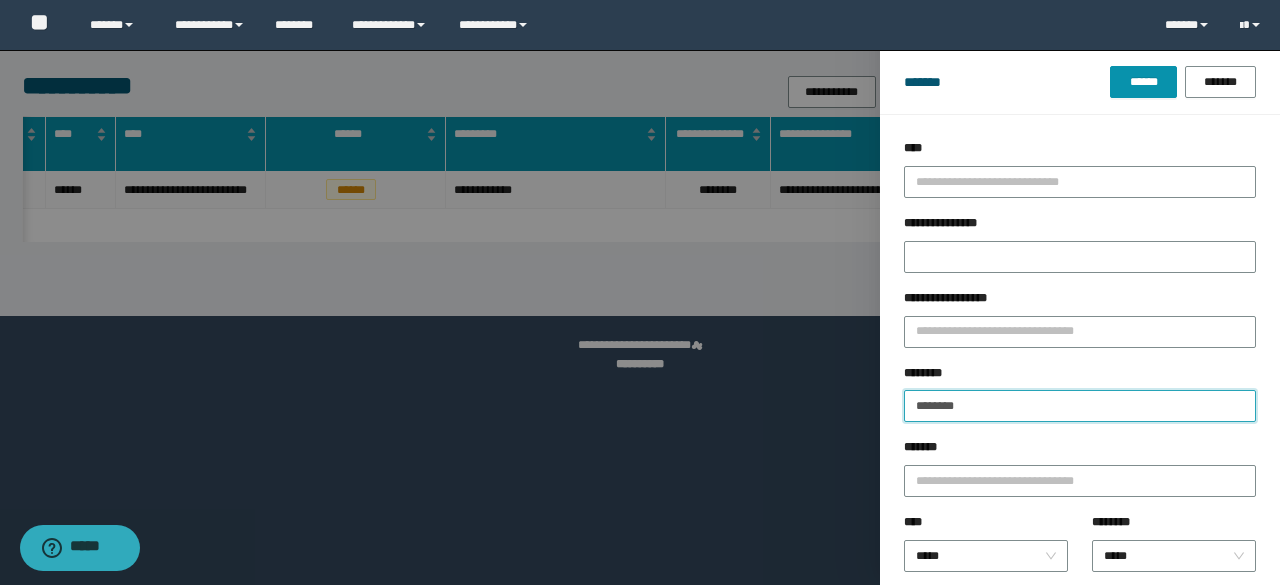 click on "********" at bounding box center (1080, 406) 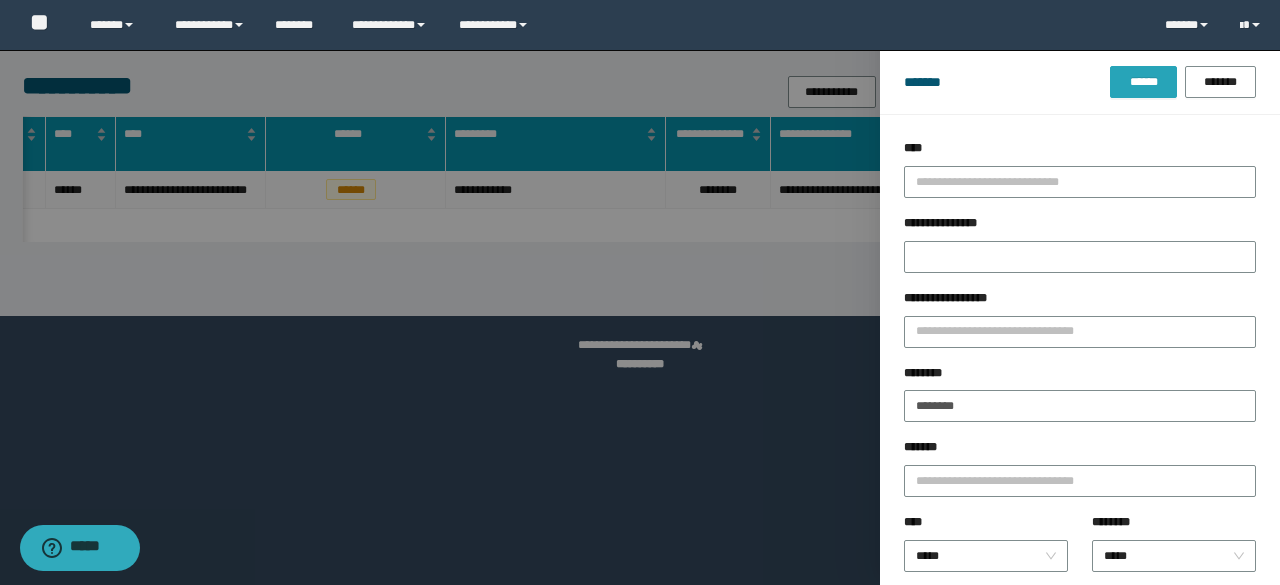 click on "******" at bounding box center (1143, 82) 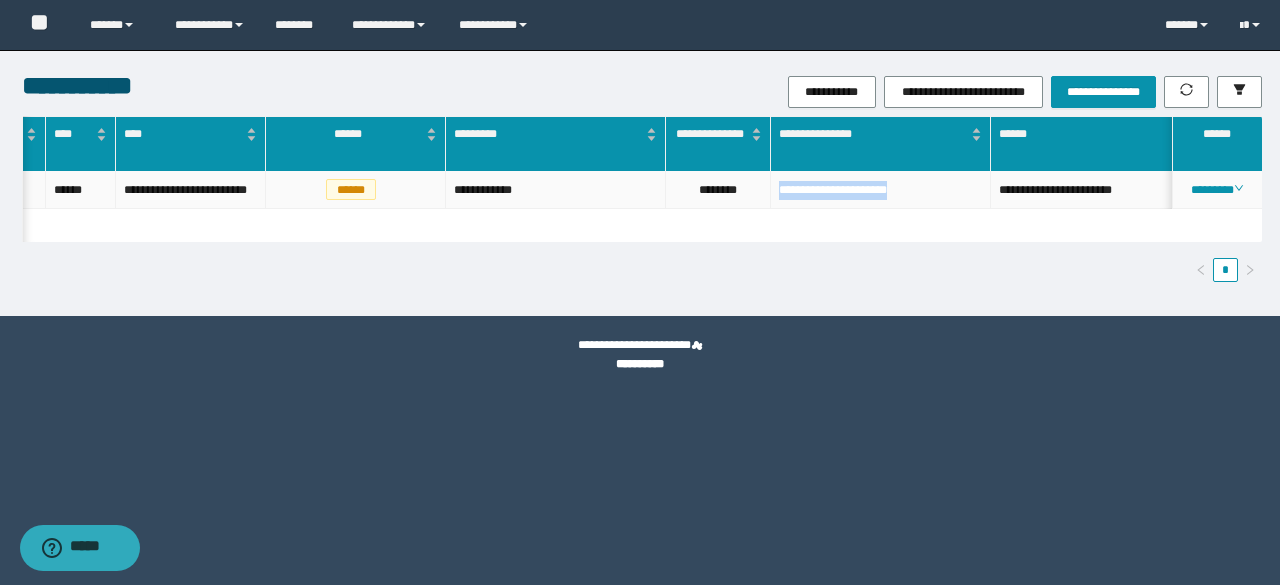 drag, startPoint x: 772, startPoint y: 189, endPoint x: 948, endPoint y: 194, distance: 176.07101 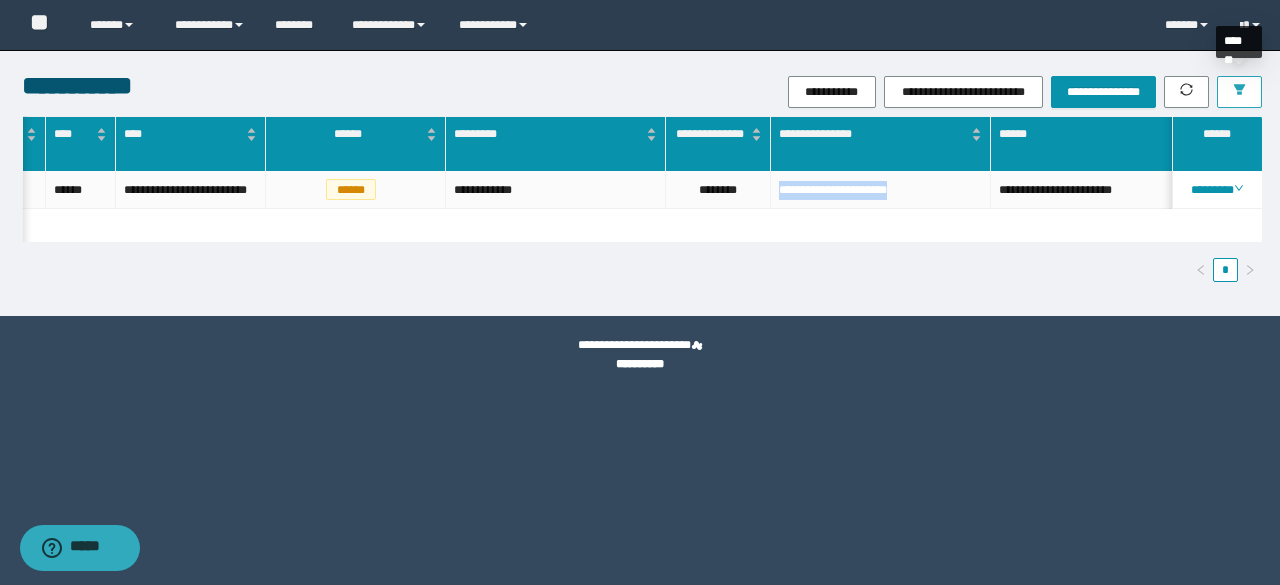 click 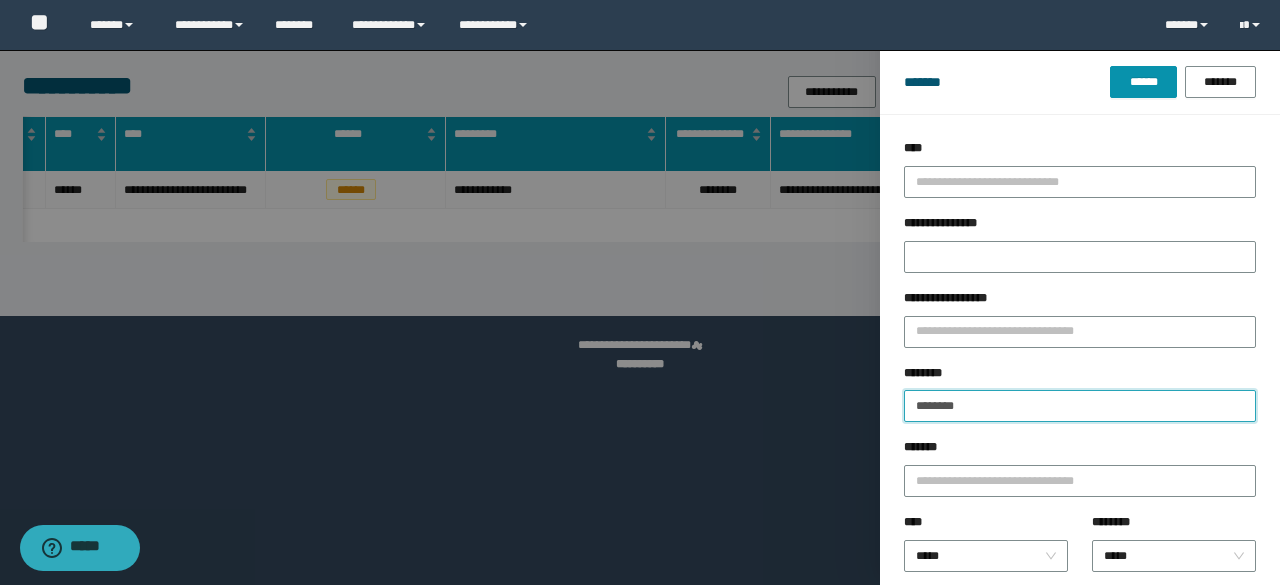 click on "********" at bounding box center (1080, 406) 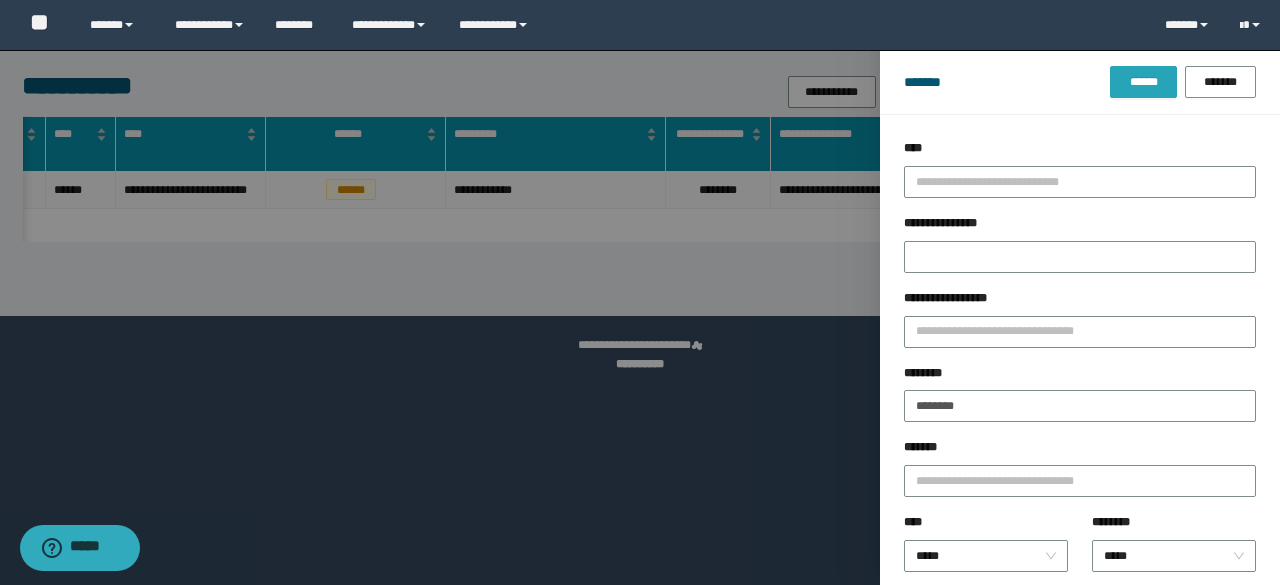 click on "******" at bounding box center (1143, 82) 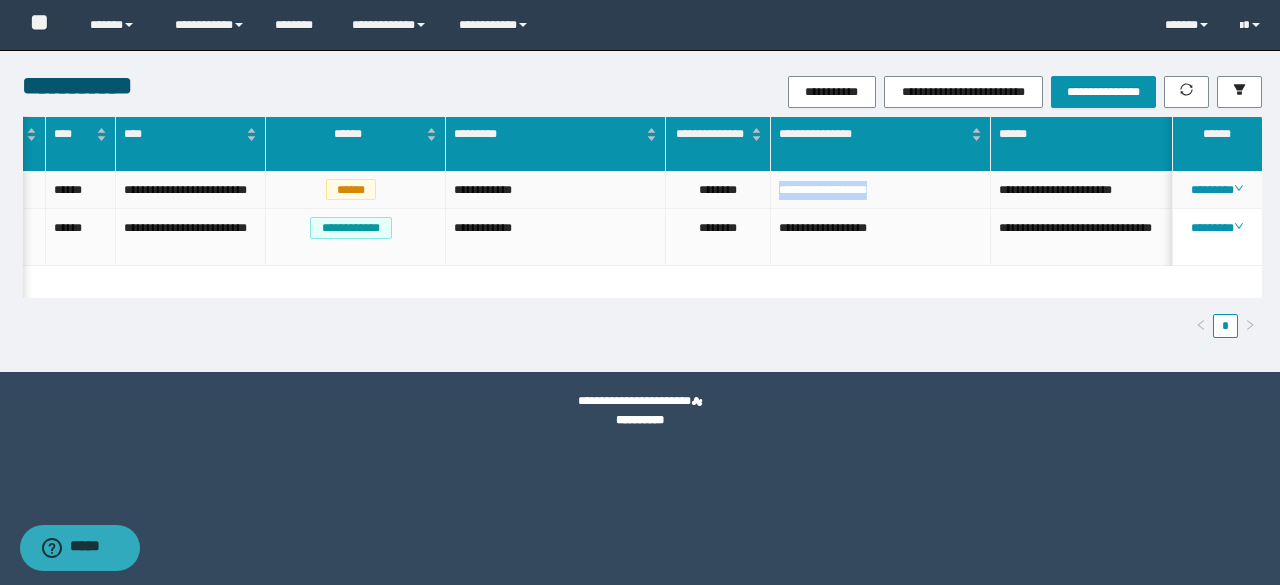 drag, startPoint x: 777, startPoint y: 197, endPoint x: 914, endPoint y: 191, distance: 137.13132 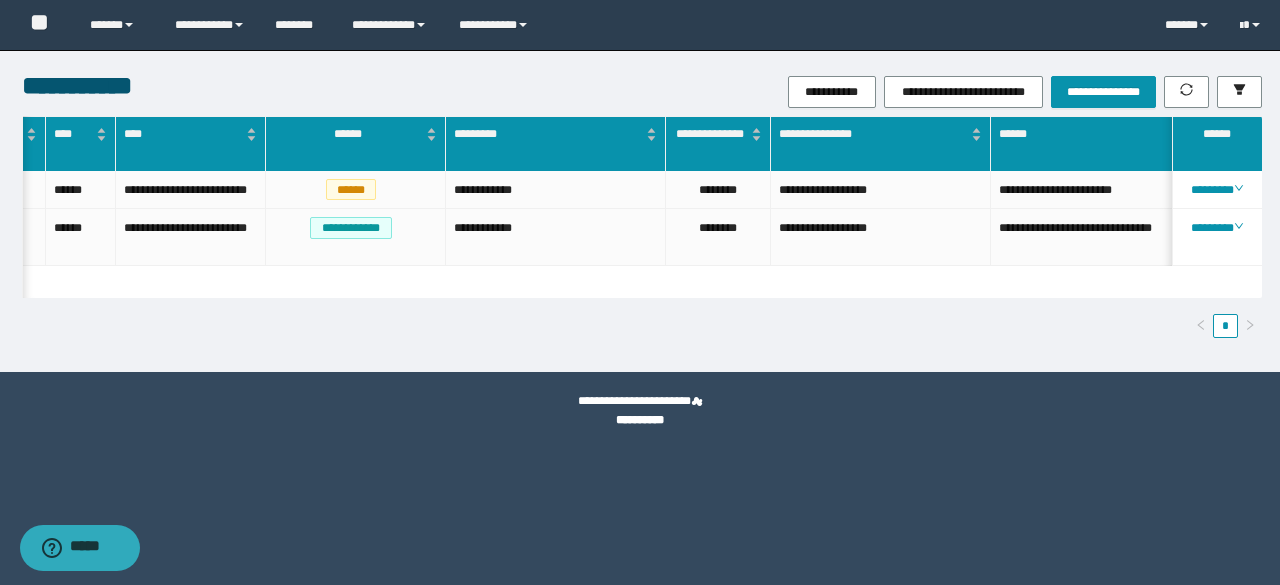 click on "**********" at bounding box center [848, 92] 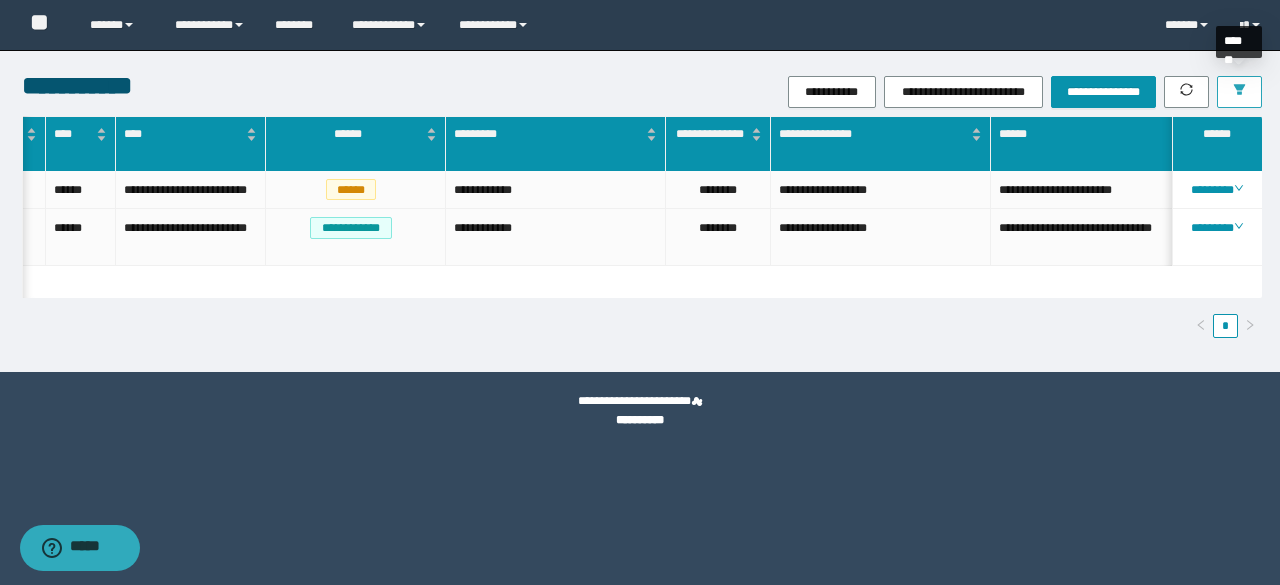 click at bounding box center [1239, 92] 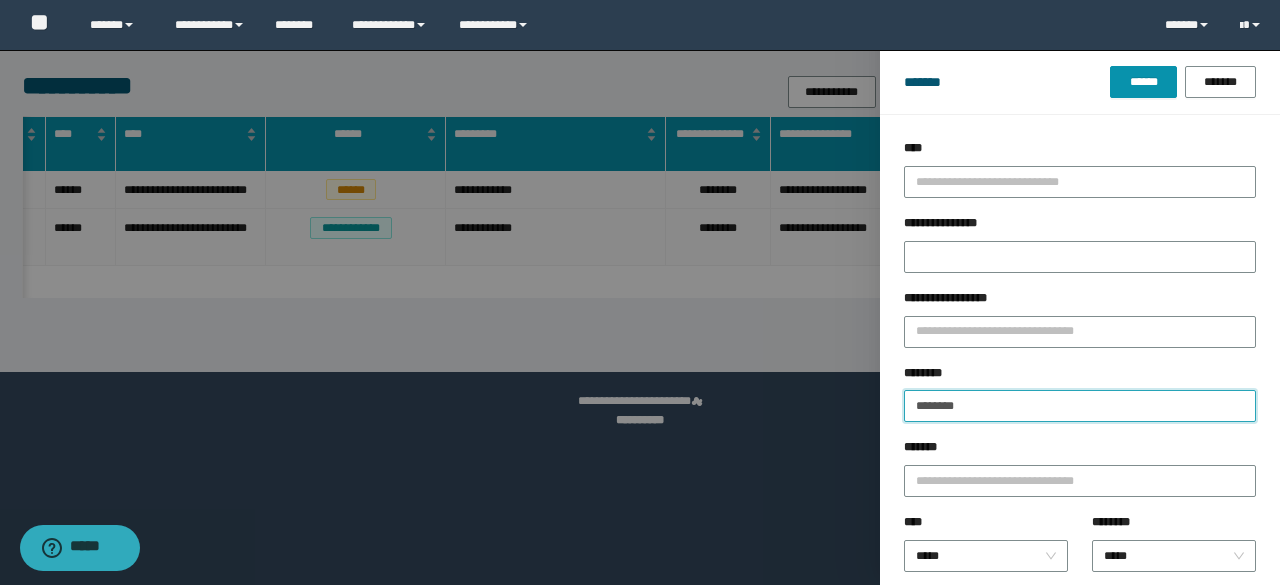 click on "********" at bounding box center (1080, 406) 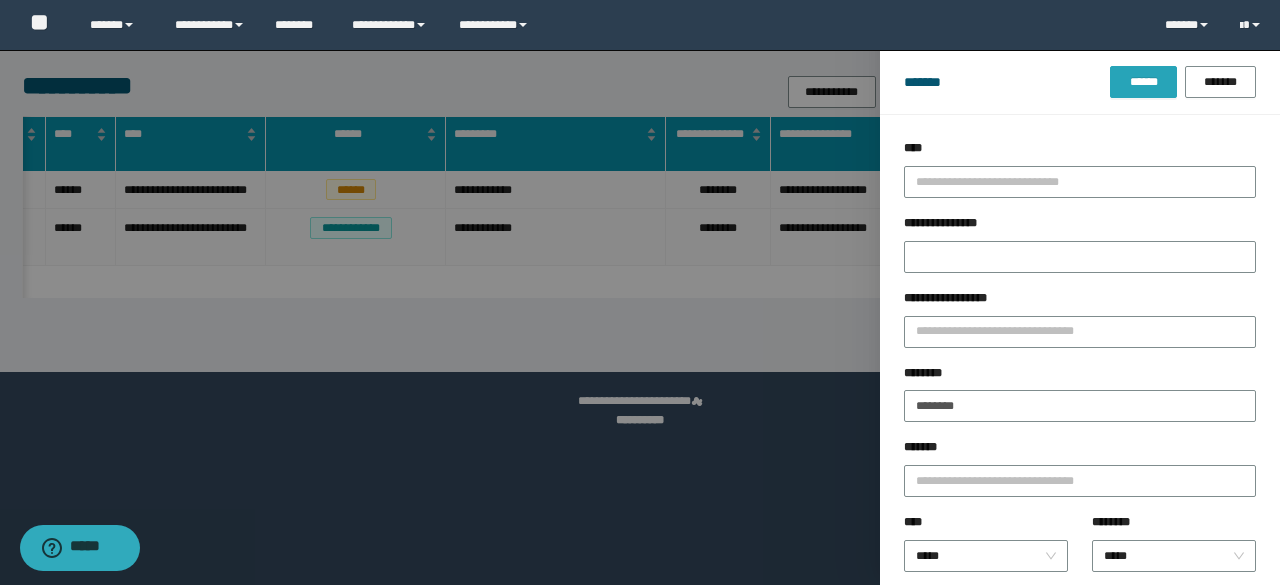 click on "******" at bounding box center (1143, 82) 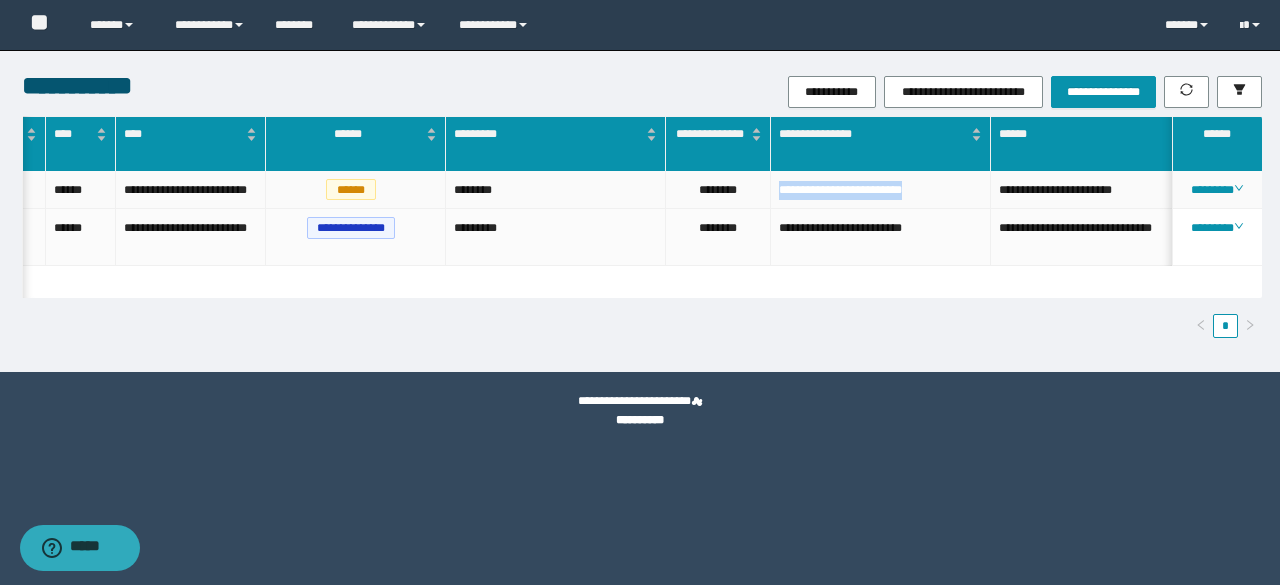 drag, startPoint x: 776, startPoint y: 192, endPoint x: 946, endPoint y: 209, distance: 170.84789 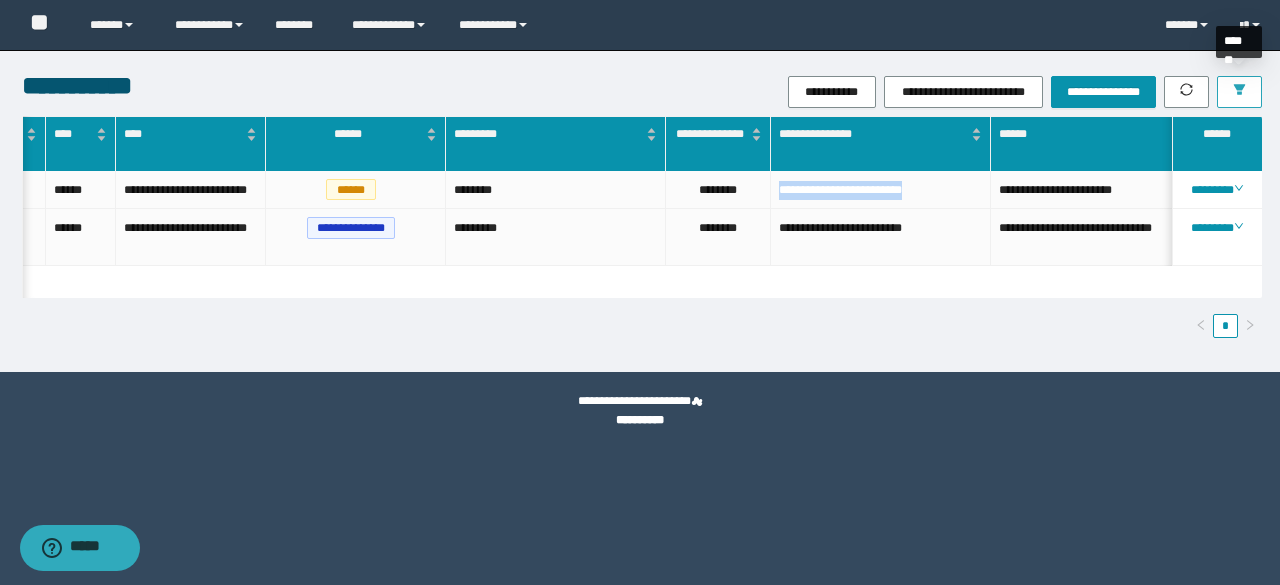 click at bounding box center (1239, 92) 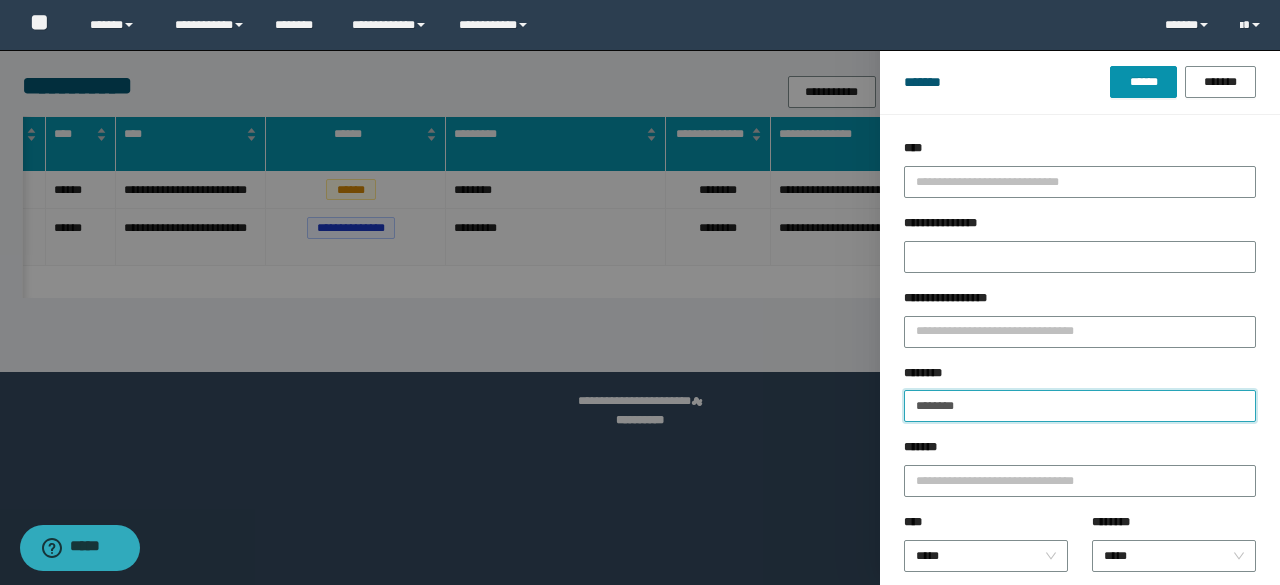 click on "********" at bounding box center (1080, 406) 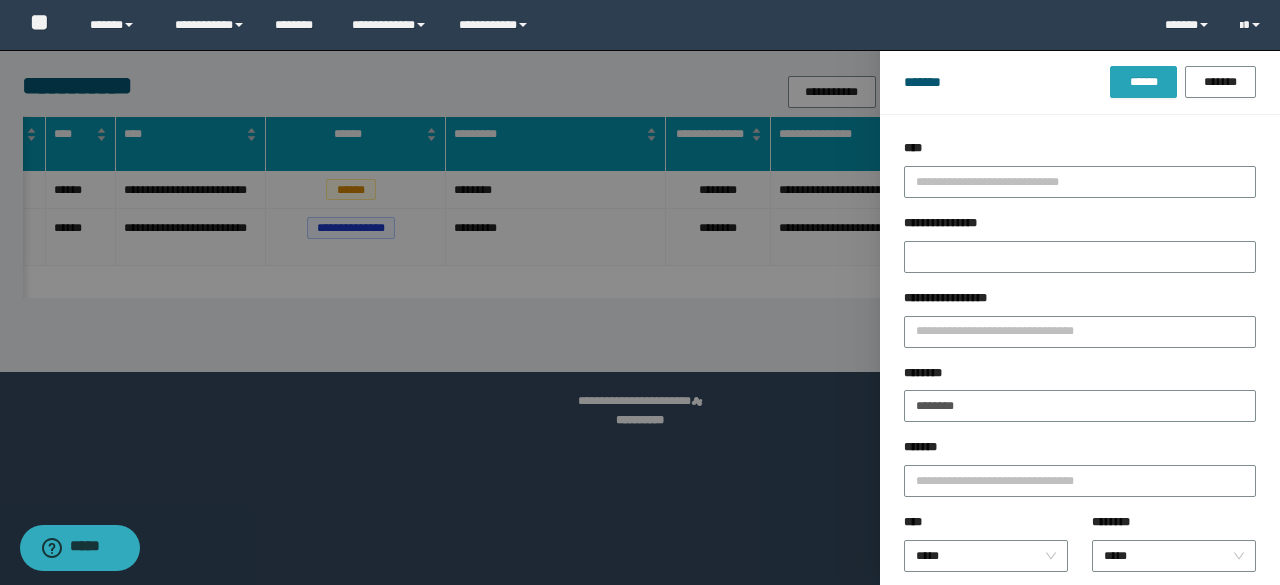 click on "******" at bounding box center [1143, 82] 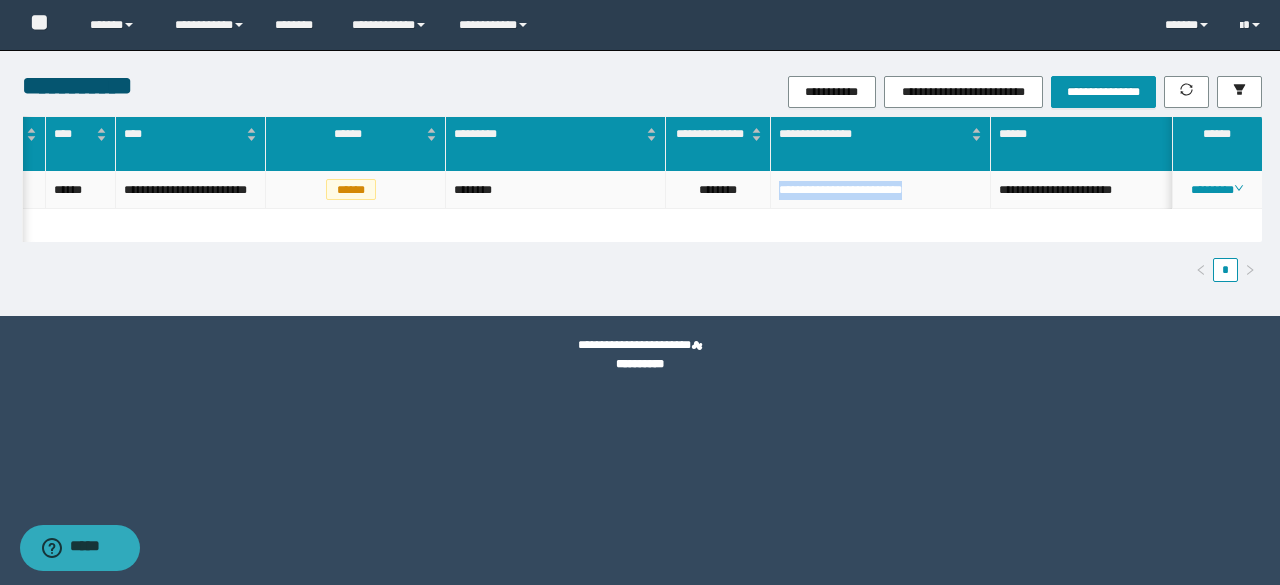 drag, startPoint x: 772, startPoint y: 192, endPoint x: 984, endPoint y: 212, distance: 212.9413 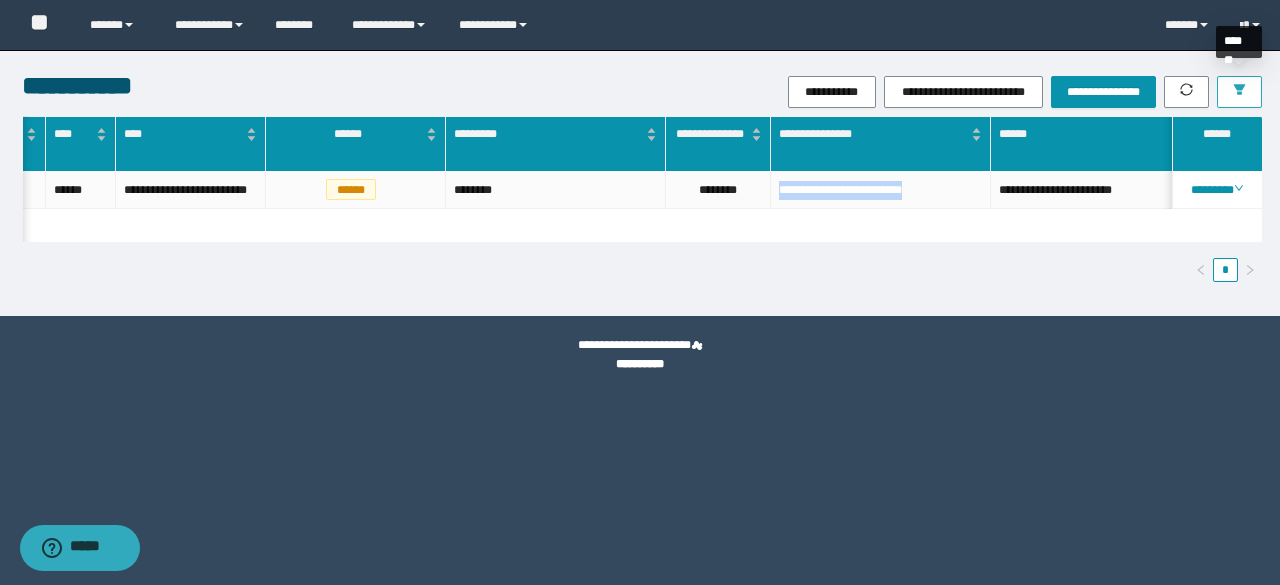 click 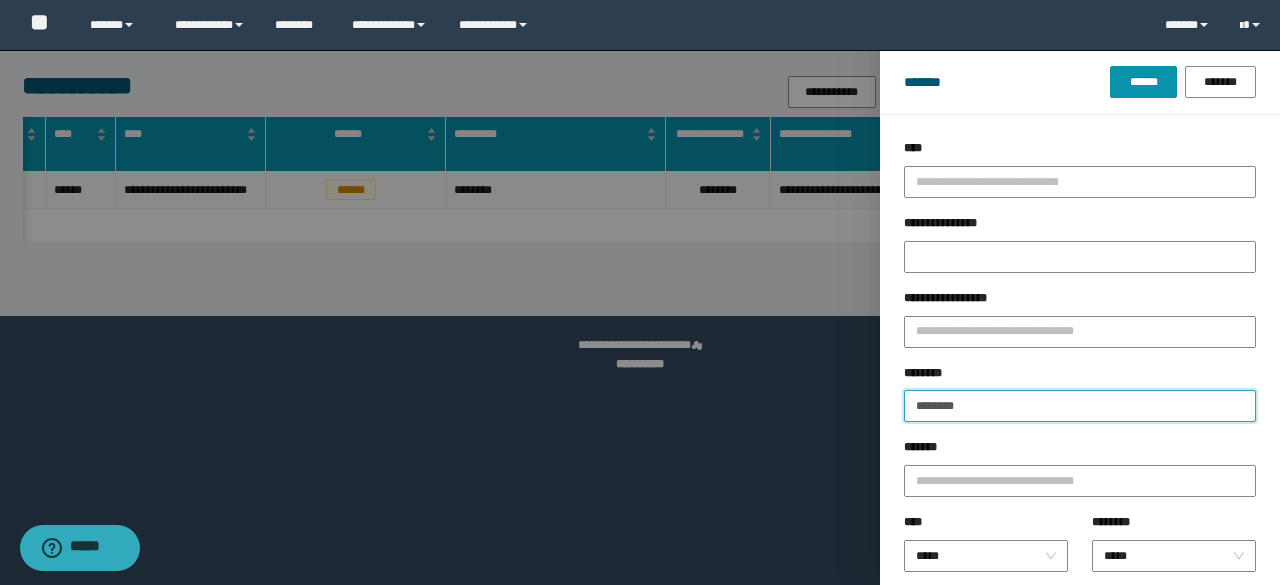 click on "********" at bounding box center (1080, 406) 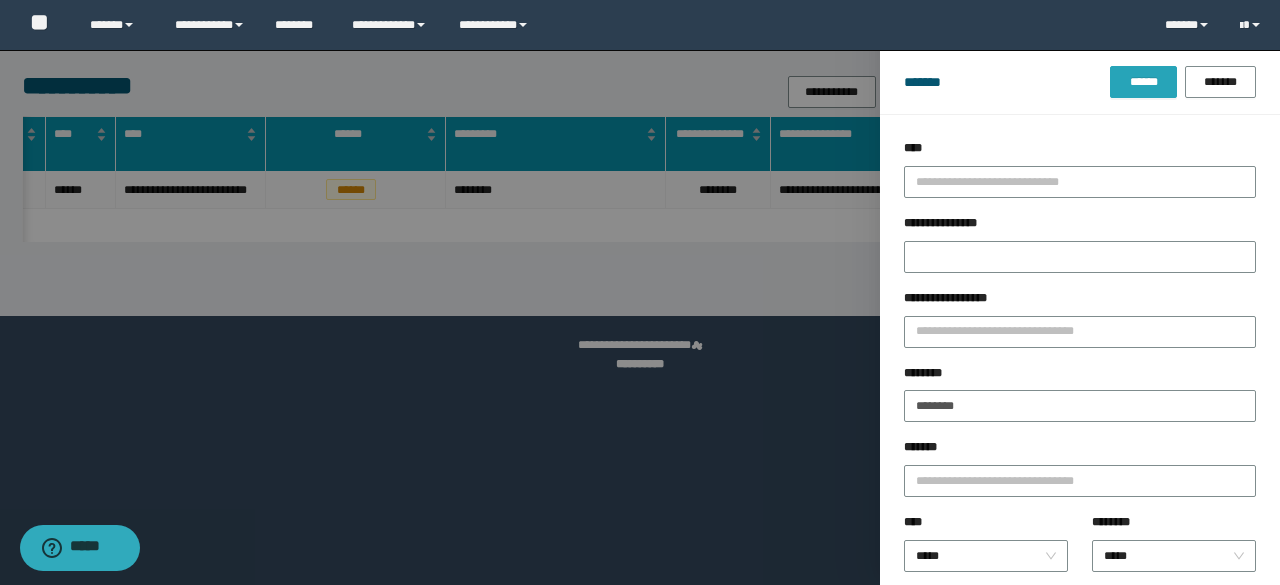 click on "******" at bounding box center (1143, 82) 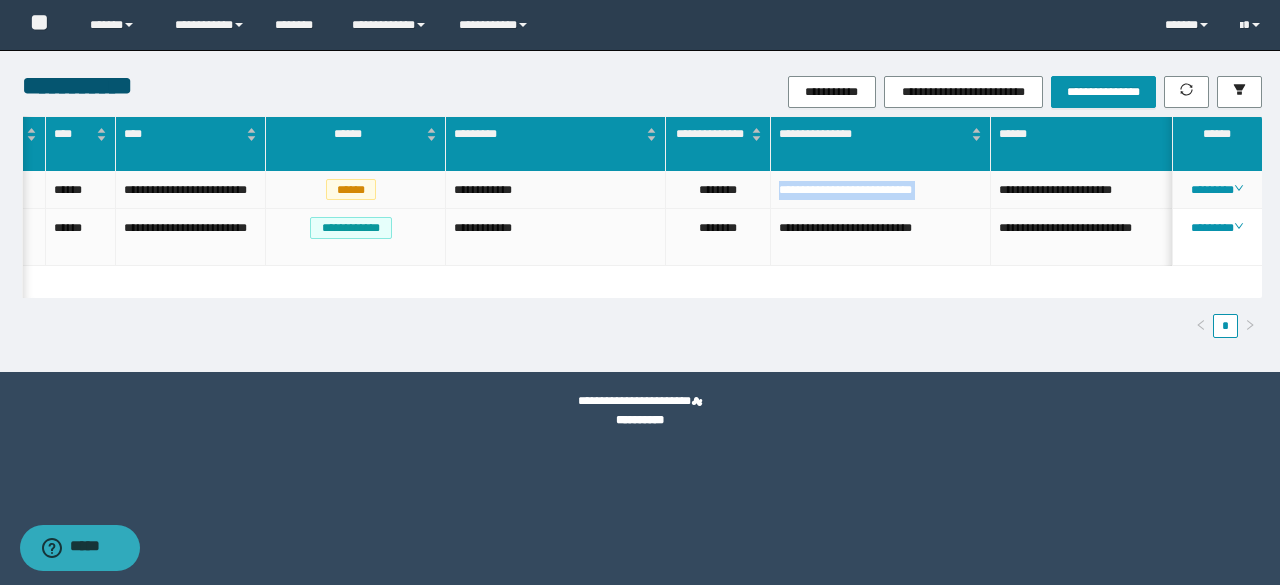 drag, startPoint x: 774, startPoint y: 192, endPoint x: 991, endPoint y: 200, distance: 217.14742 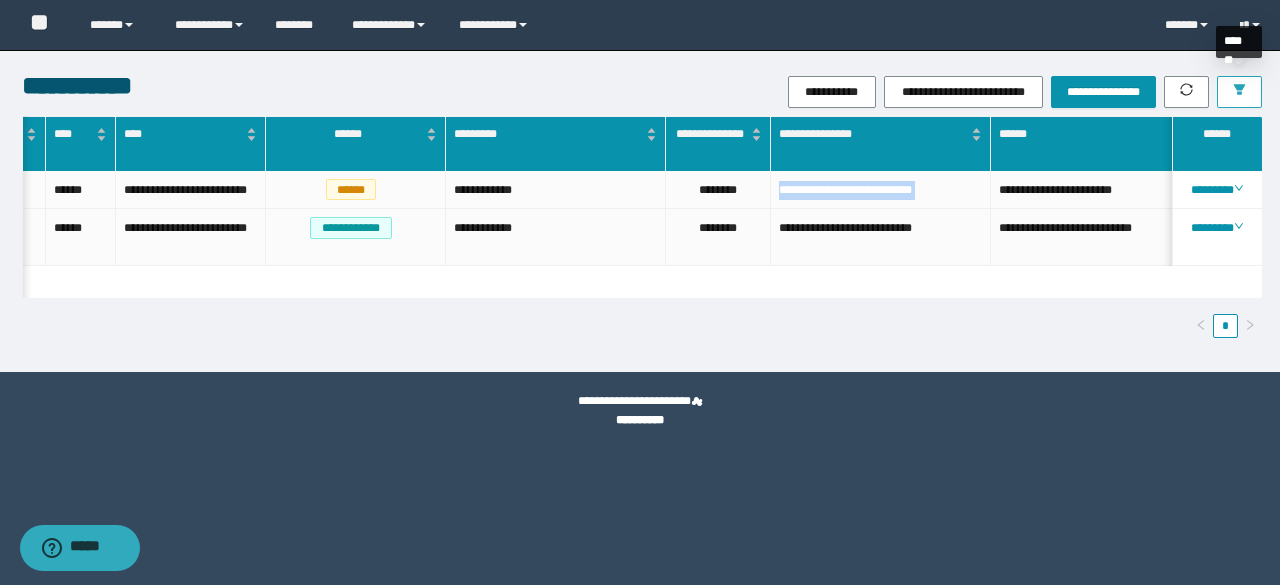 click 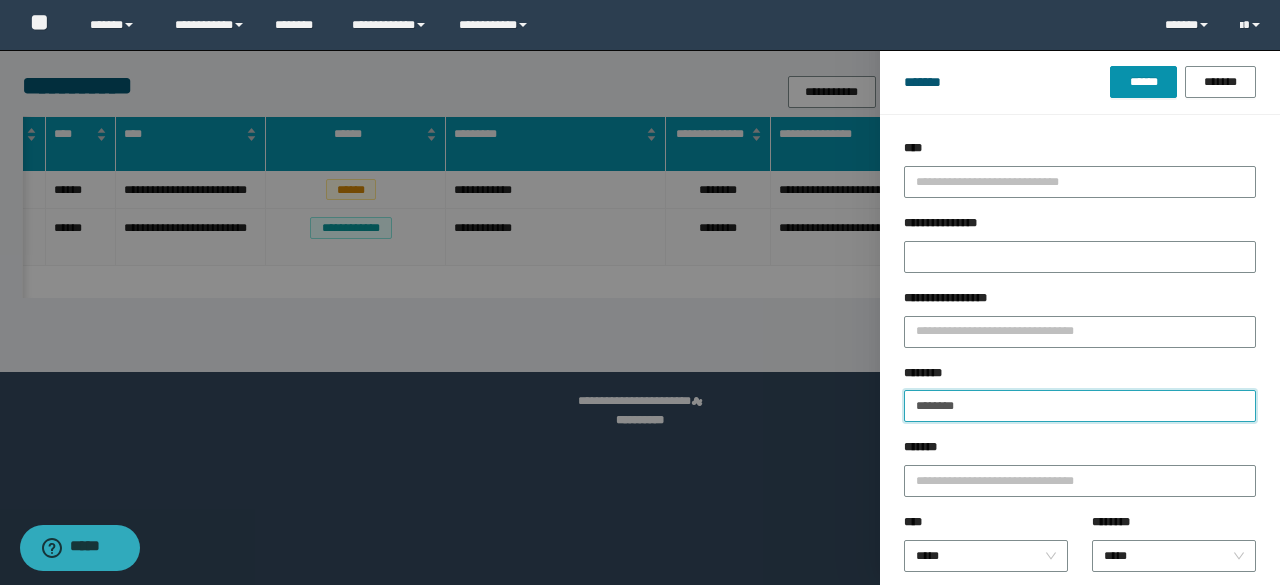 click on "********" at bounding box center [1080, 406] 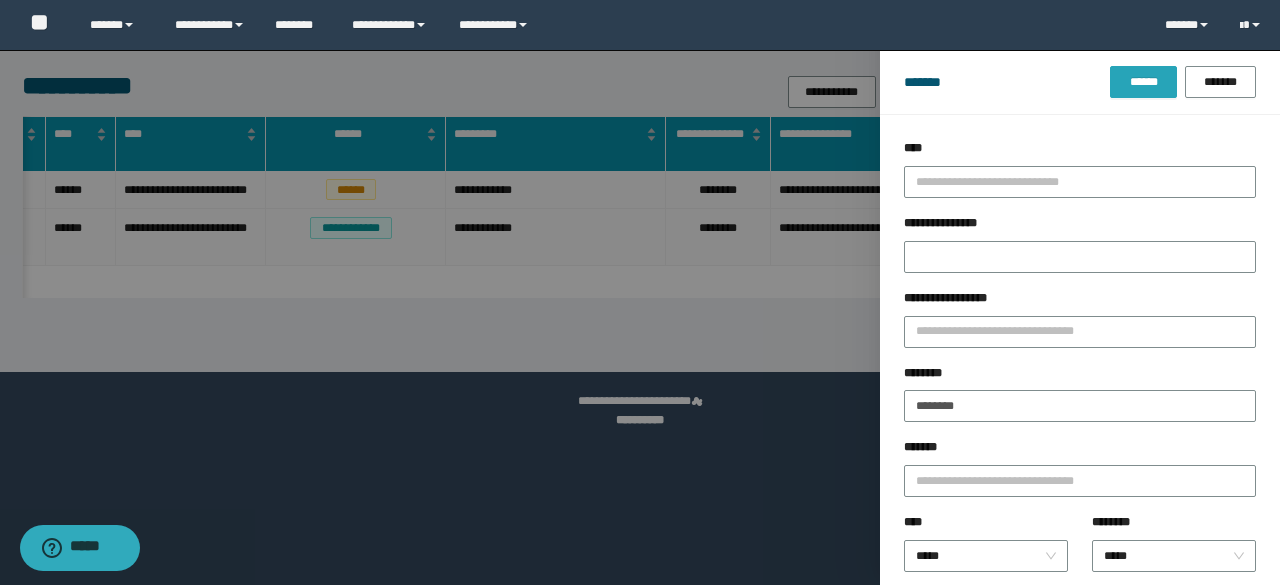 click on "******" at bounding box center (1143, 82) 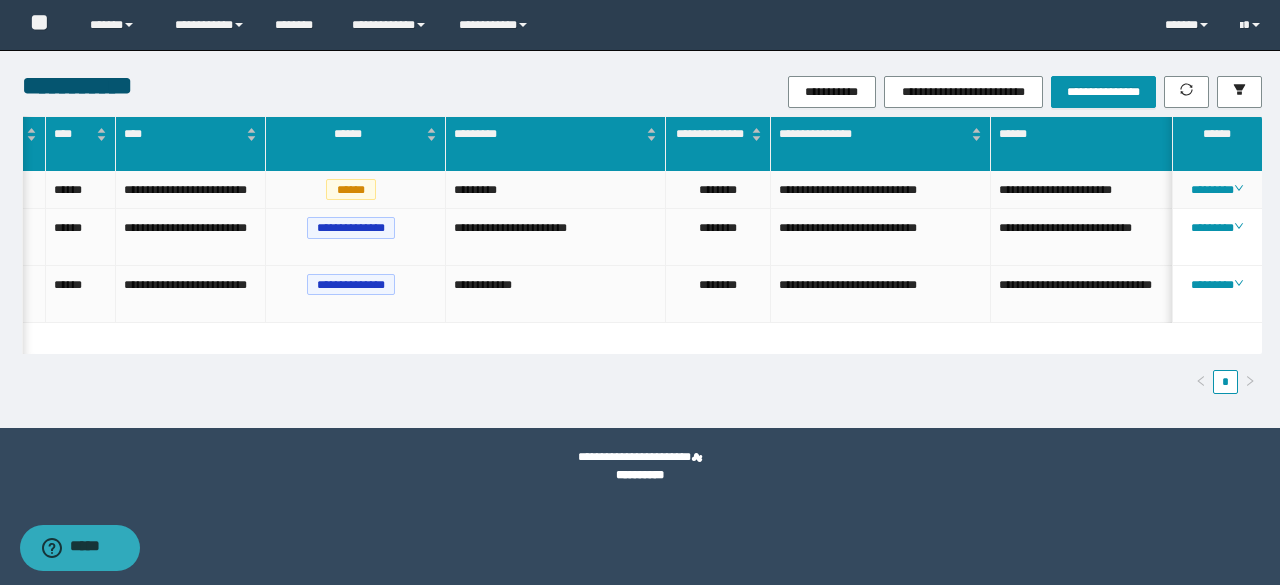 click on "**********" at bounding box center (881, 190) 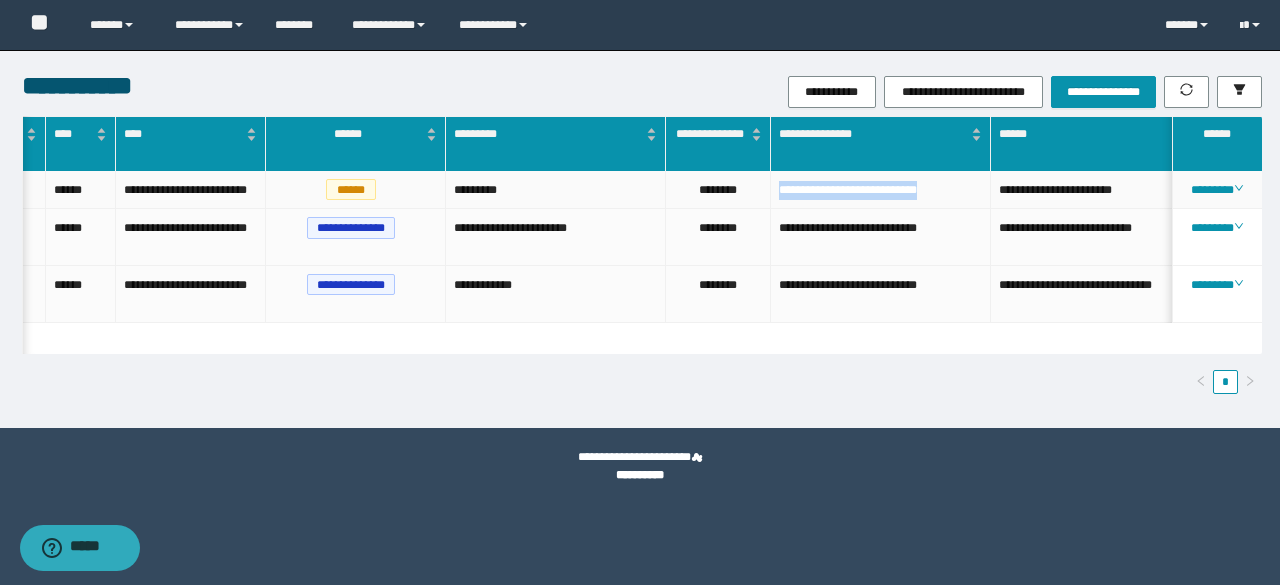 drag, startPoint x: 776, startPoint y: 195, endPoint x: 972, endPoint y: 207, distance: 196.367 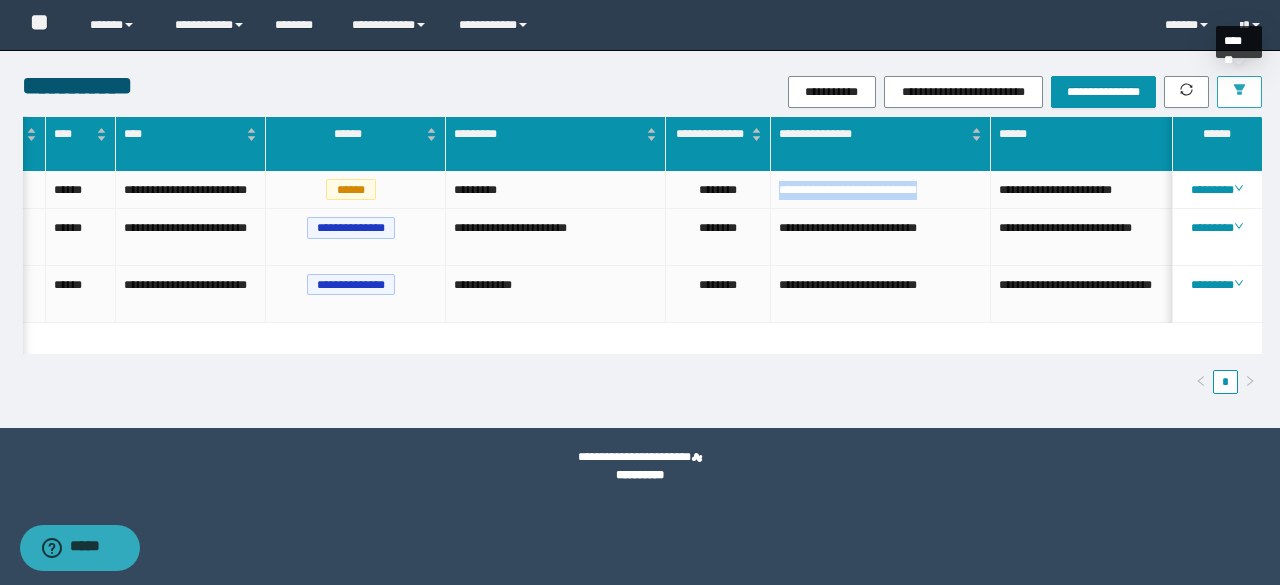 click 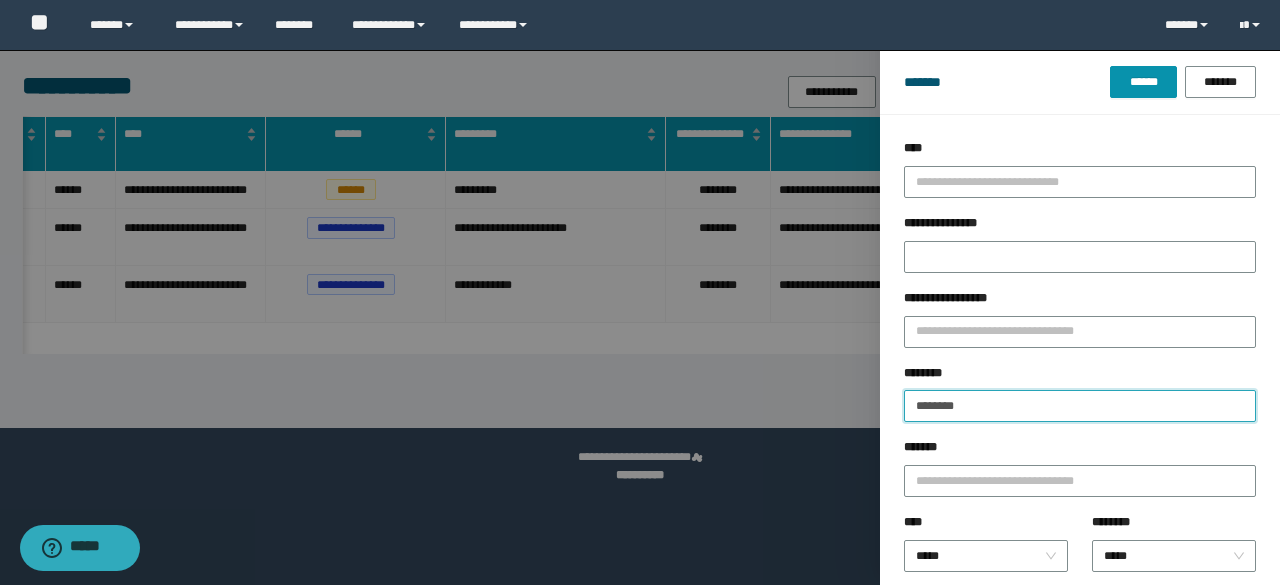 click on "********" at bounding box center (1080, 406) 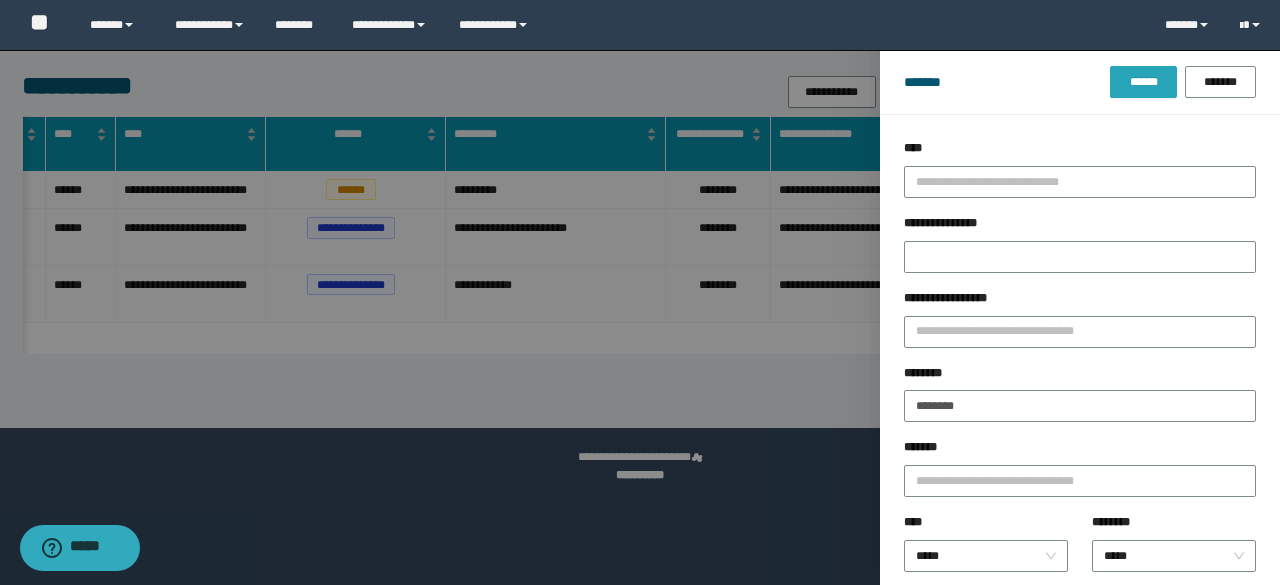 click on "******" at bounding box center (1143, 82) 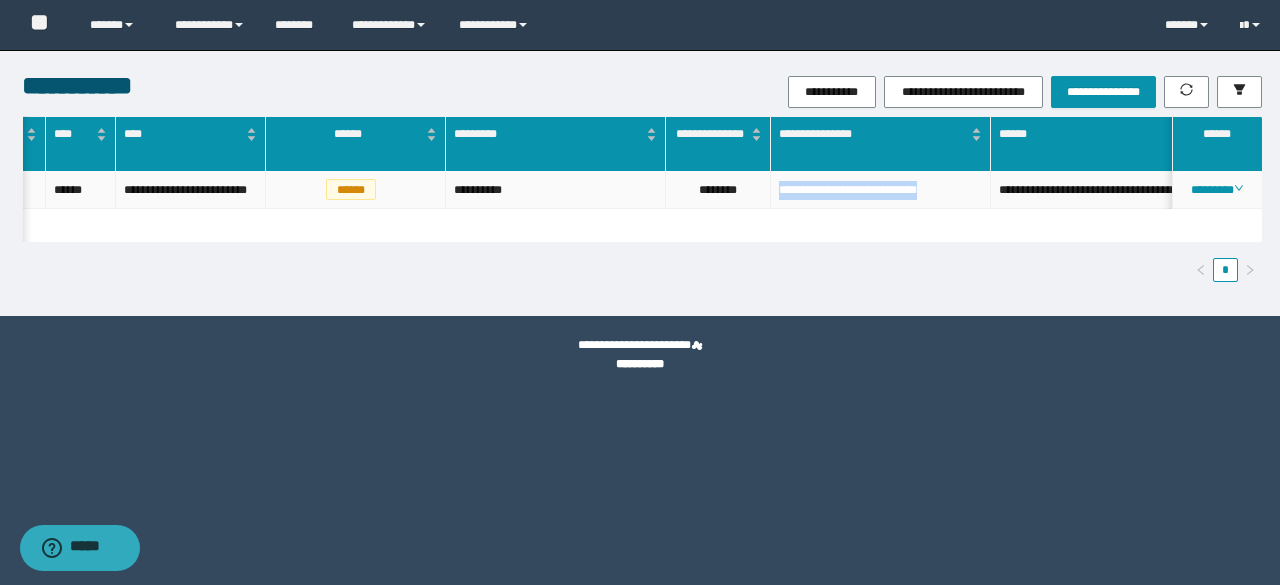 drag, startPoint x: 776, startPoint y: 189, endPoint x: 959, endPoint y: 210, distance: 184.20097 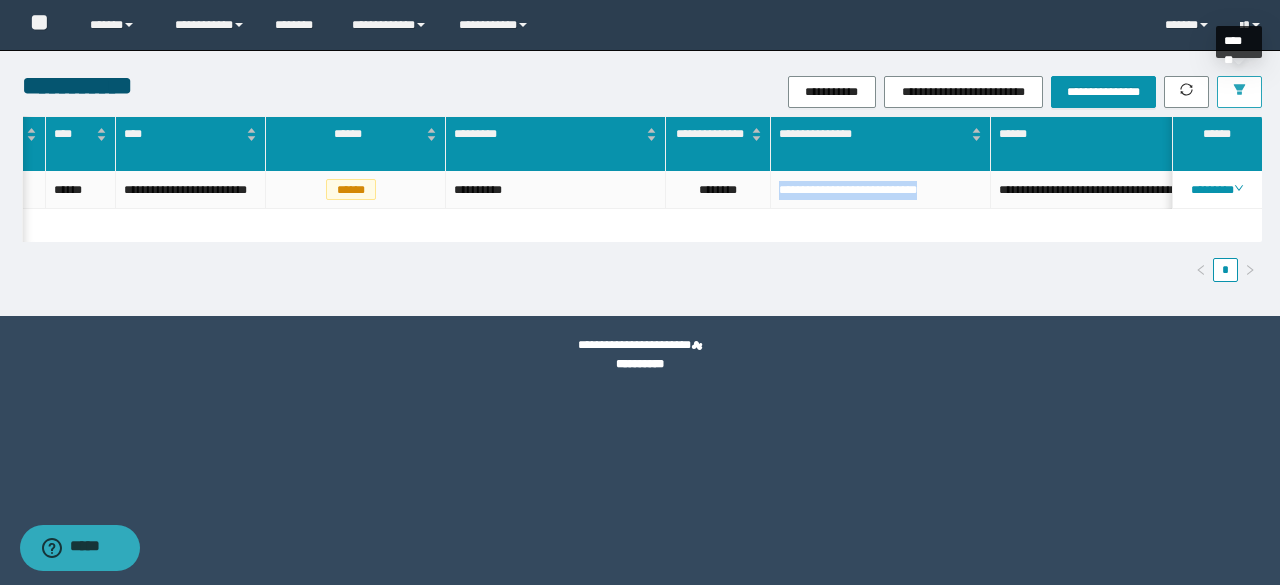 click at bounding box center [1239, 92] 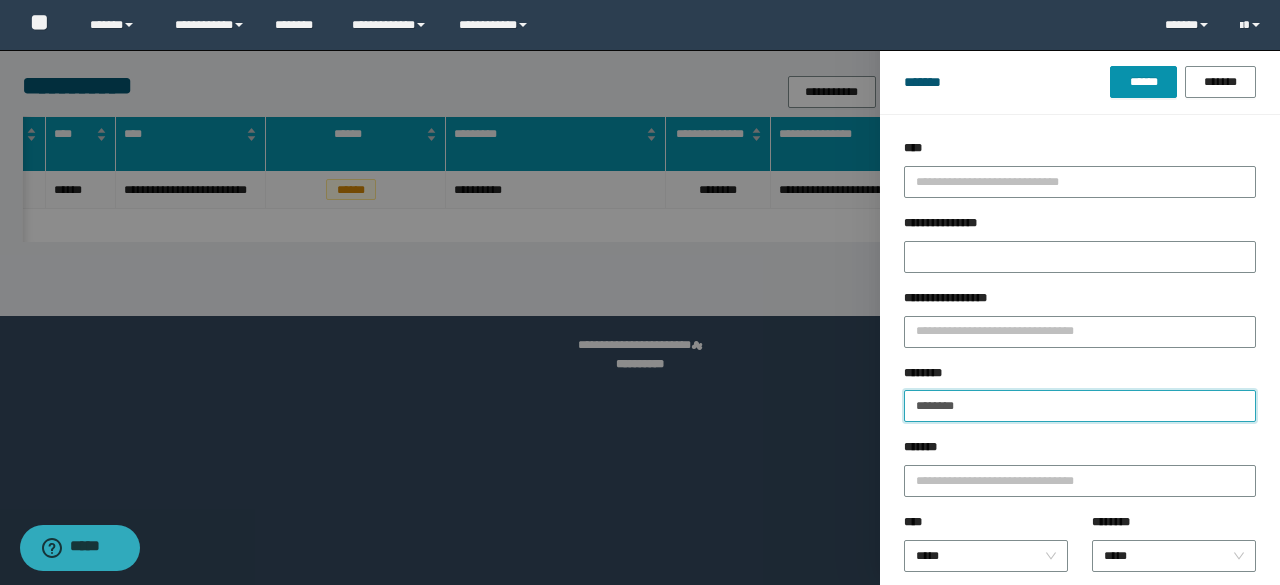 click on "********" at bounding box center [1080, 406] 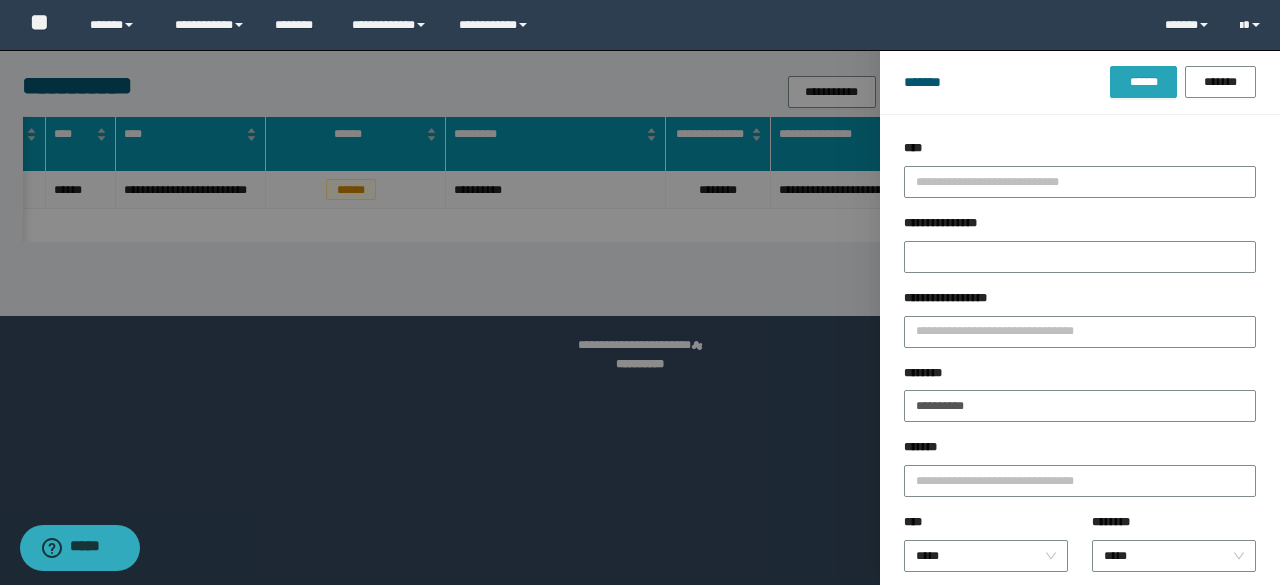 click on "******" at bounding box center [1143, 82] 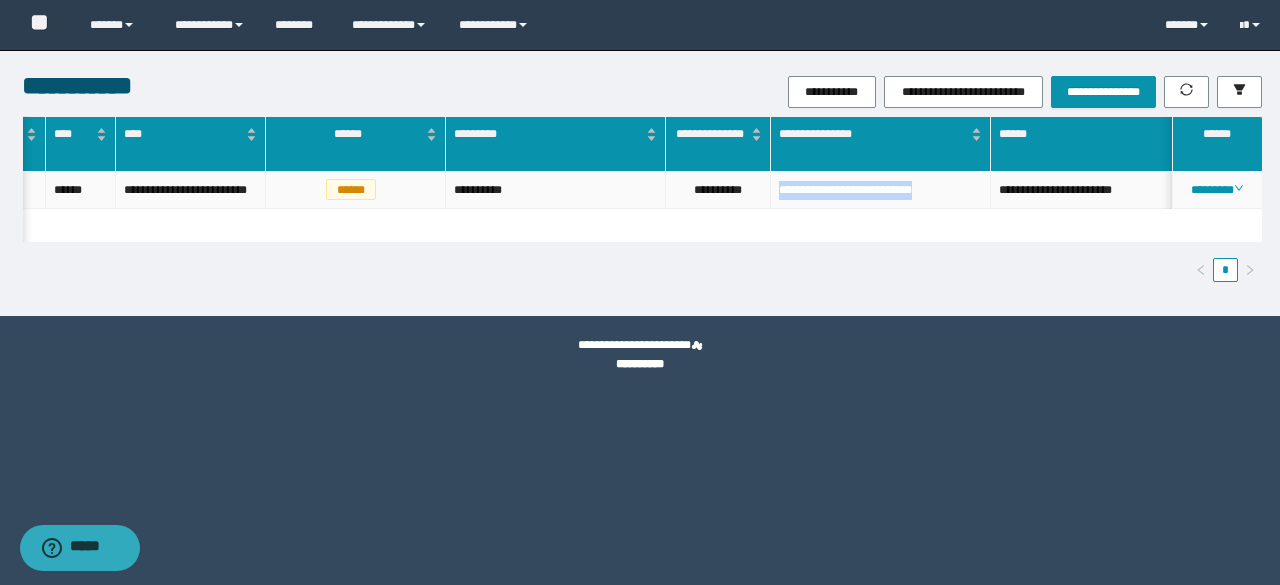 drag, startPoint x: 774, startPoint y: 195, endPoint x: 949, endPoint y: 213, distance: 175.92328 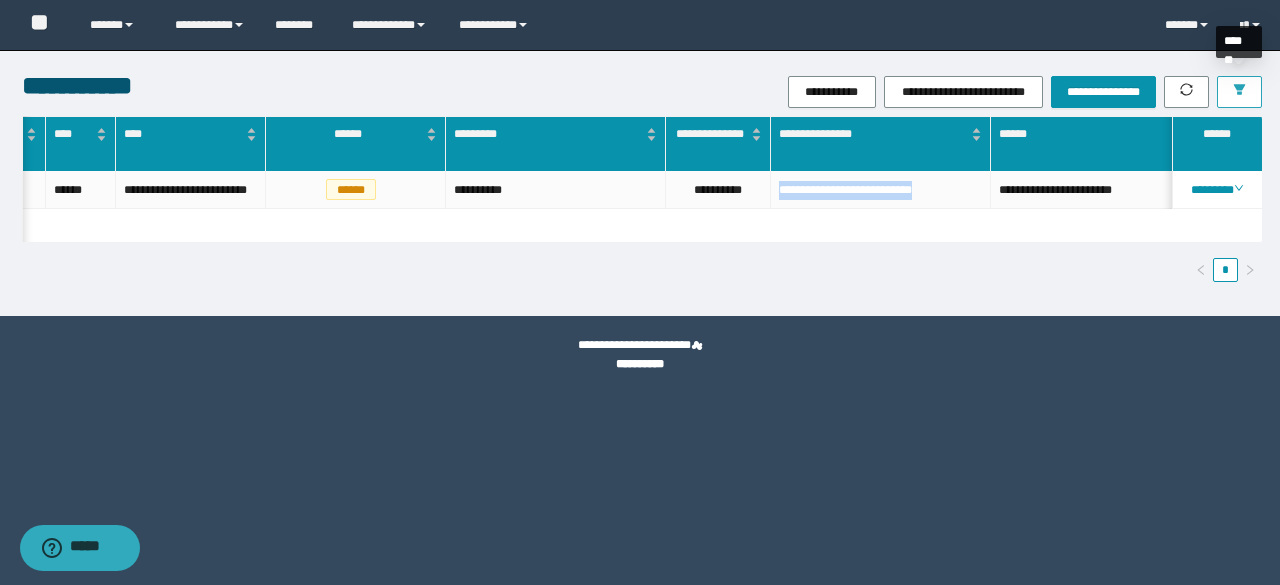 click at bounding box center [1239, 92] 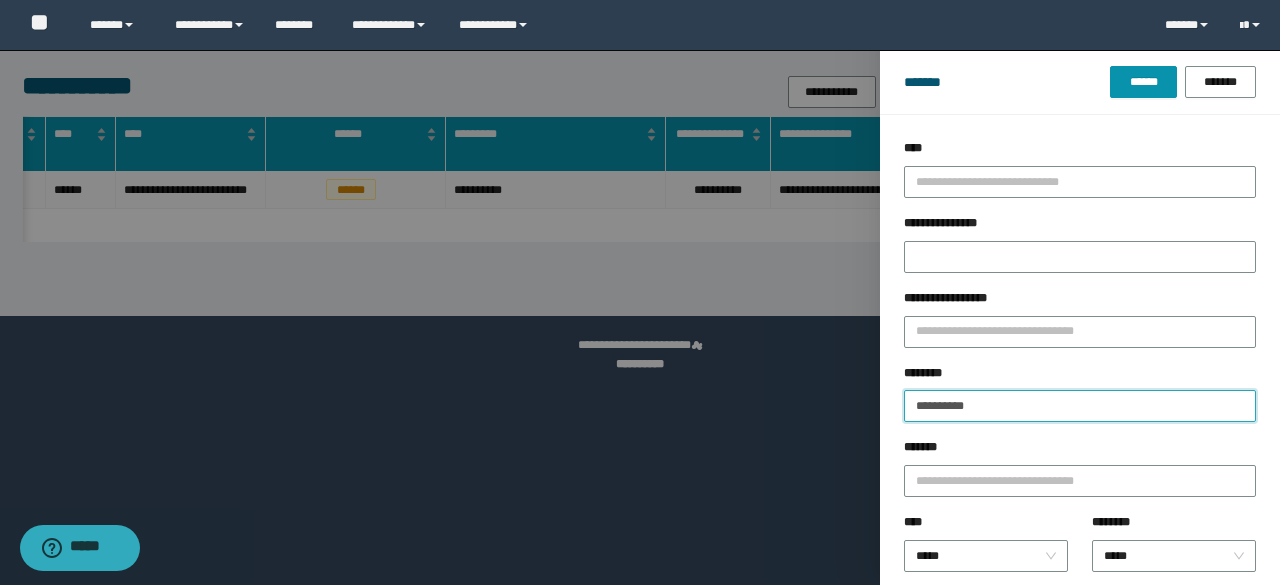 click on "**********" at bounding box center [1080, 406] 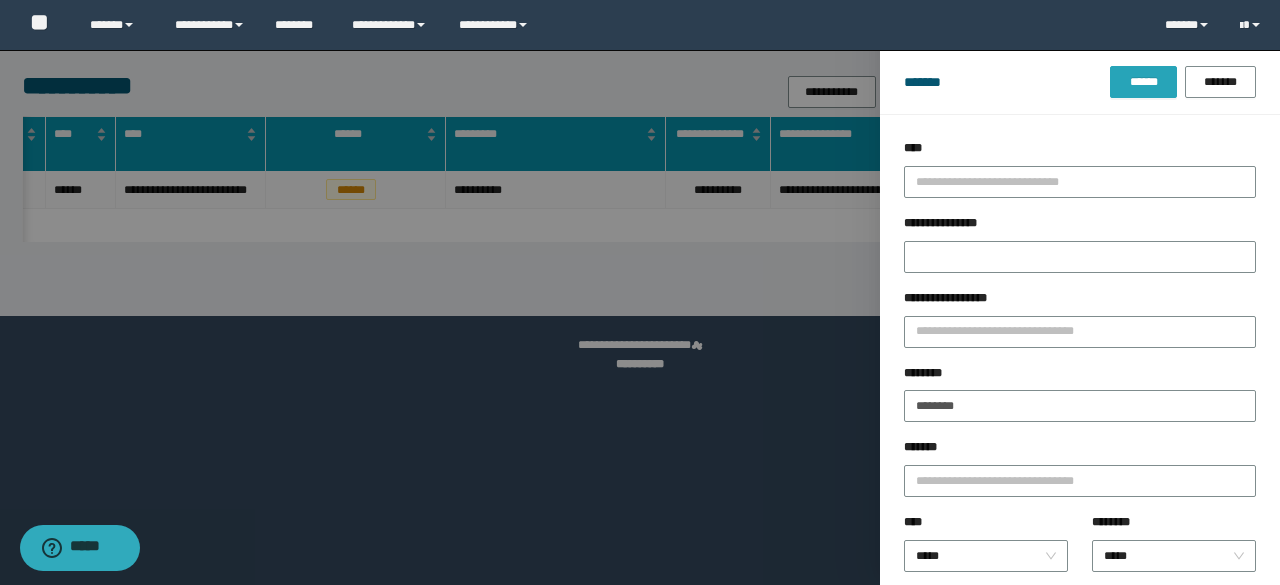 click on "******" at bounding box center (1143, 82) 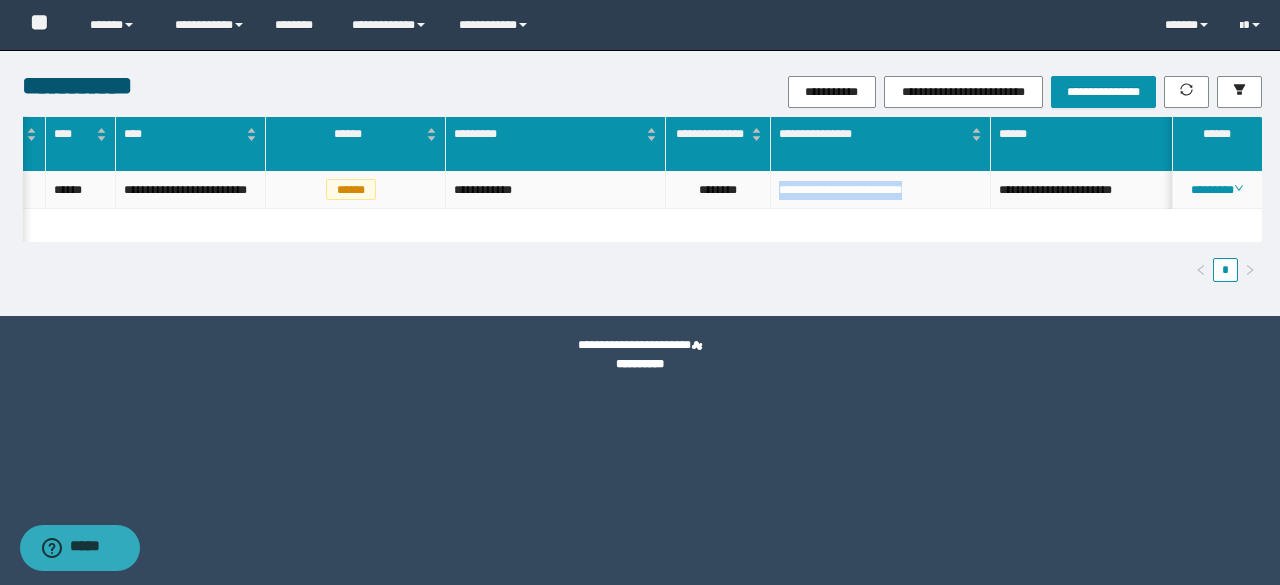 drag, startPoint x: 774, startPoint y: 201, endPoint x: 962, endPoint y: 210, distance: 188.2153 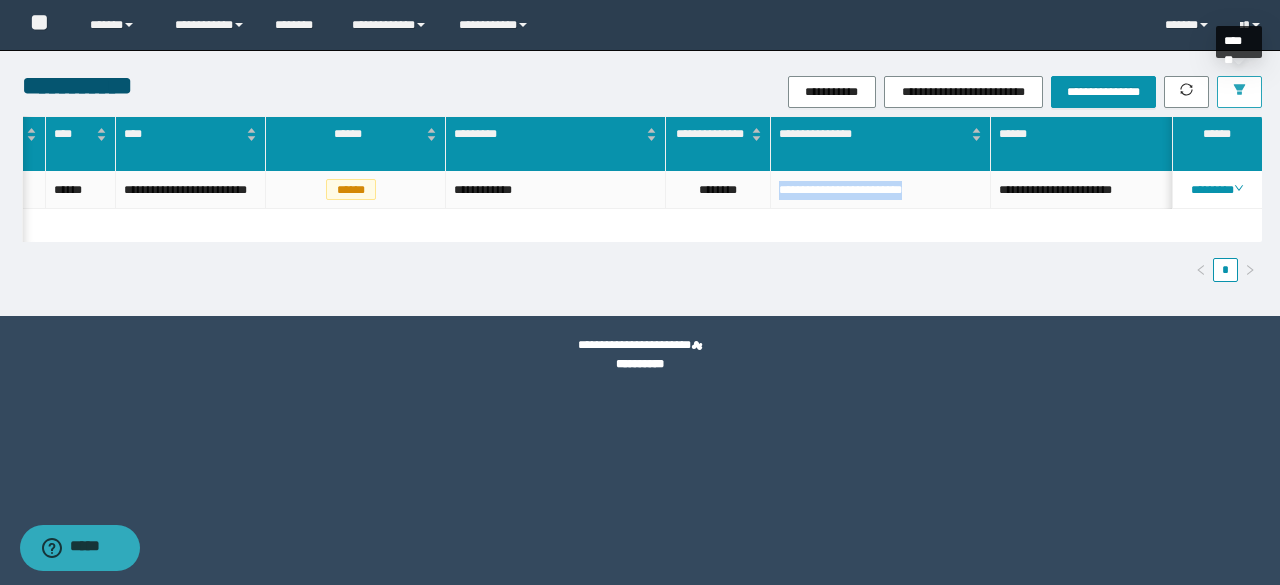click 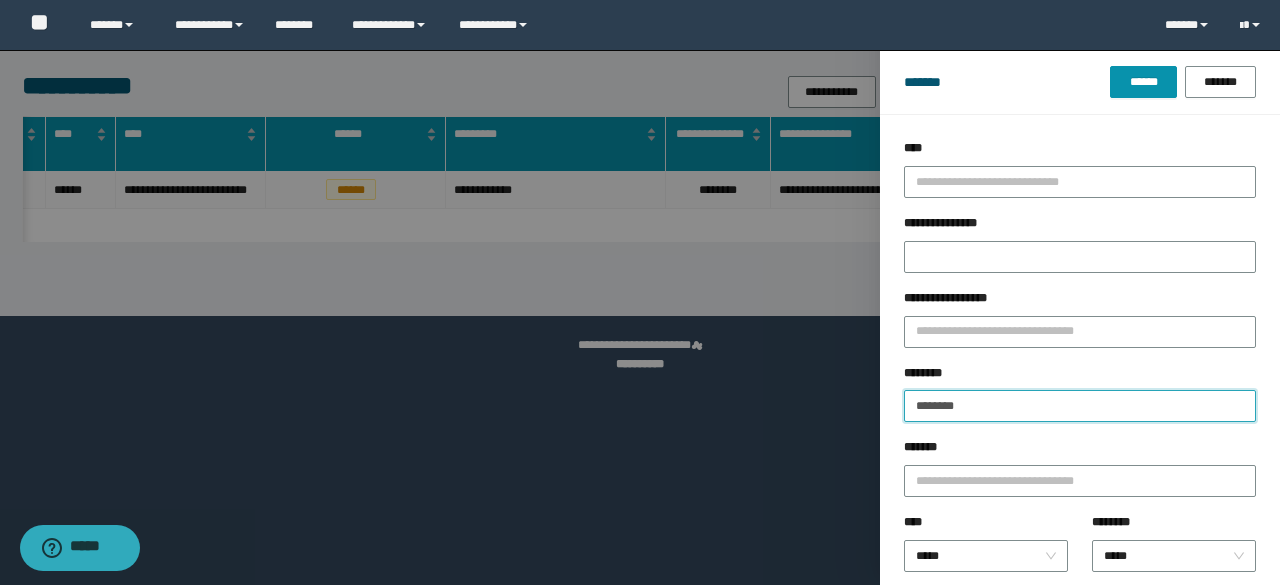 click on "********" at bounding box center (1080, 406) 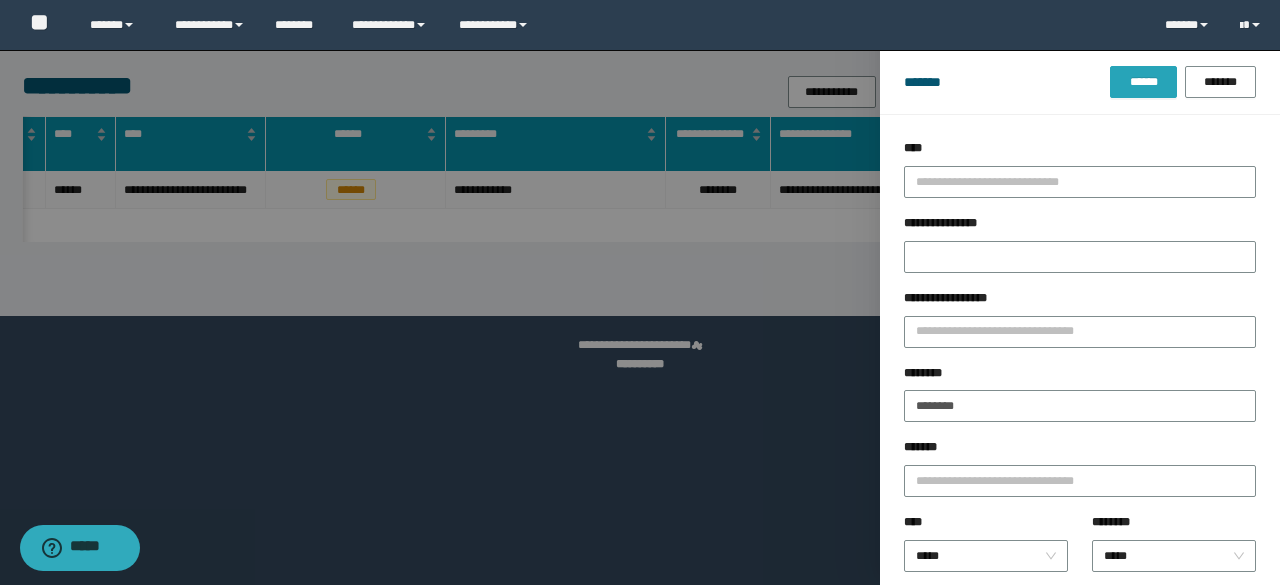 click on "******" at bounding box center [1143, 82] 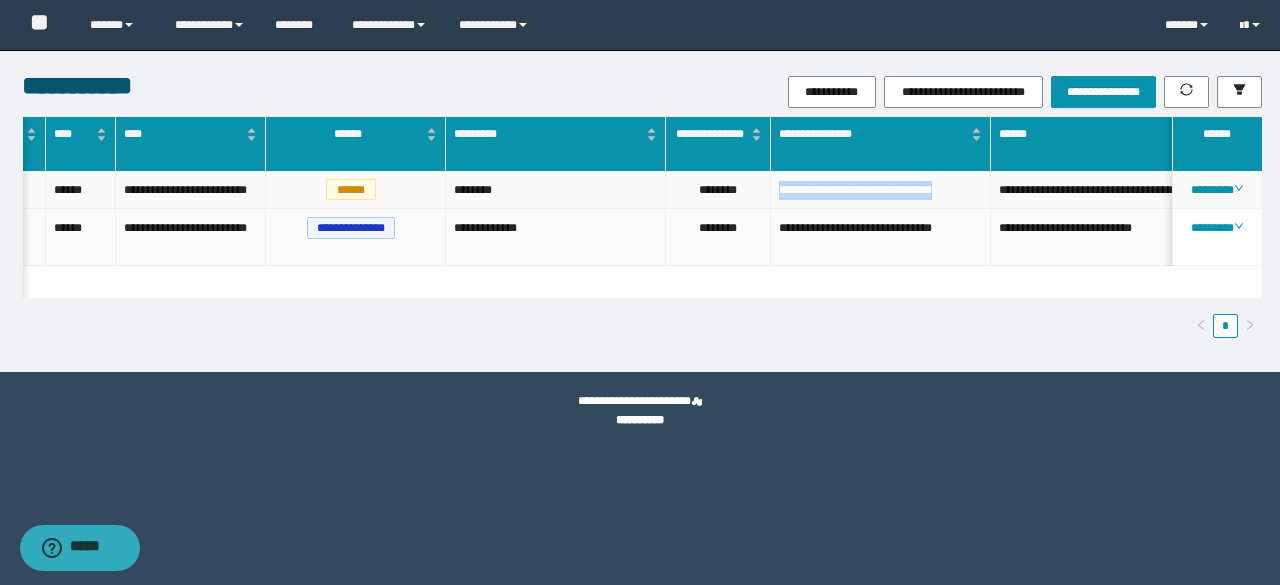 drag, startPoint x: 777, startPoint y: 193, endPoint x: 840, endPoint y: 207, distance: 64.53681 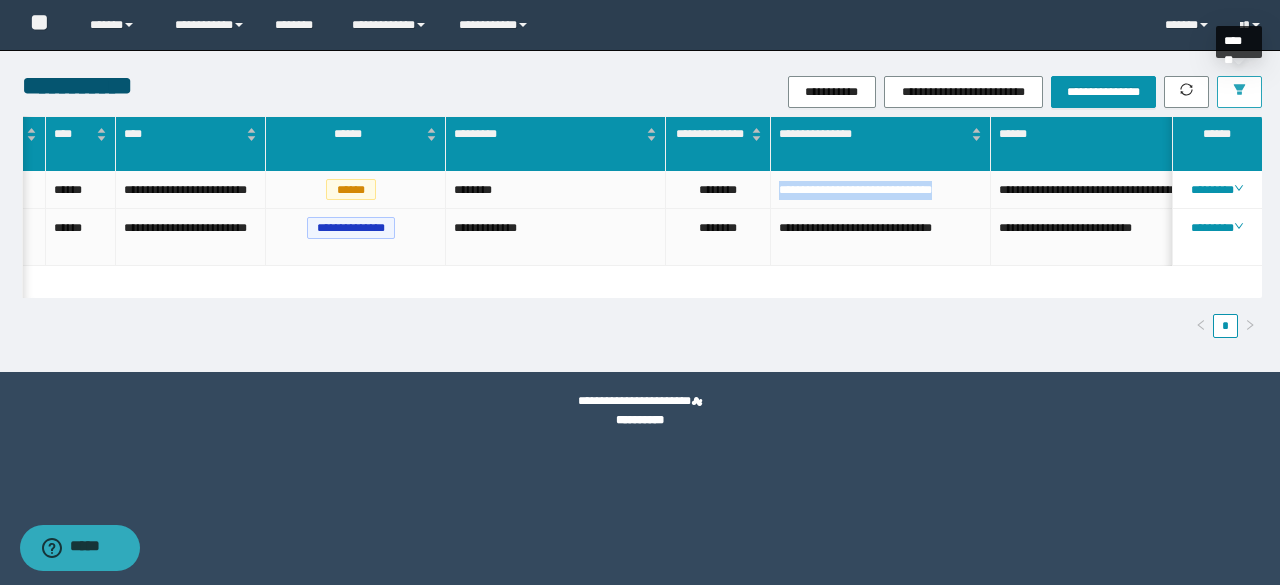 click at bounding box center (1239, 92) 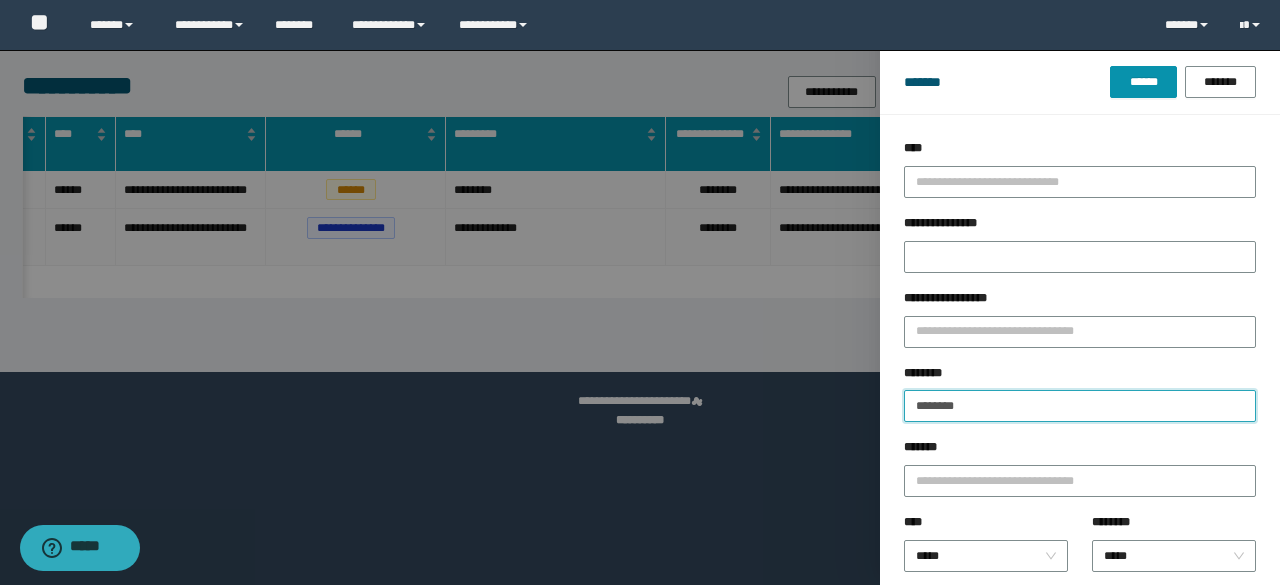 click on "********" at bounding box center (1080, 406) 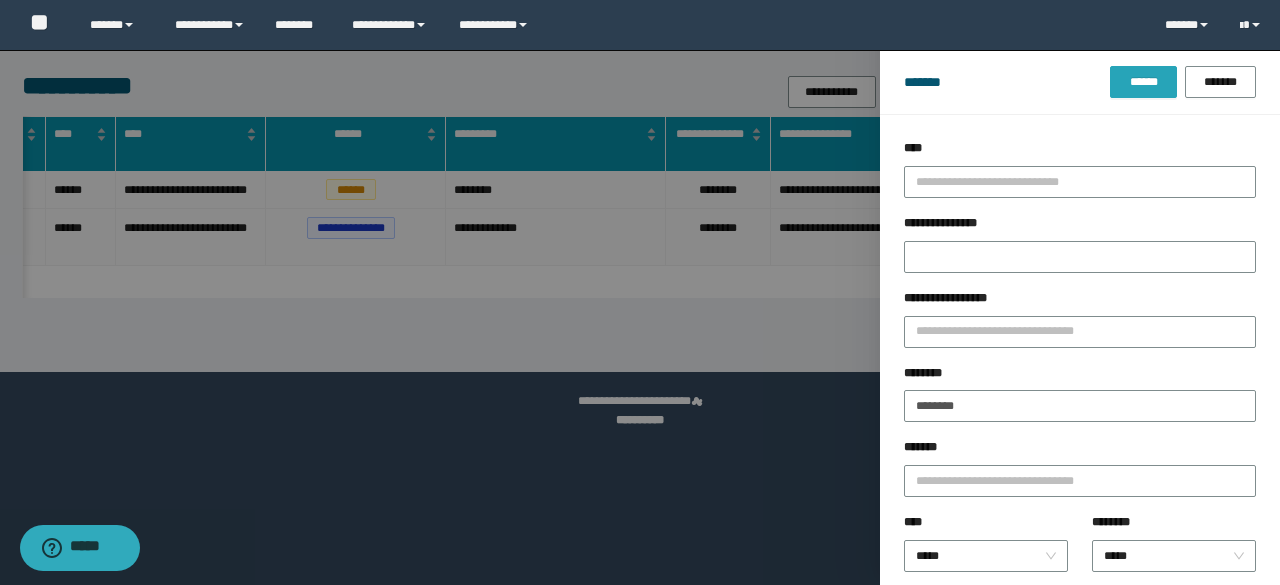 click on "******" at bounding box center (1143, 82) 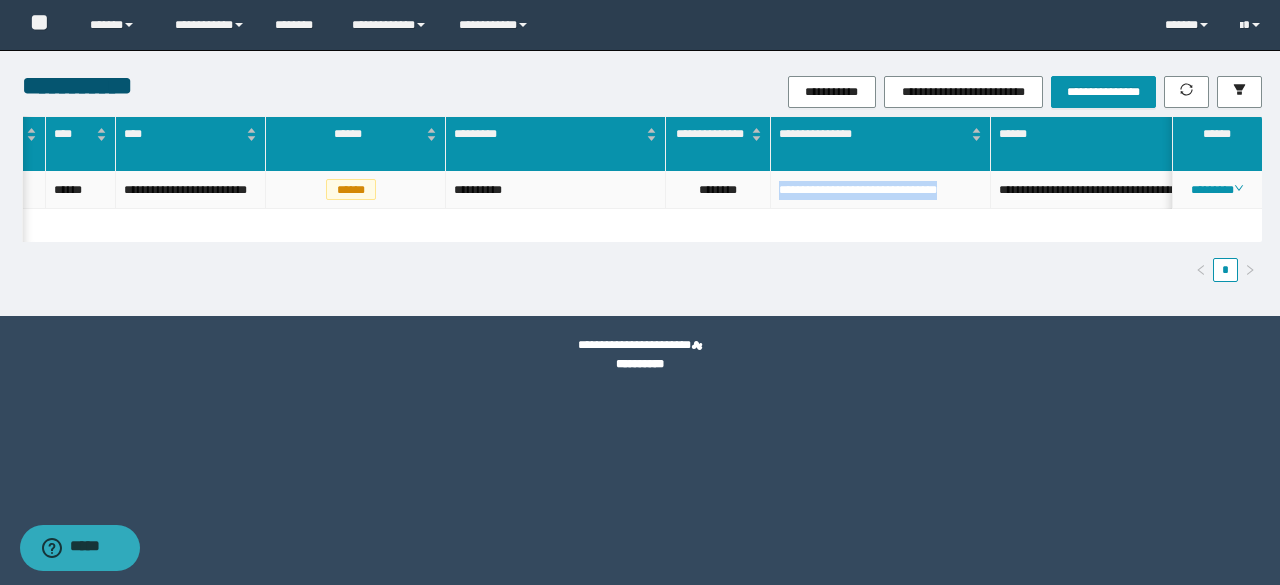 drag, startPoint x: 777, startPoint y: 187, endPoint x: 847, endPoint y: 215, distance: 75.39231 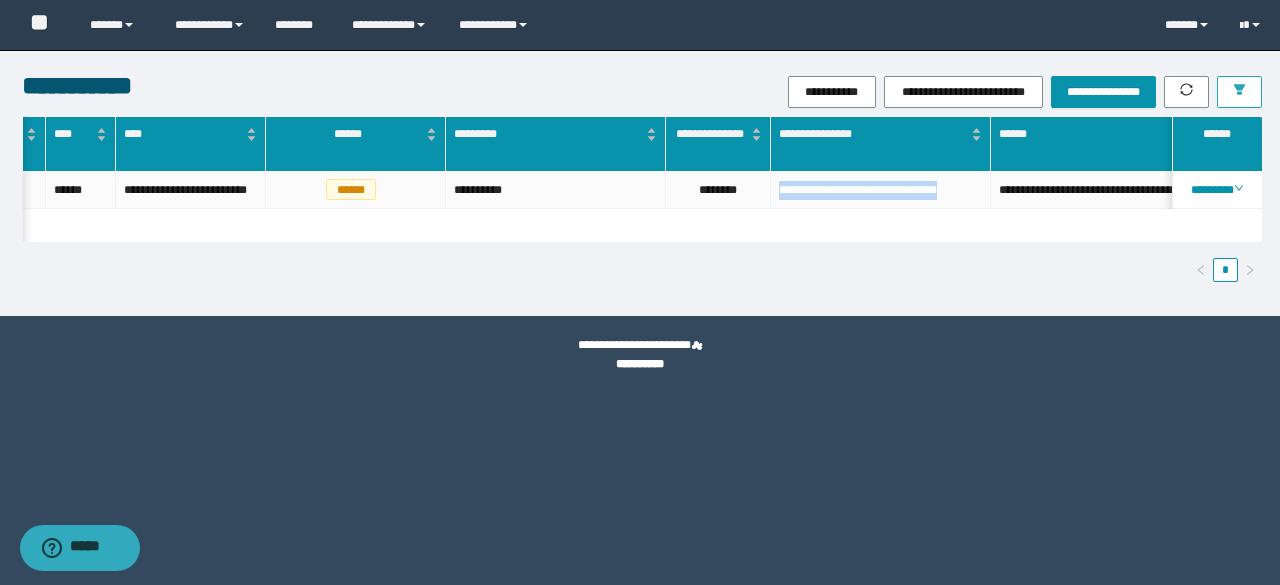 click 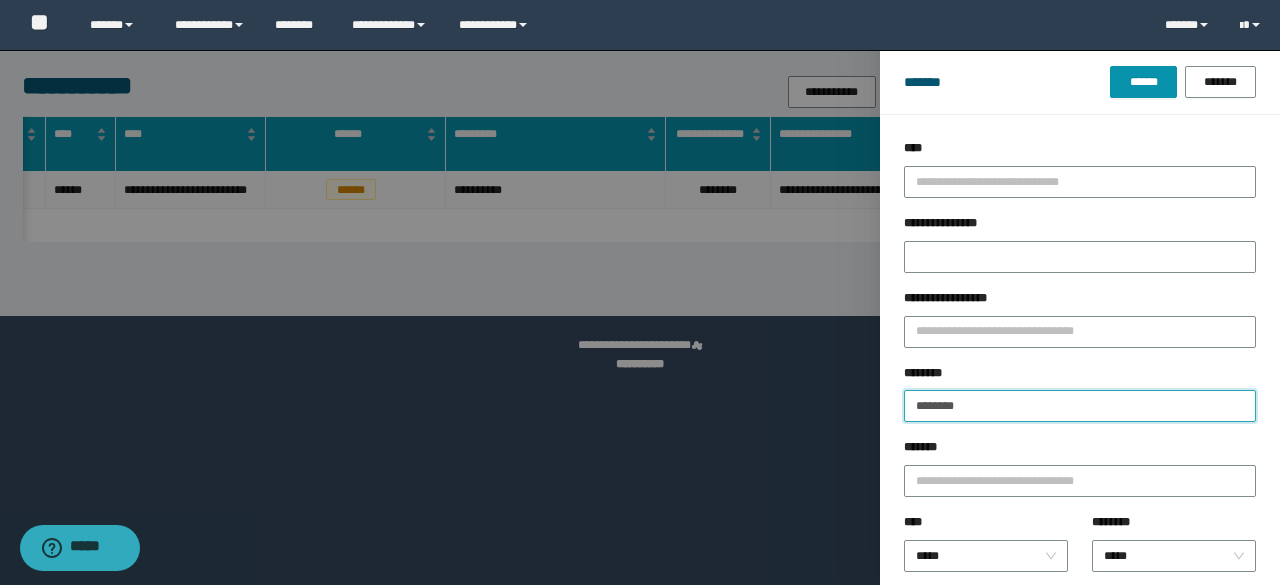 click on "********" at bounding box center (1080, 406) 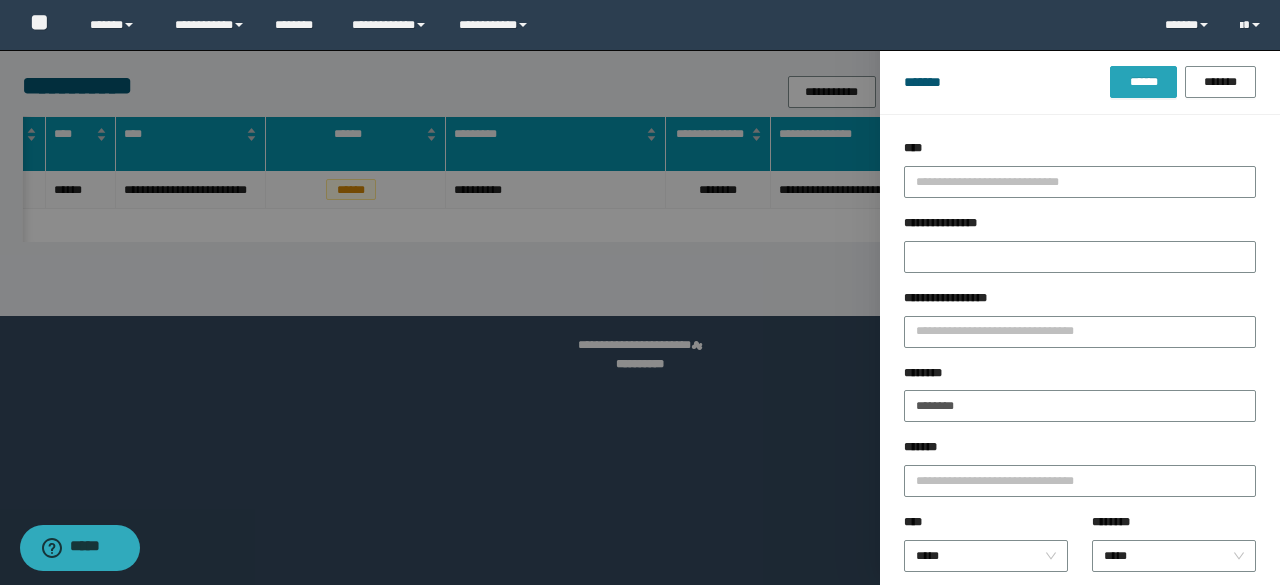 click on "******" at bounding box center (1143, 82) 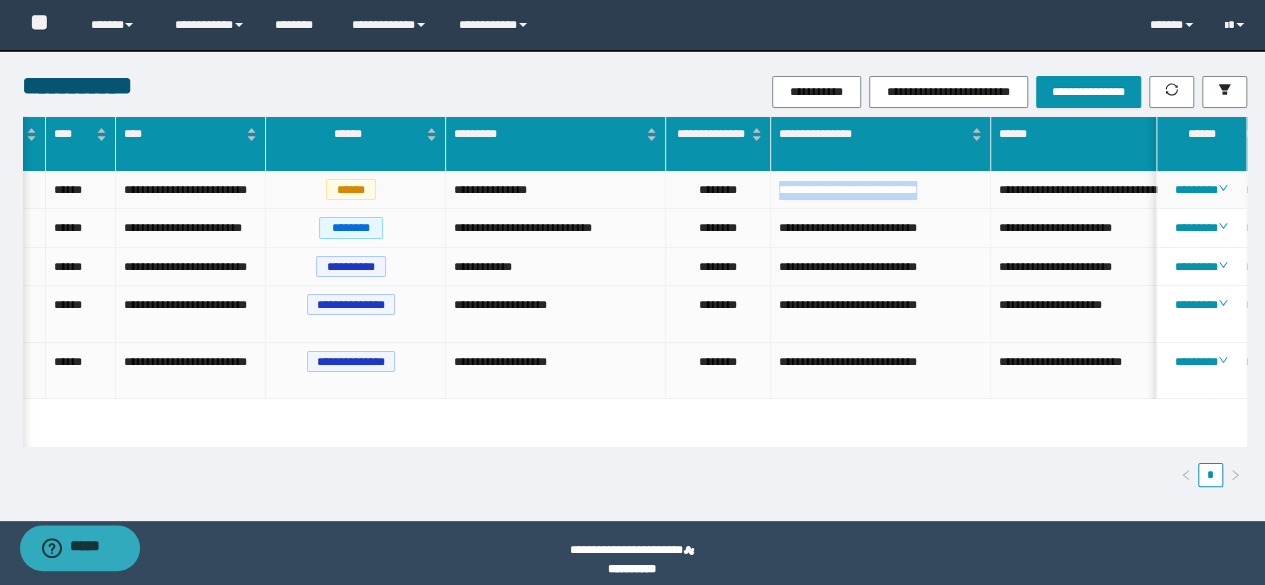 drag, startPoint x: 773, startPoint y: 188, endPoint x: 980, endPoint y: 202, distance: 207.47289 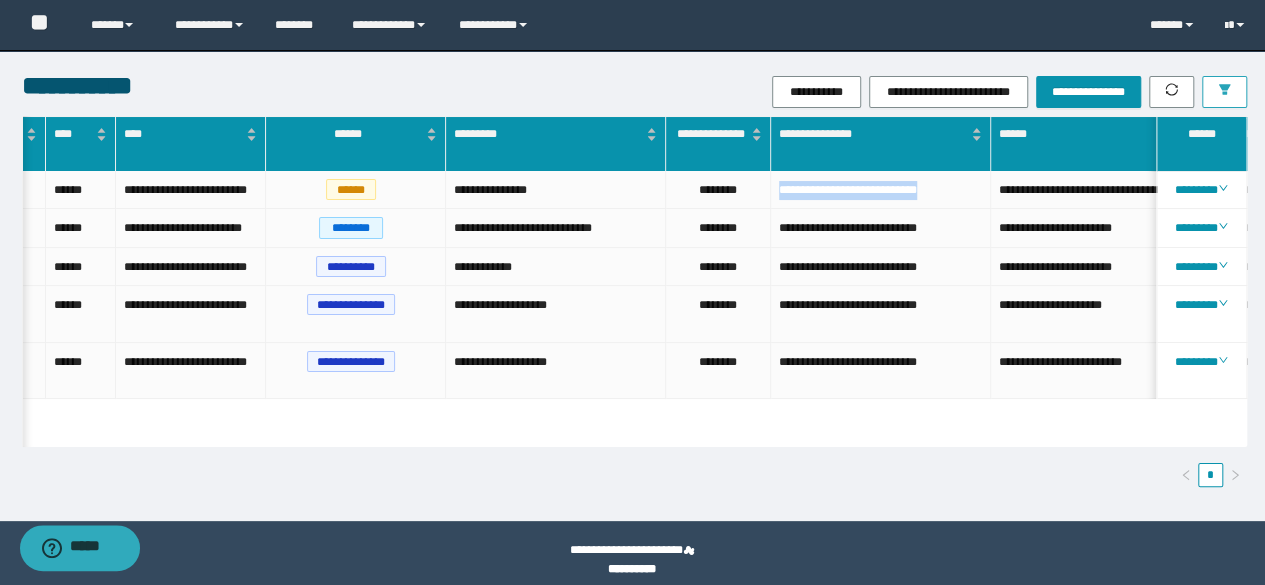 click 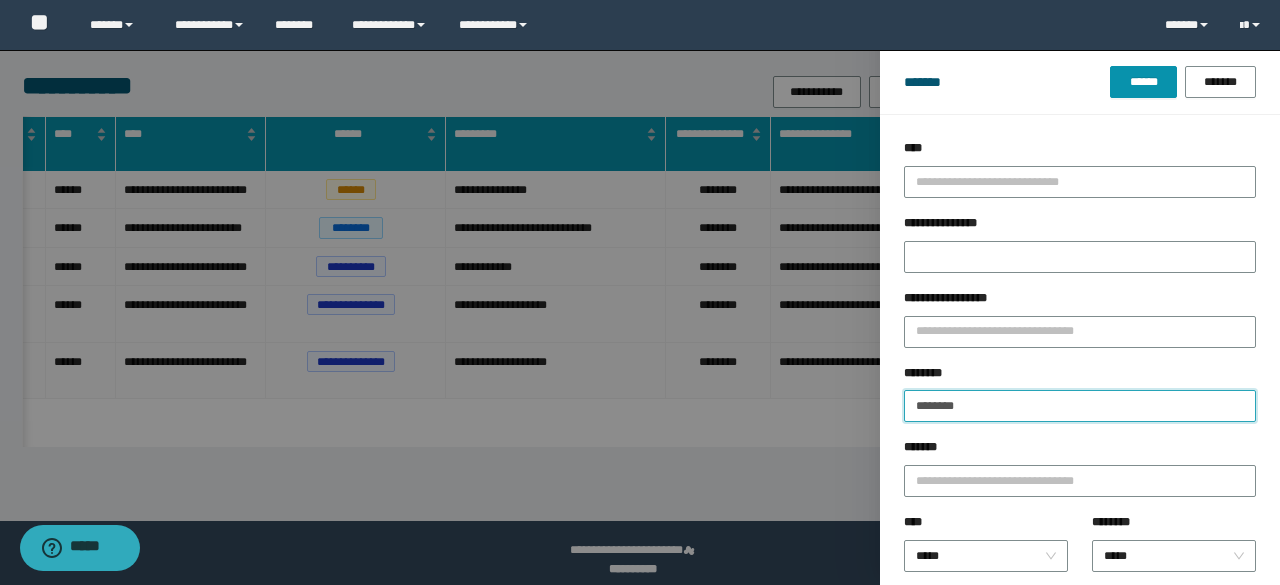 click on "********" at bounding box center (1080, 406) 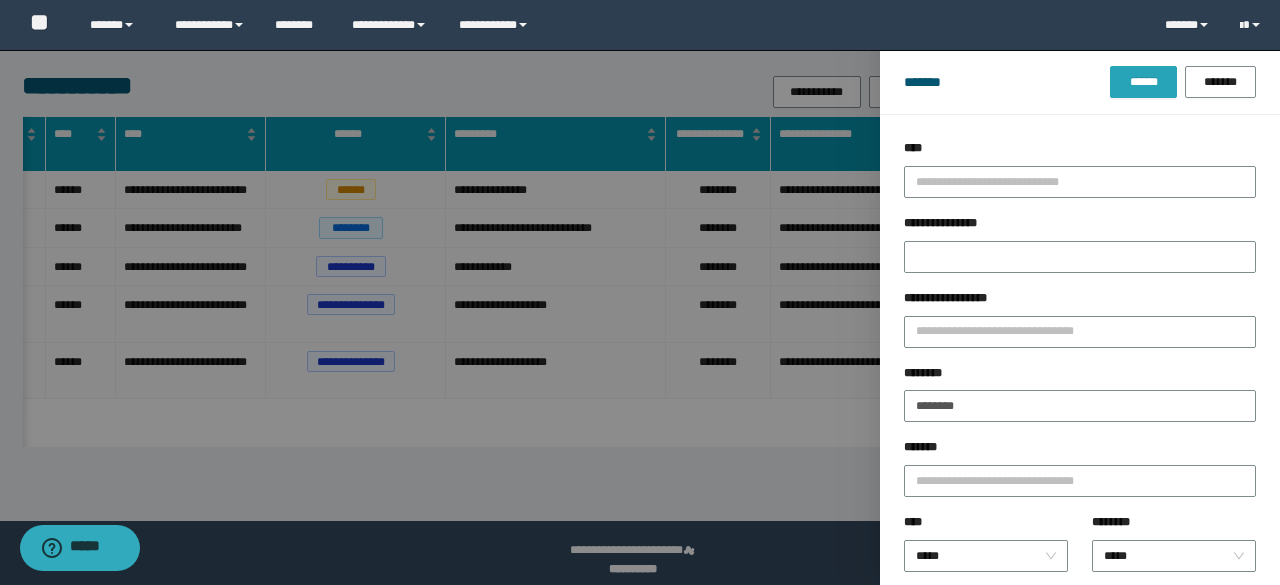 click on "******" at bounding box center [1143, 82] 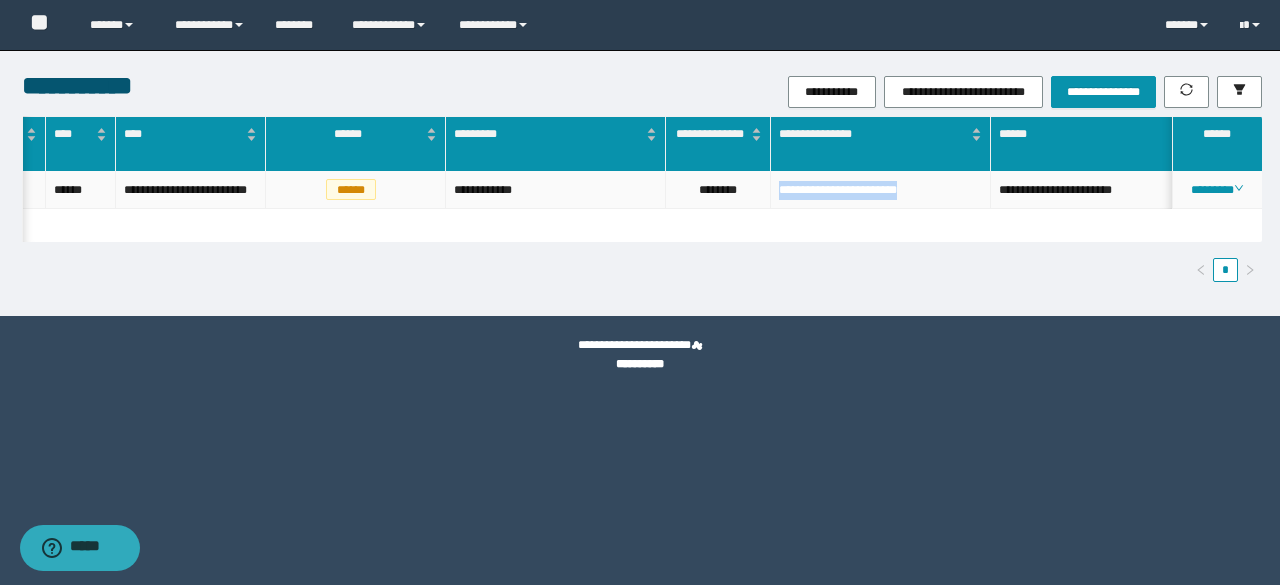 drag, startPoint x: 778, startPoint y: 194, endPoint x: 949, endPoint y: 195, distance: 171.00293 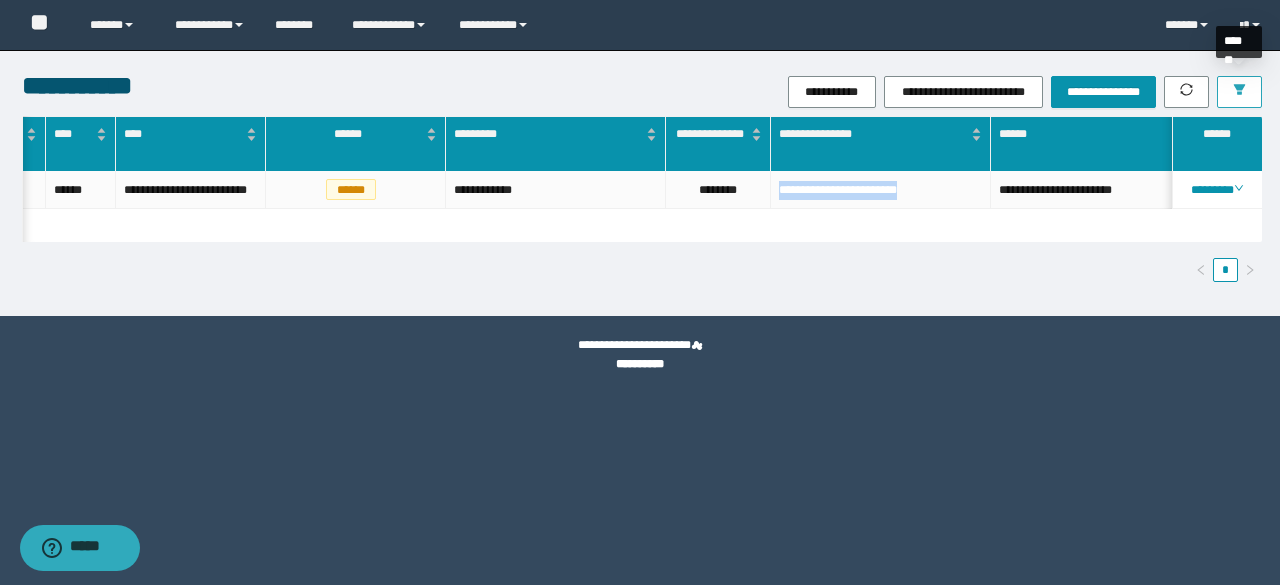 click 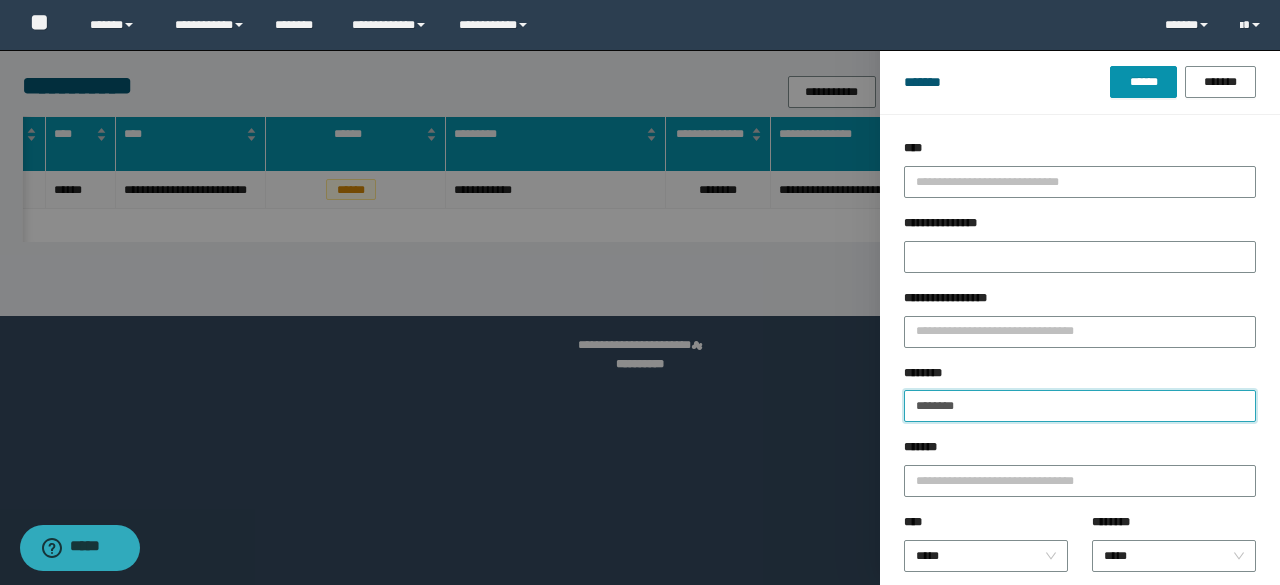 click on "********" at bounding box center (1080, 406) 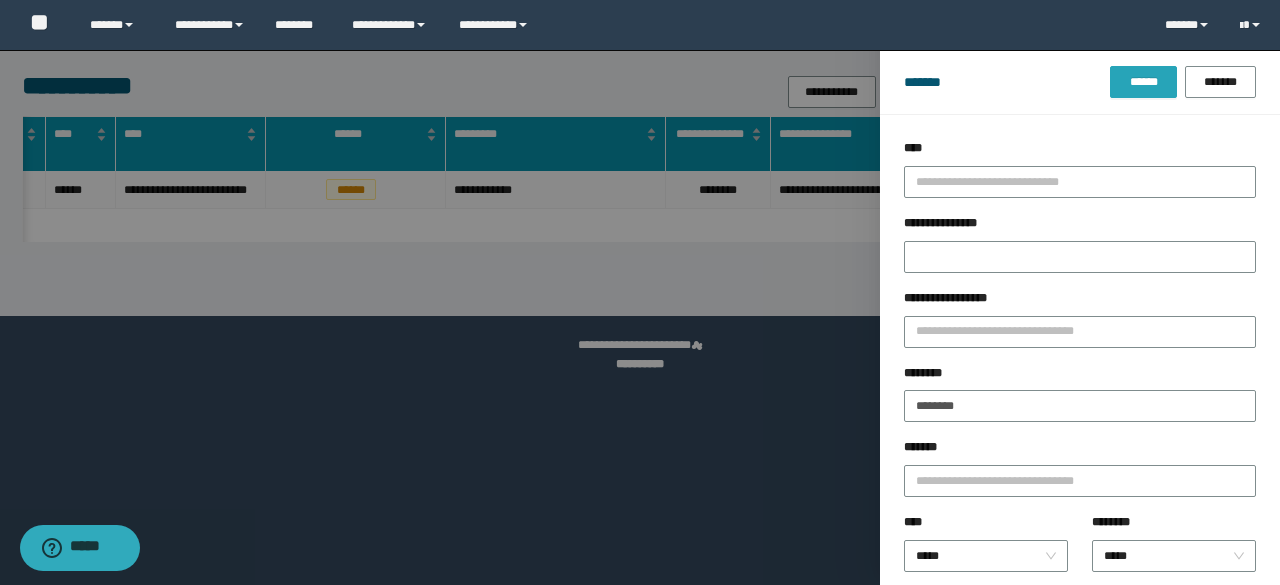 click on "******" at bounding box center (1143, 82) 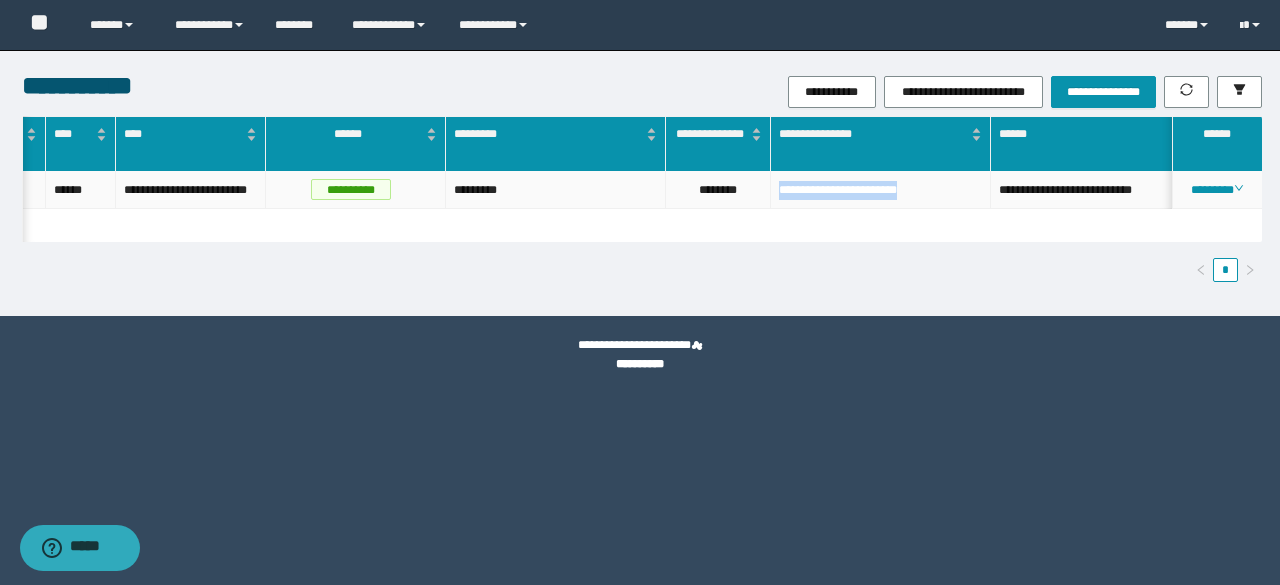 drag, startPoint x: 774, startPoint y: 190, endPoint x: 949, endPoint y: 202, distance: 175.41095 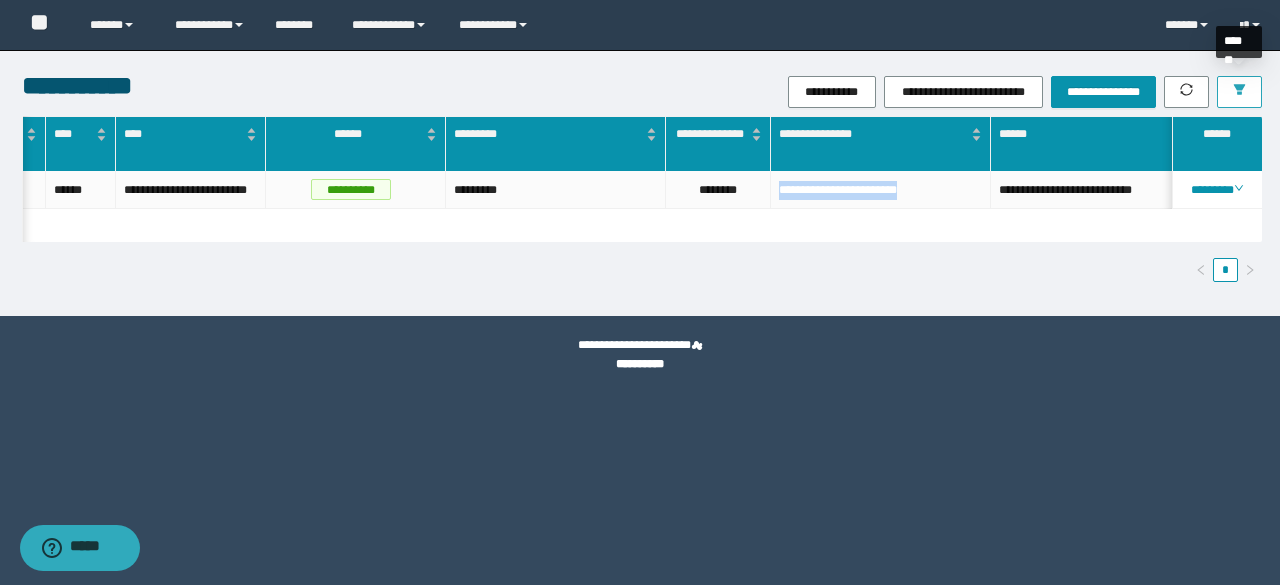 click 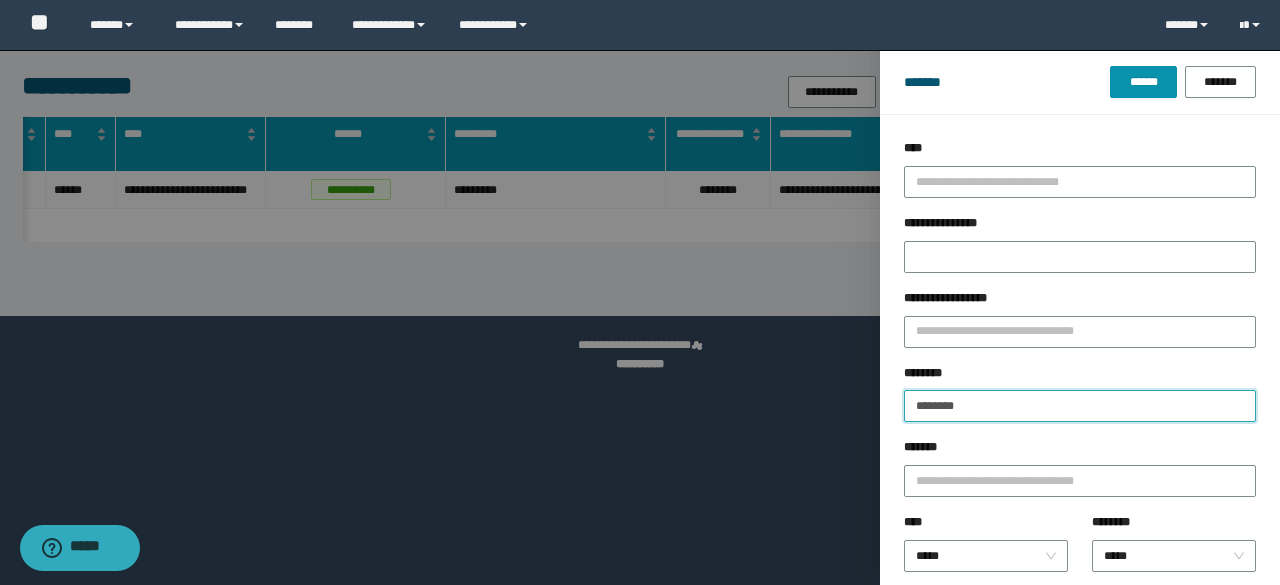 click on "********" at bounding box center [1080, 406] 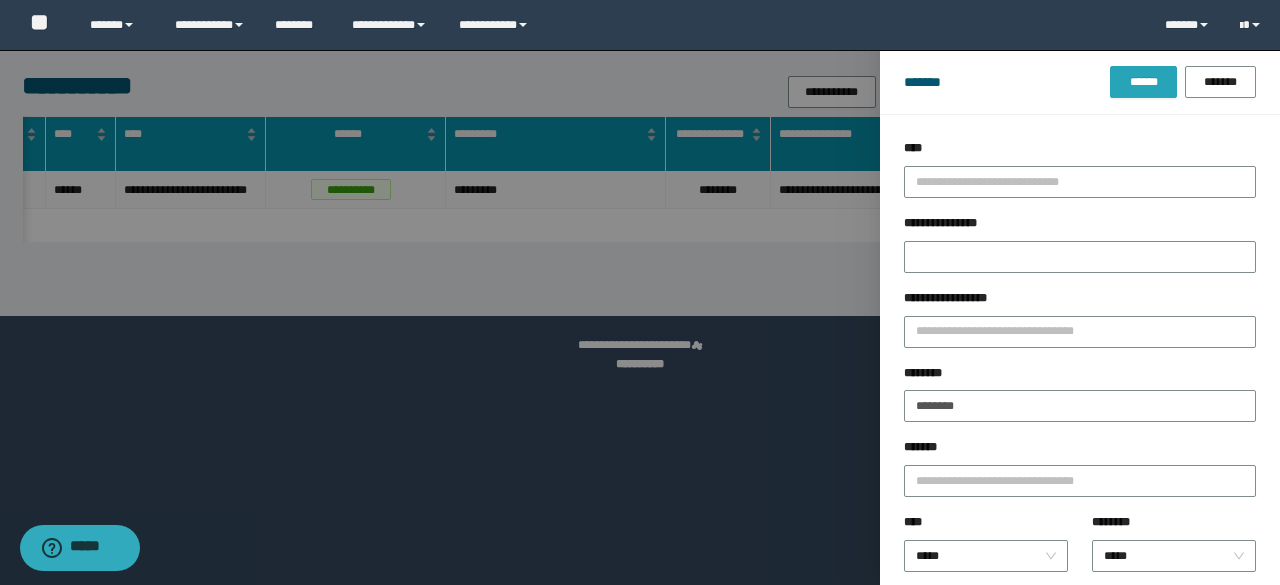 click on "******" at bounding box center (1143, 82) 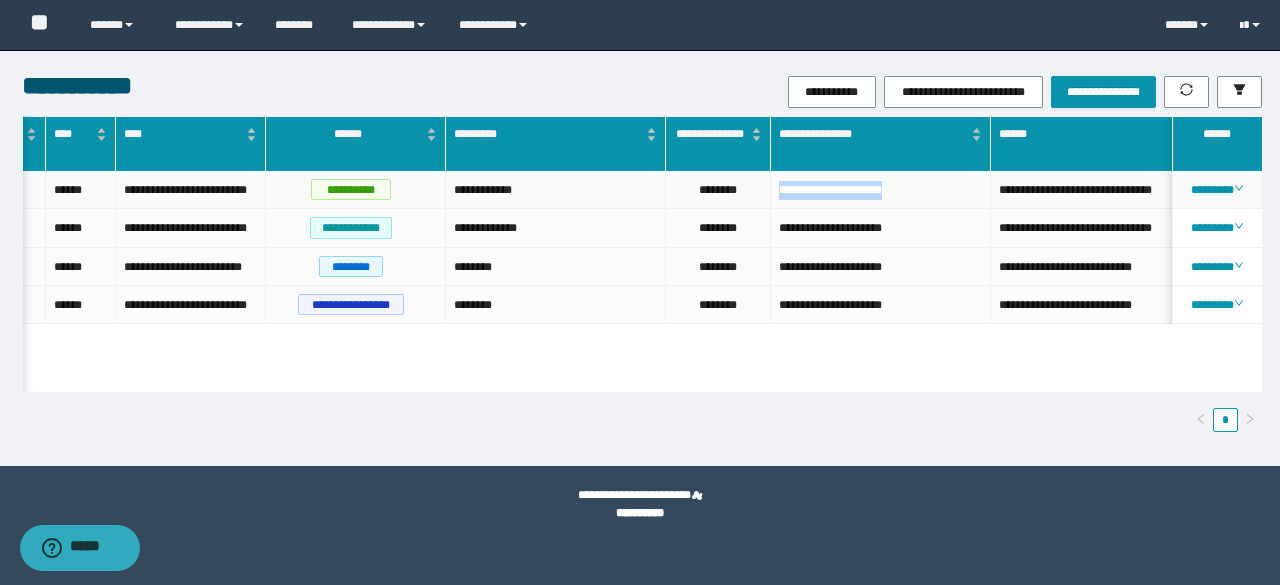 drag, startPoint x: 782, startPoint y: 195, endPoint x: 938, endPoint y: 212, distance: 156.92355 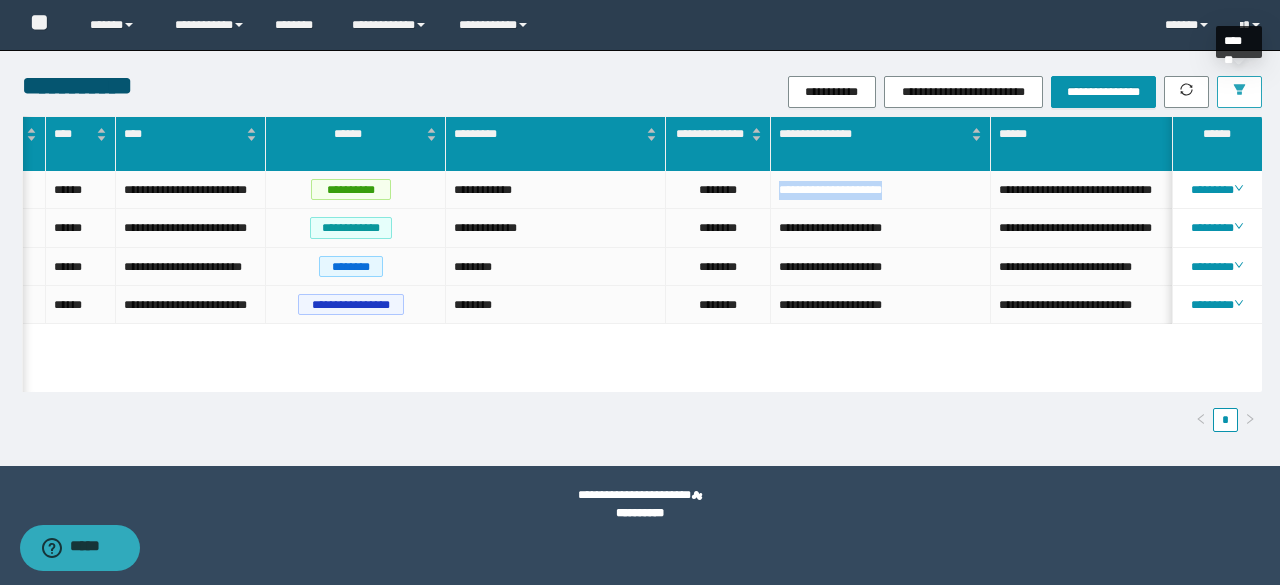 click 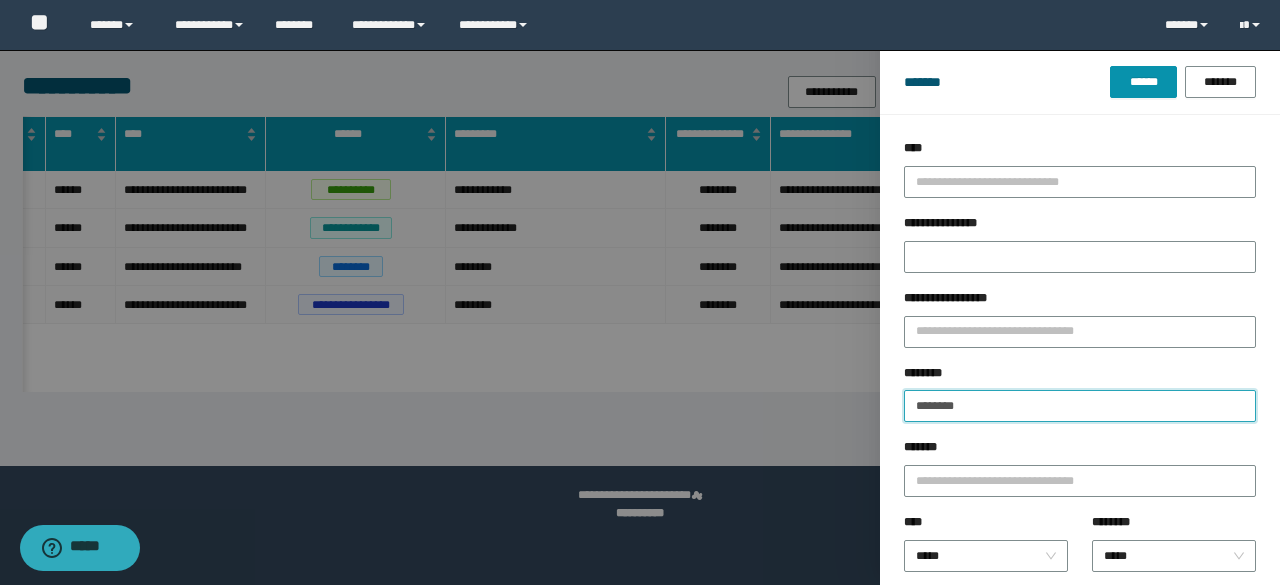 click on "********" at bounding box center [1080, 406] 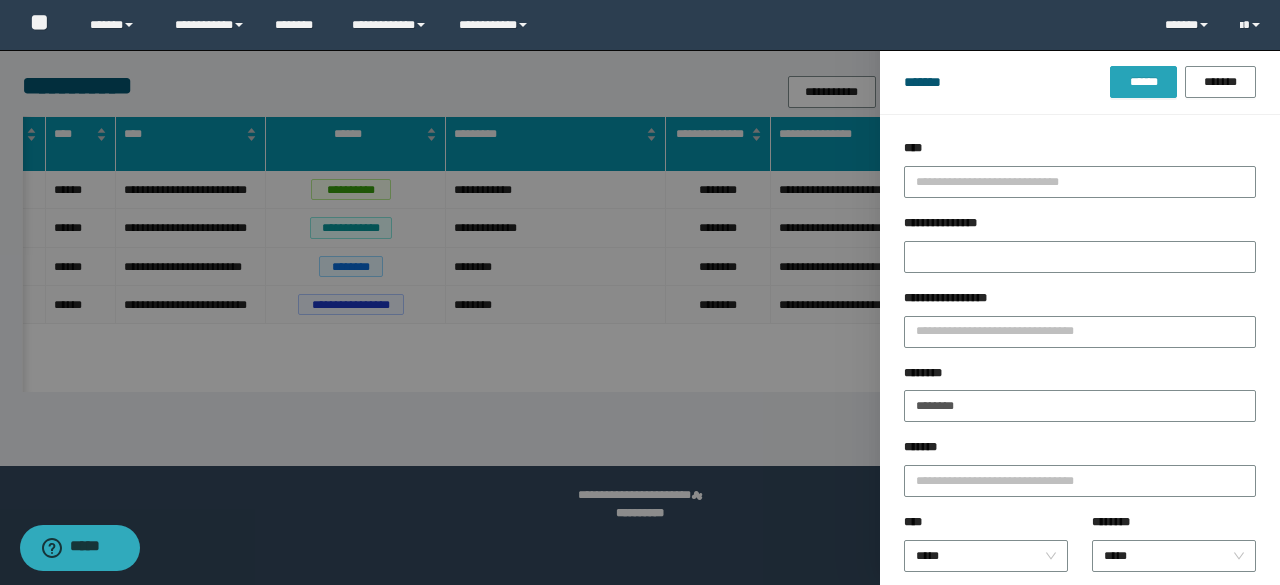 click on "******" at bounding box center (1143, 82) 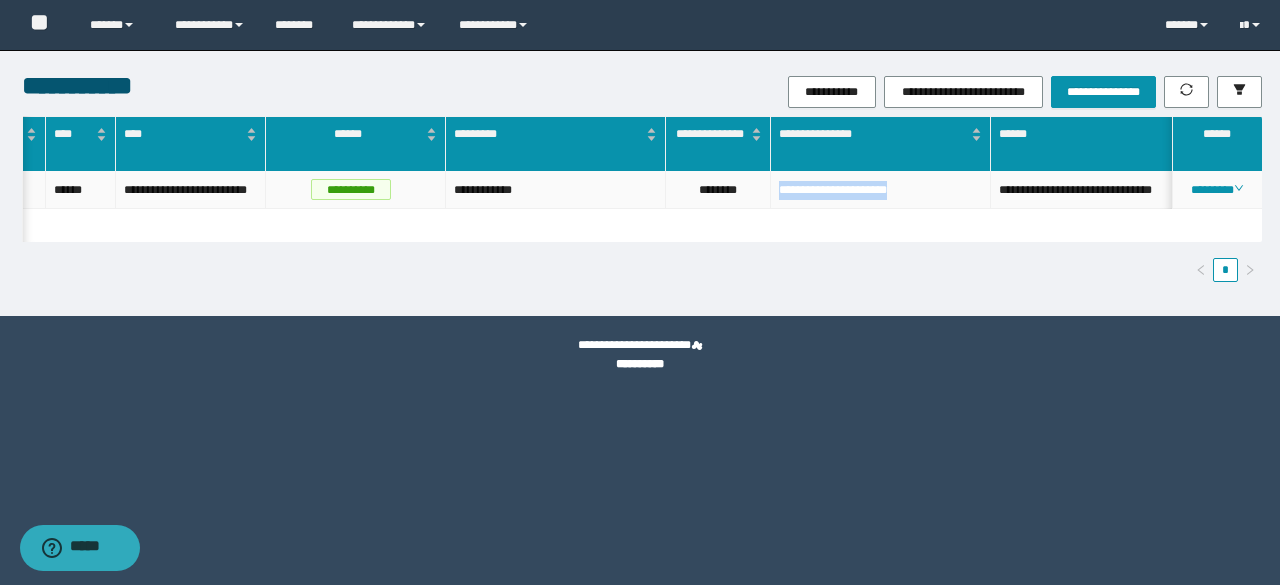 drag, startPoint x: 776, startPoint y: 192, endPoint x: 933, endPoint y: 197, distance: 157.0796 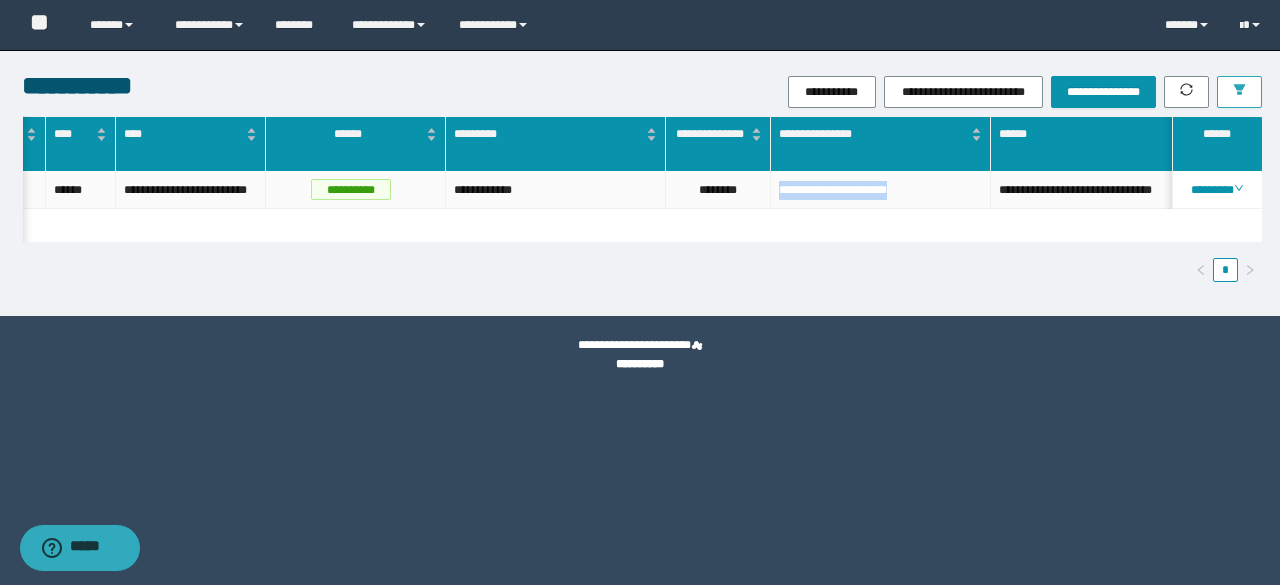 click at bounding box center (1239, 92) 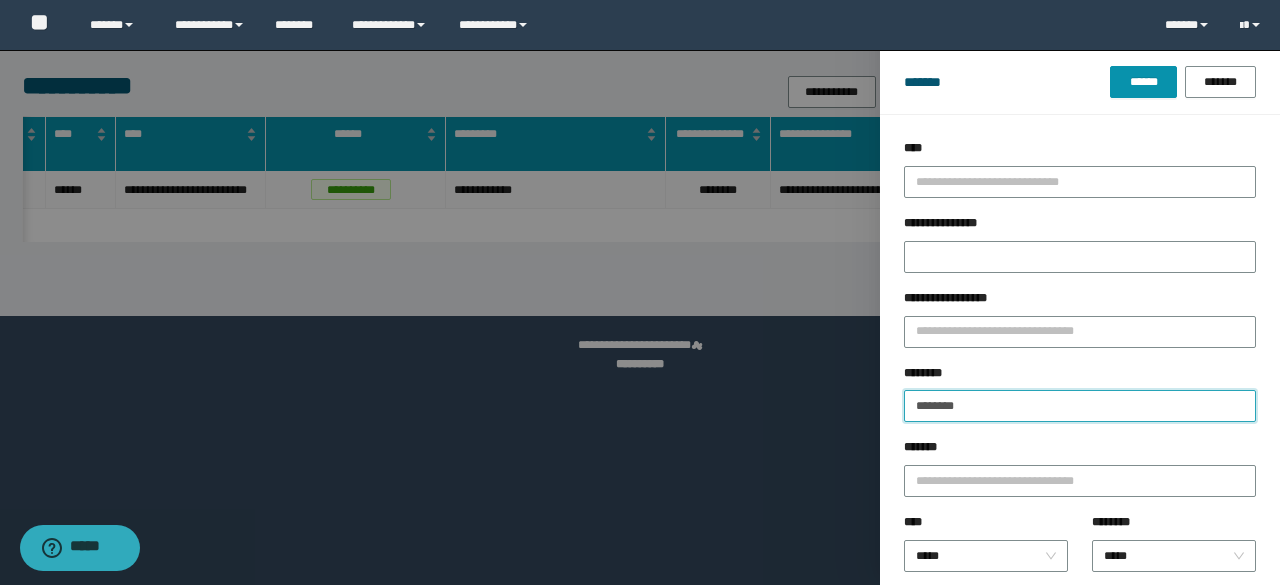 click on "********" at bounding box center [1080, 406] 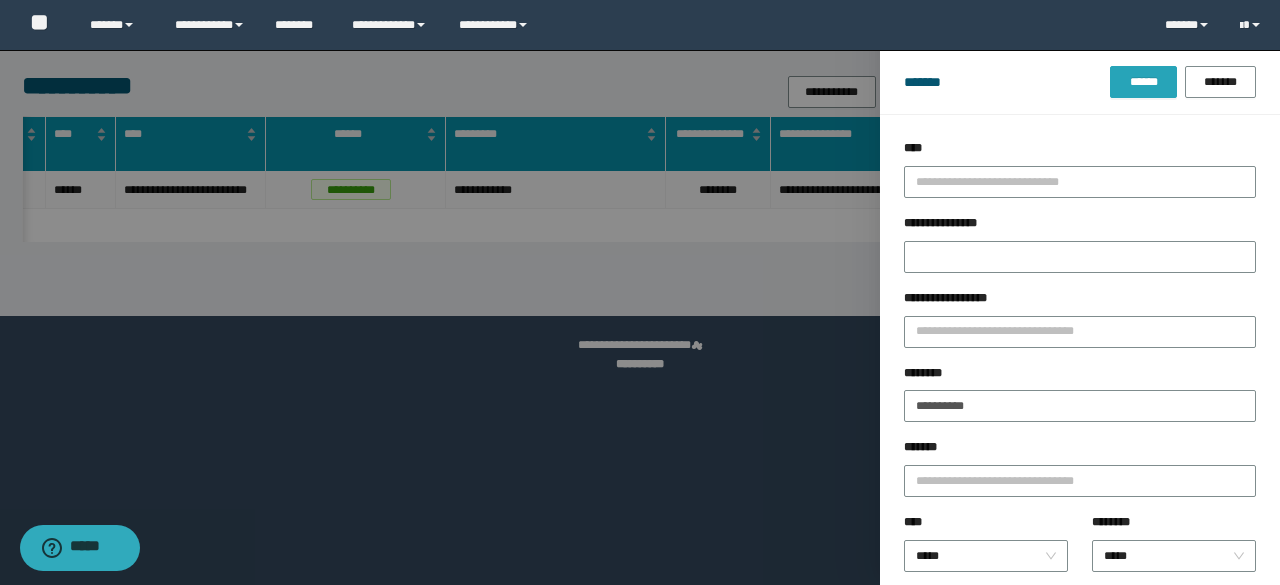 click on "******" at bounding box center [1143, 82] 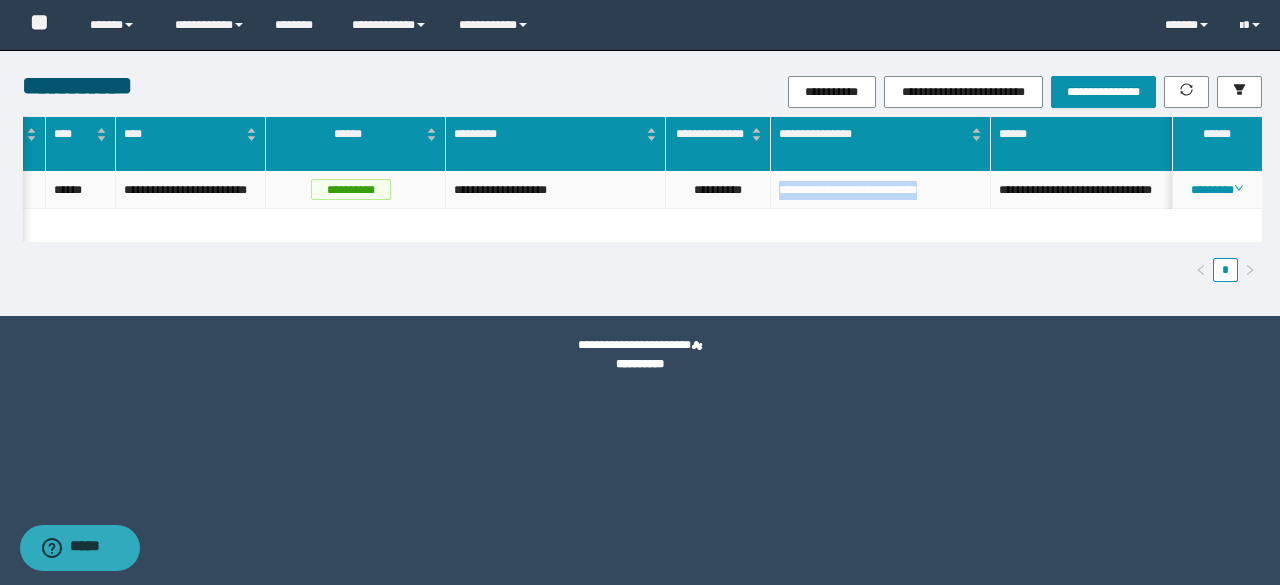 drag, startPoint x: 775, startPoint y: 194, endPoint x: 965, endPoint y: 204, distance: 190.26297 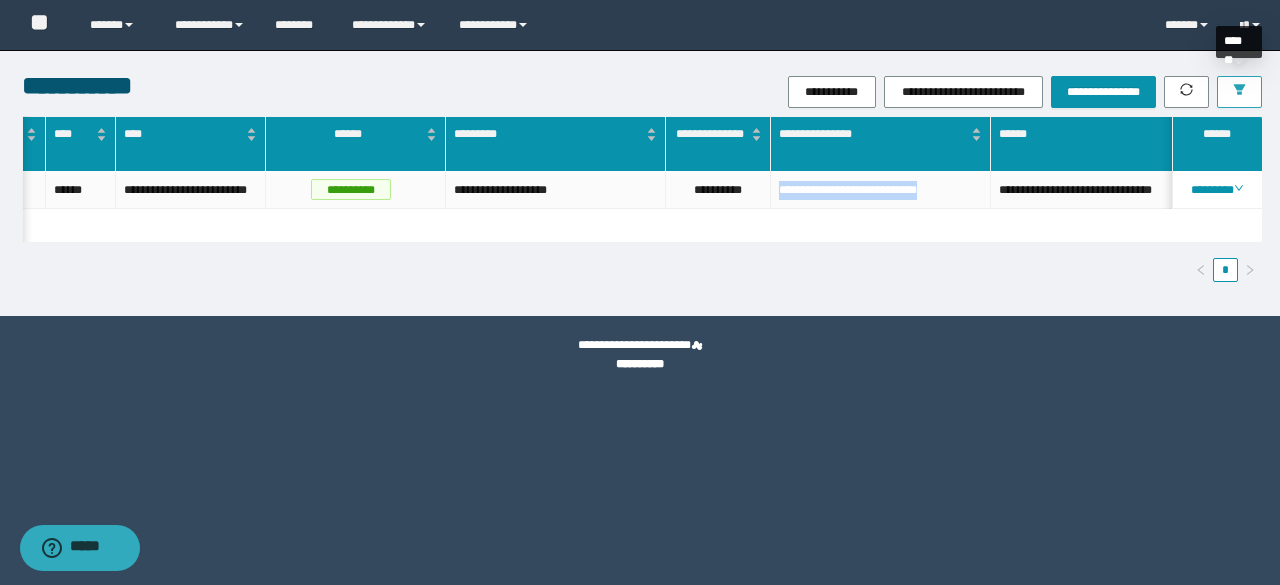 click at bounding box center (1239, 92) 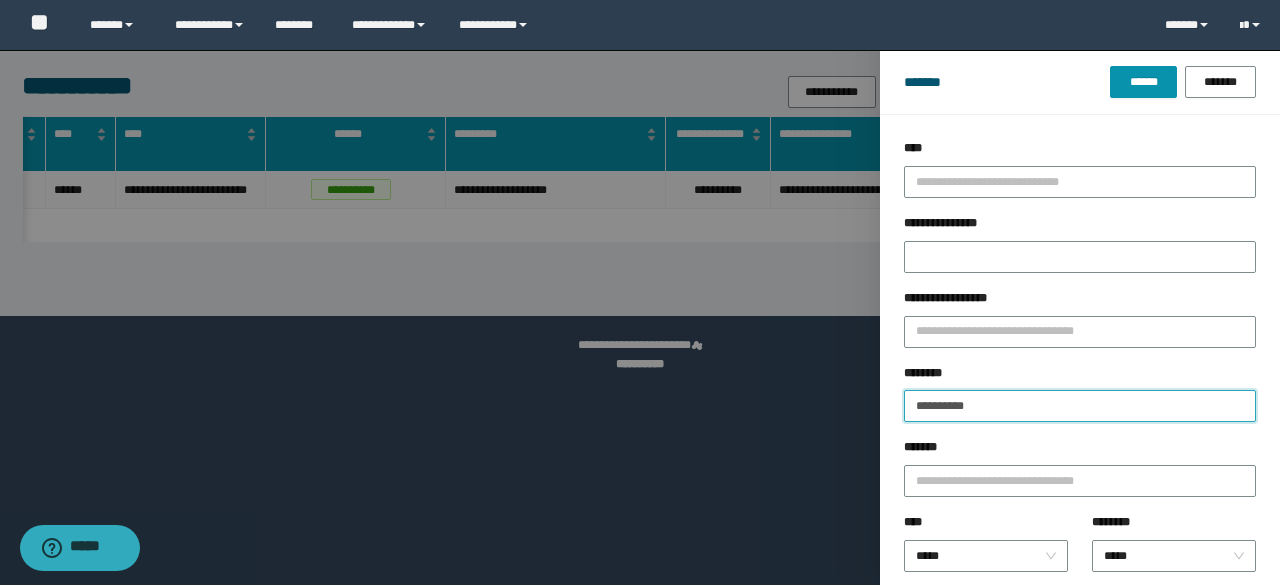 click on "**********" at bounding box center (1080, 406) 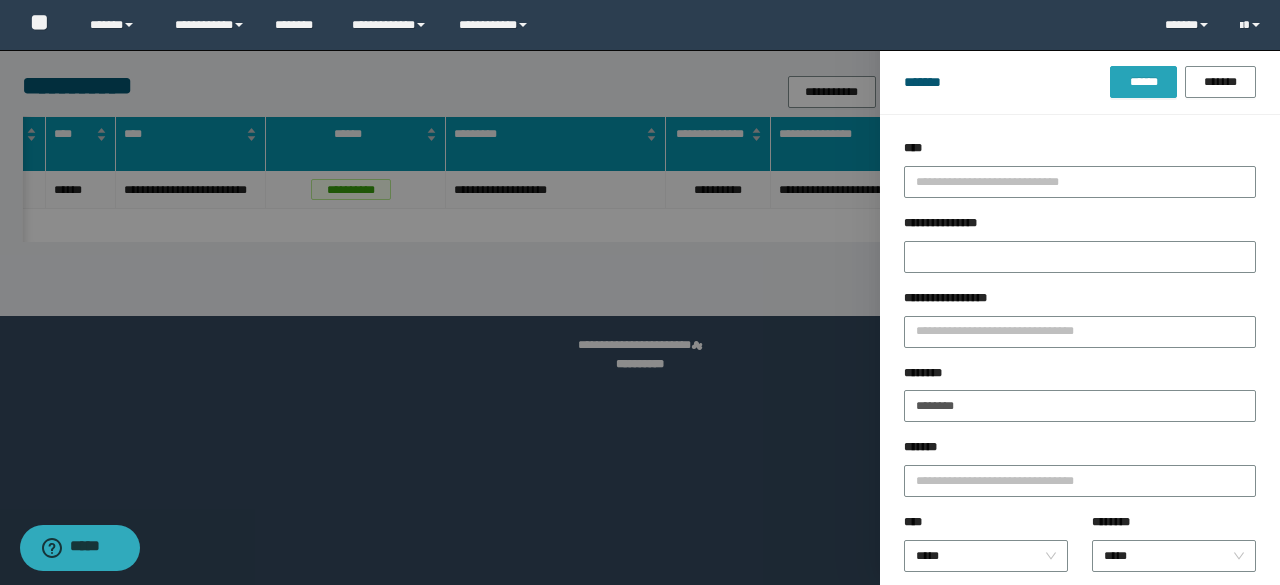 click on "******" at bounding box center [1143, 82] 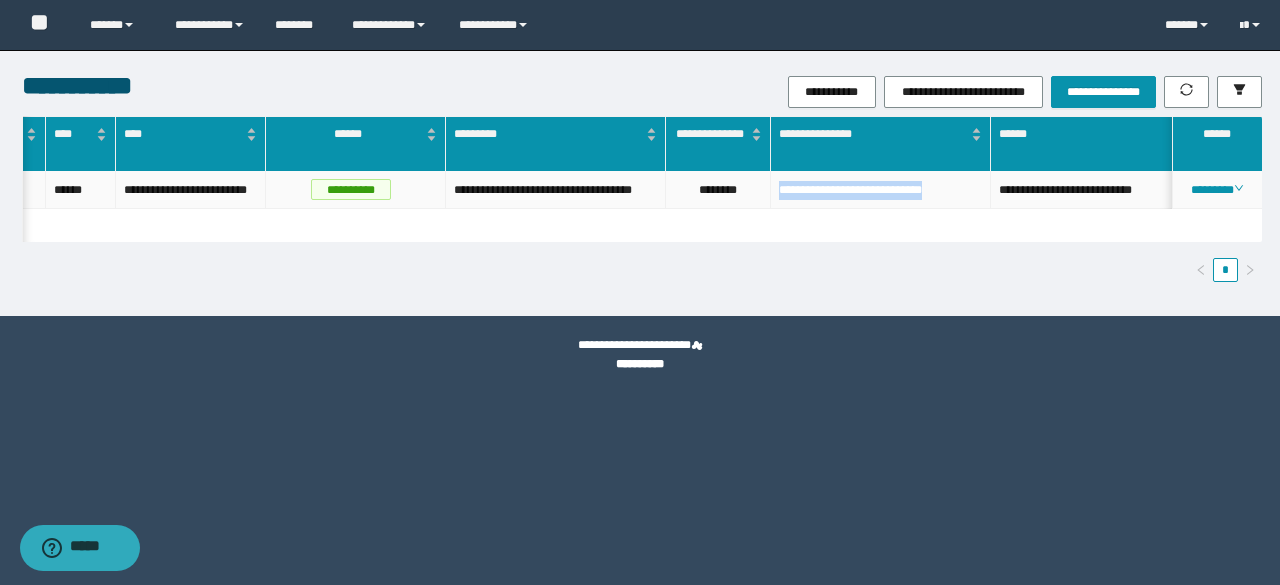 drag, startPoint x: 778, startPoint y: 195, endPoint x: 976, endPoint y: 200, distance: 198.06313 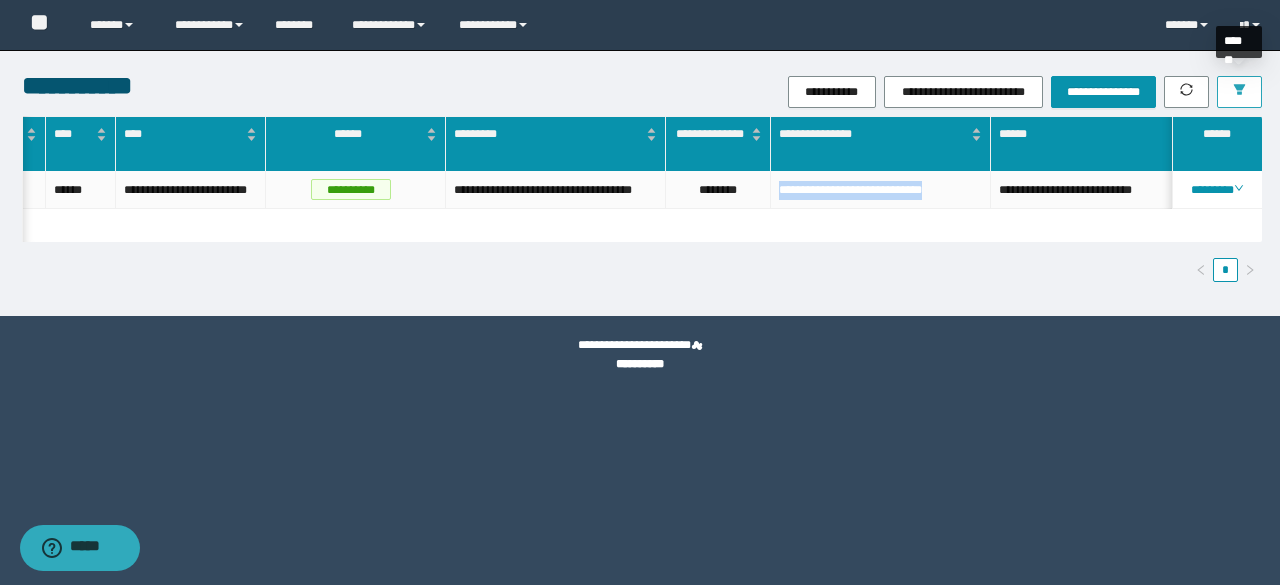 click at bounding box center [1239, 92] 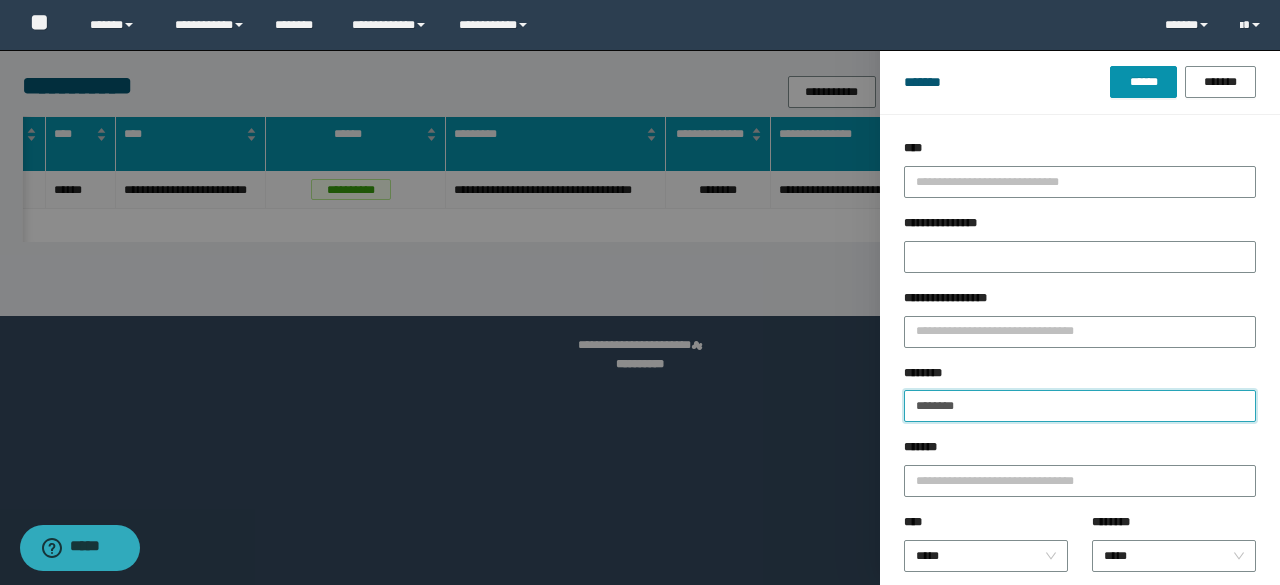 click on "********" at bounding box center [1080, 406] 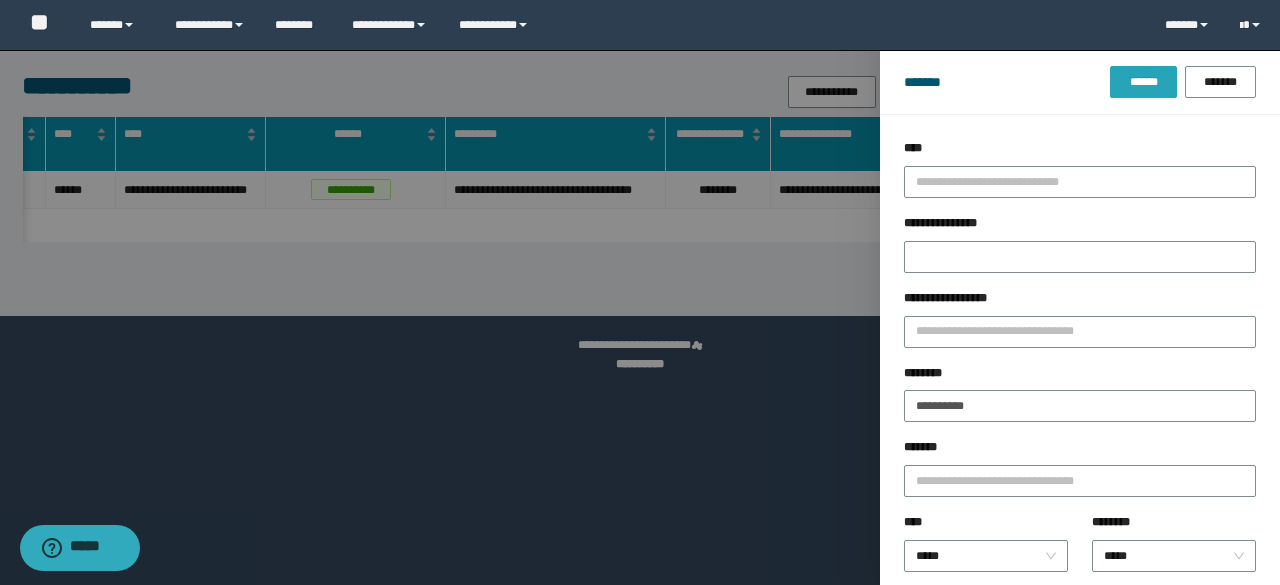 drag, startPoint x: 1130, startPoint y: 93, endPoint x: 1132, endPoint y: 81, distance: 12.165525 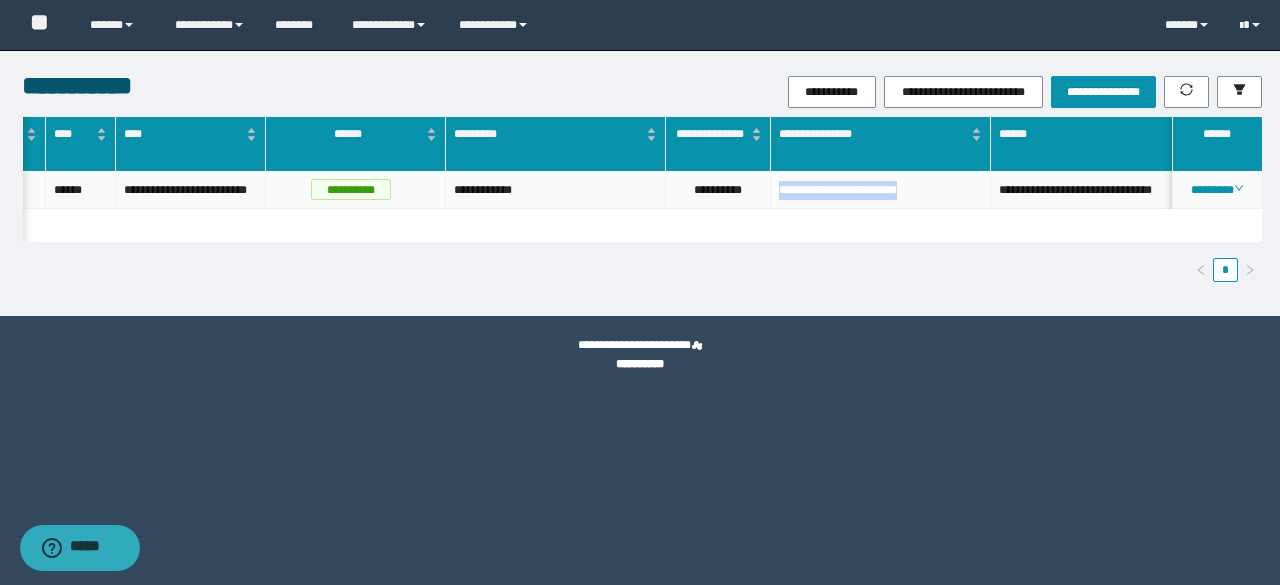drag, startPoint x: 778, startPoint y: 194, endPoint x: 957, endPoint y: 203, distance: 179.22612 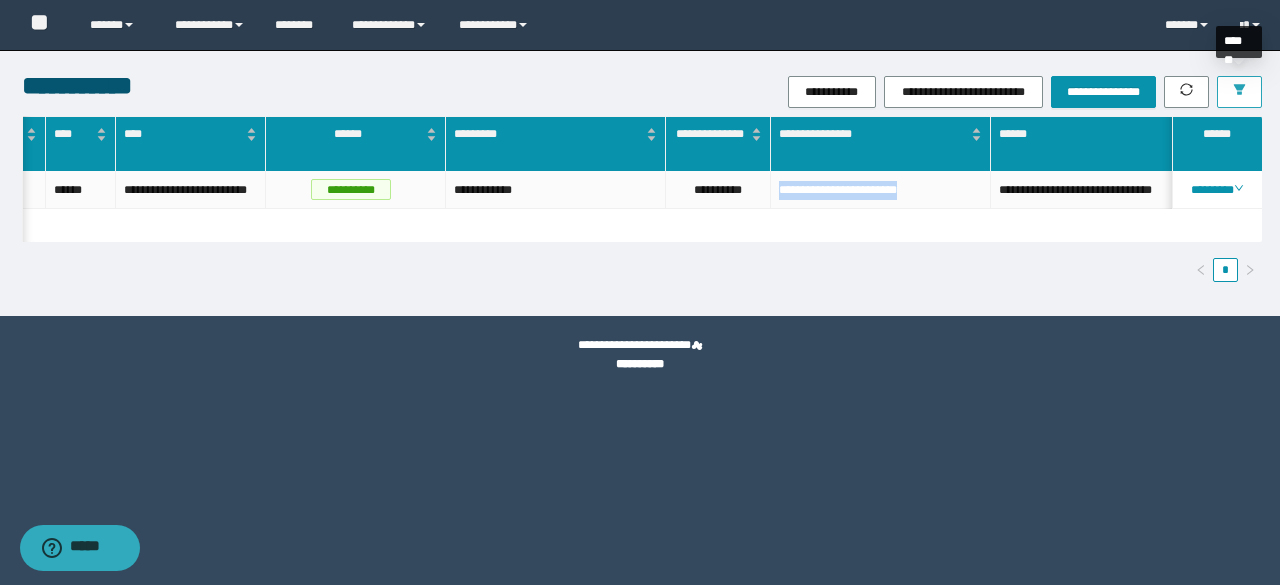 click 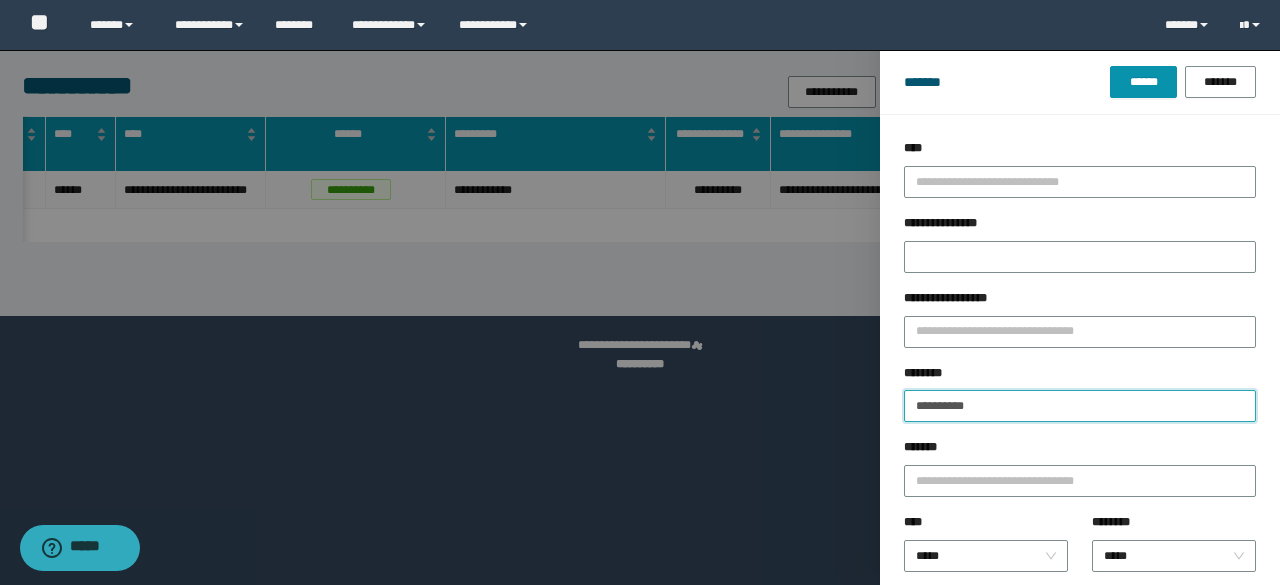 click on "**********" at bounding box center (1080, 406) 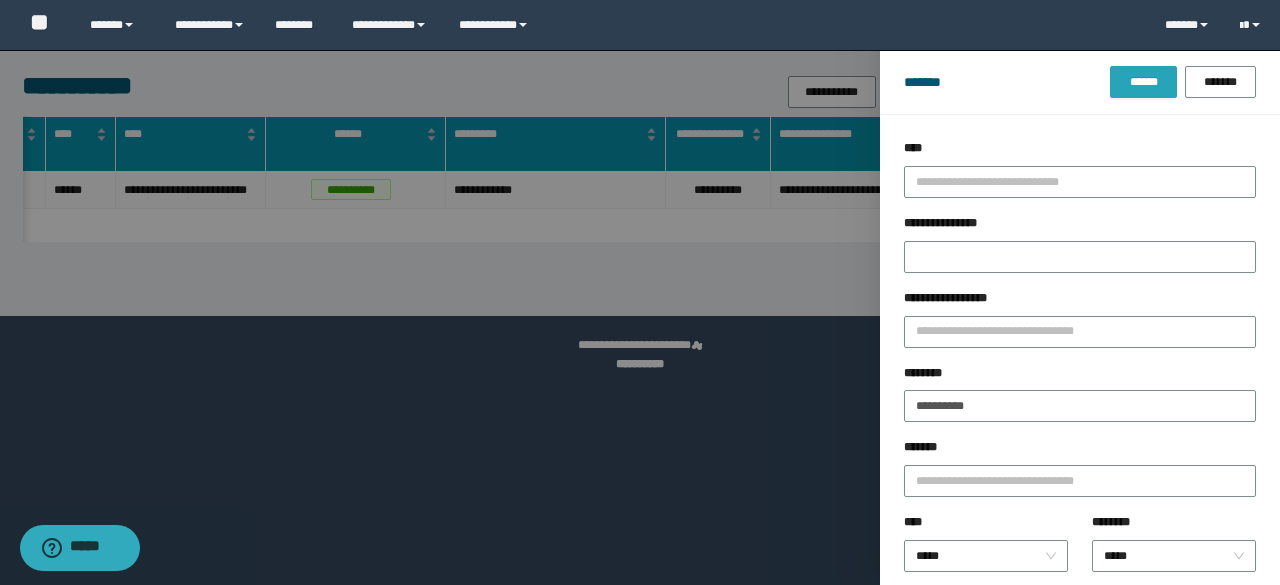 click on "******" at bounding box center [1143, 82] 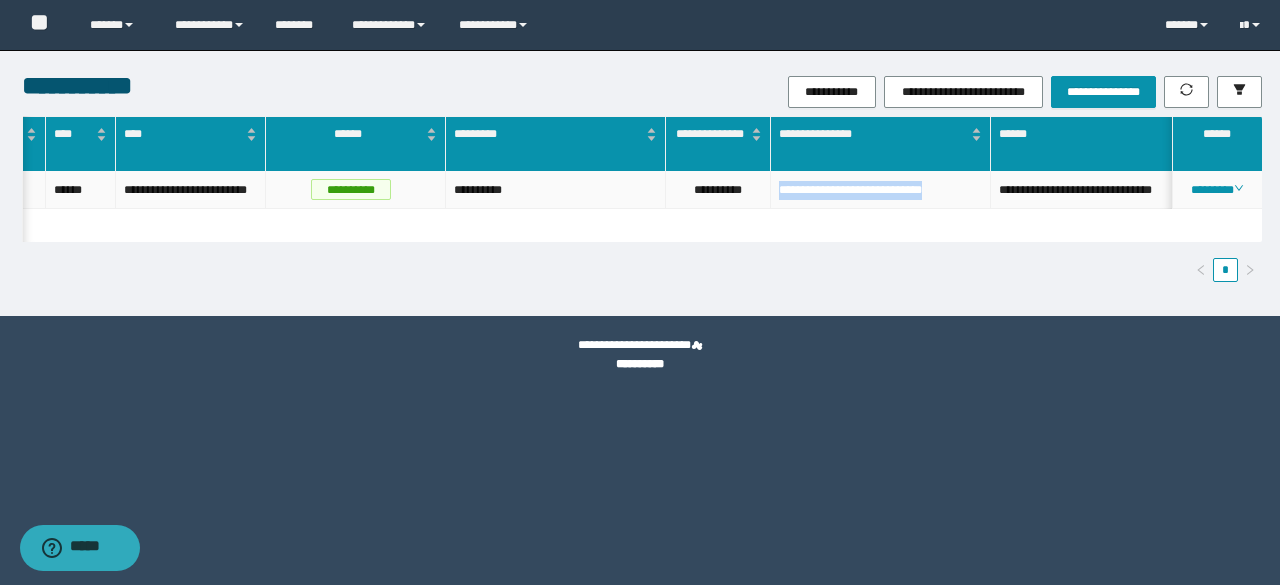 drag, startPoint x: 776, startPoint y: 192, endPoint x: 982, endPoint y: 207, distance: 206.5454 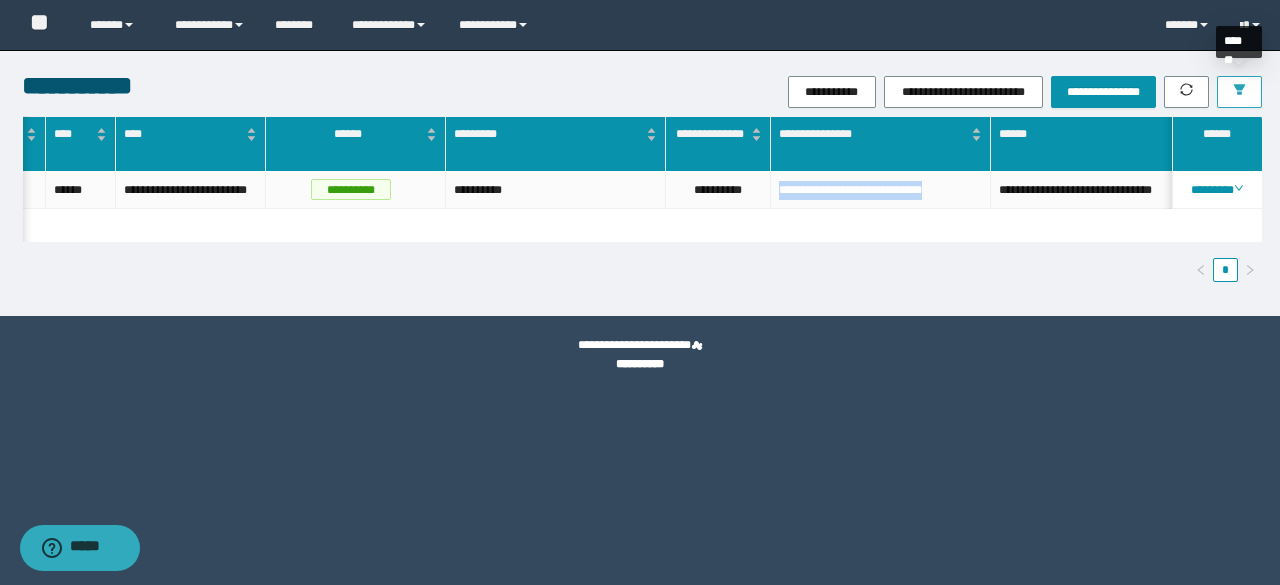 click at bounding box center [1239, 92] 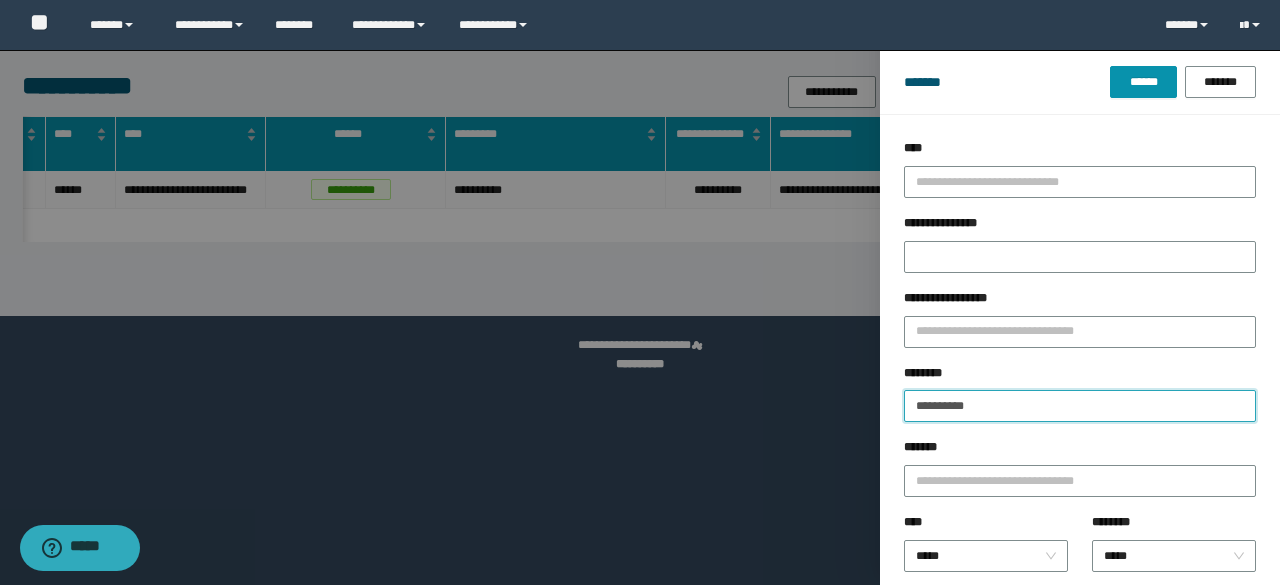 click on "**********" at bounding box center [1080, 406] 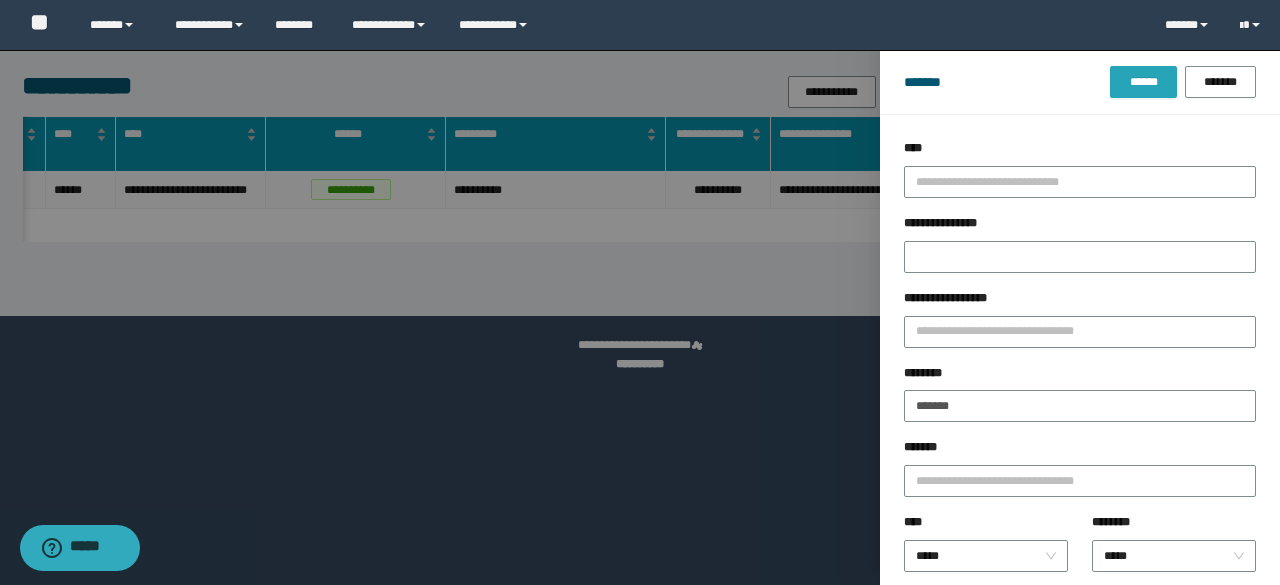 click on "******" at bounding box center (1143, 82) 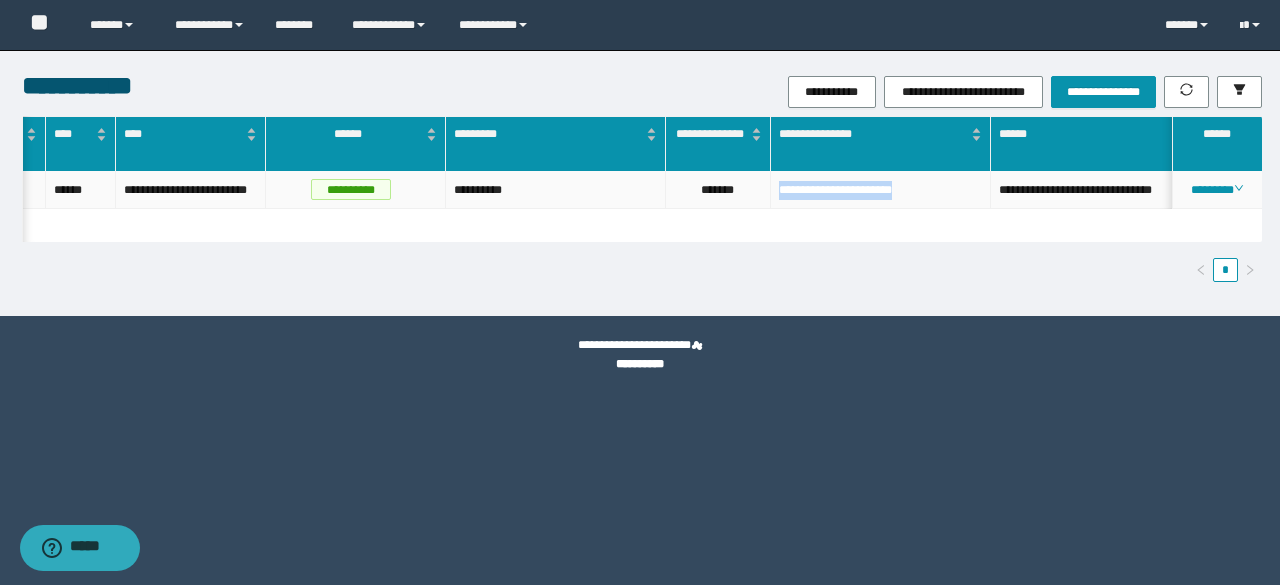 drag, startPoint x: 780, startPoint y: 195, endPoint x: 942, endPoint y: 204, distance: 162.2498 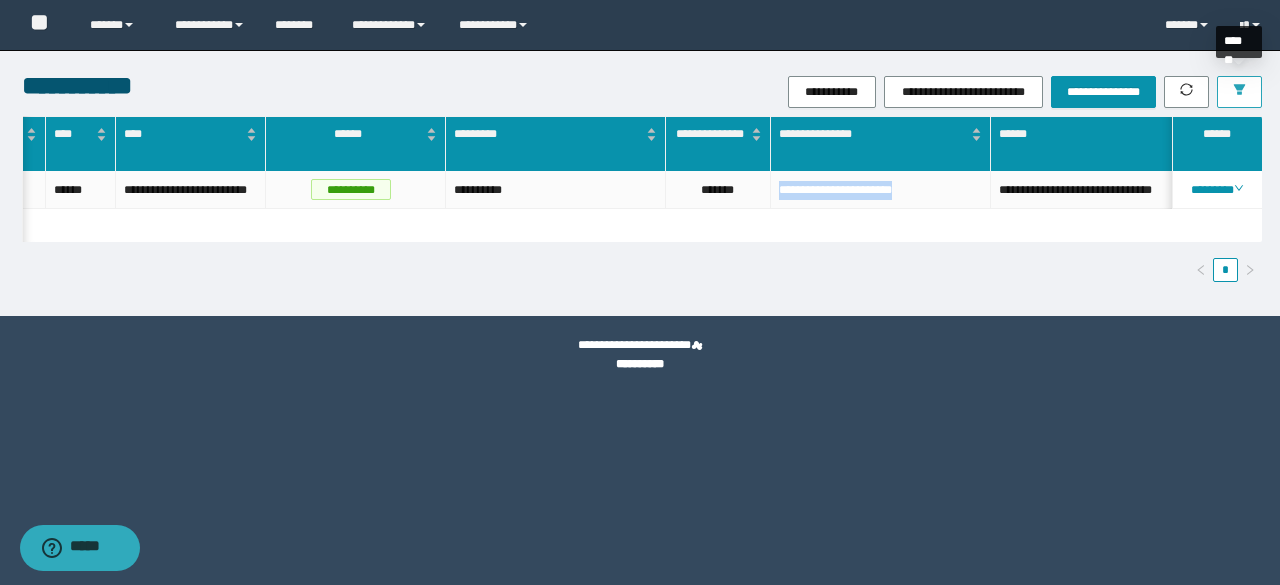 click 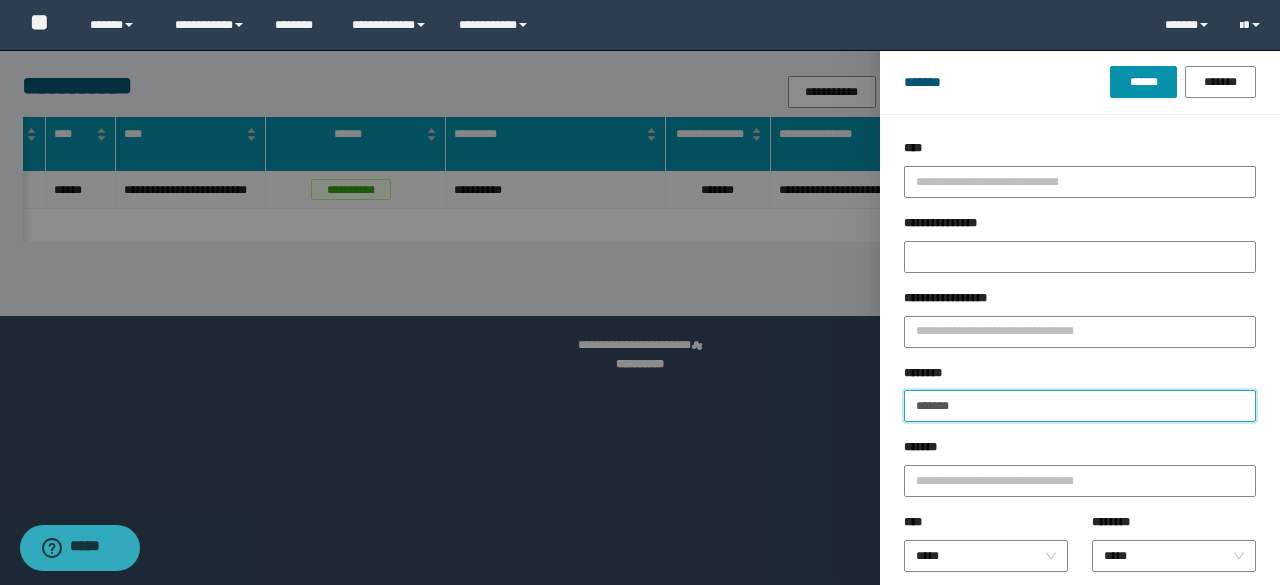 click on "*******" at bounding box center (1080, 406) 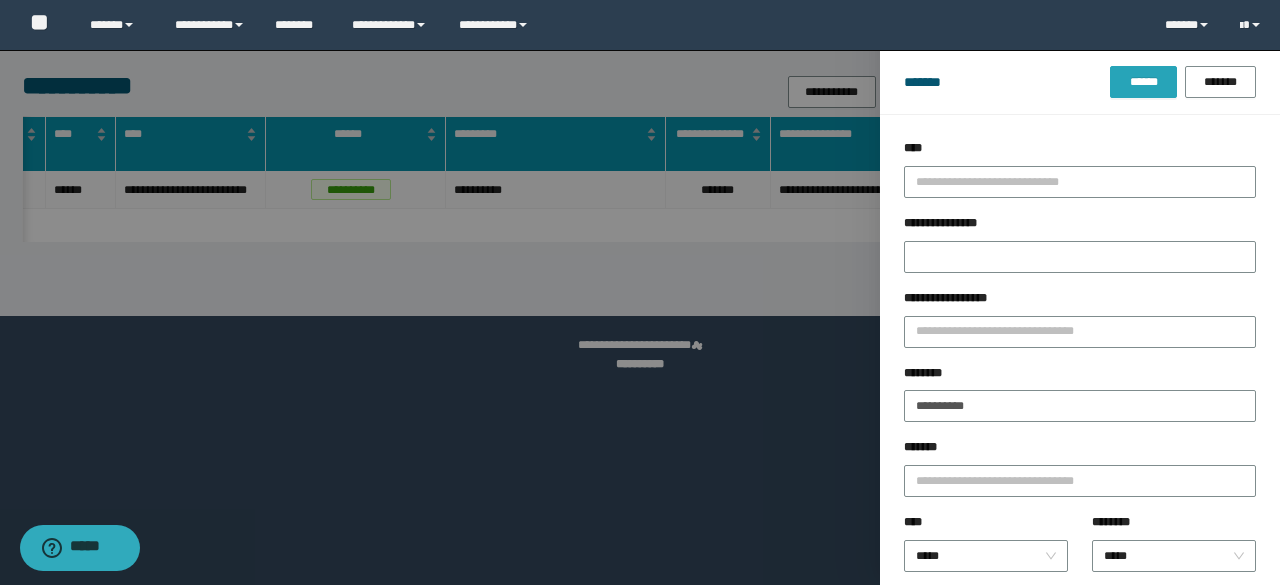 click on "******" at bounding box center [1143, 82] 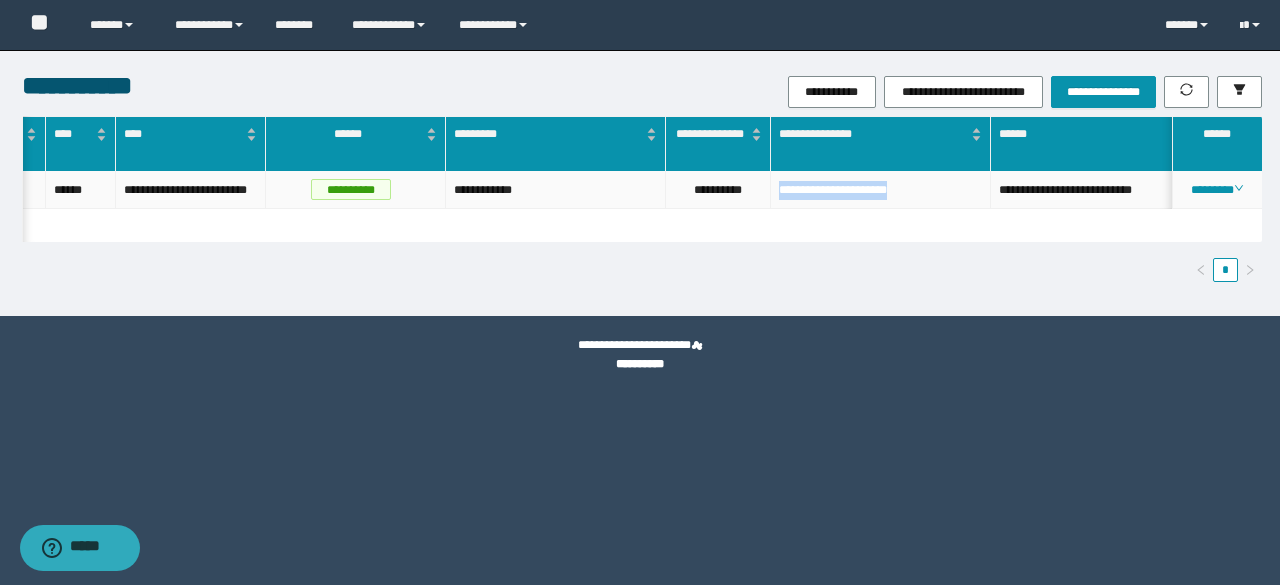 drag, startPoint x: 773, startPoint y: 189, endPoint x: 935, endPoint y: 199, distance: 162.30835 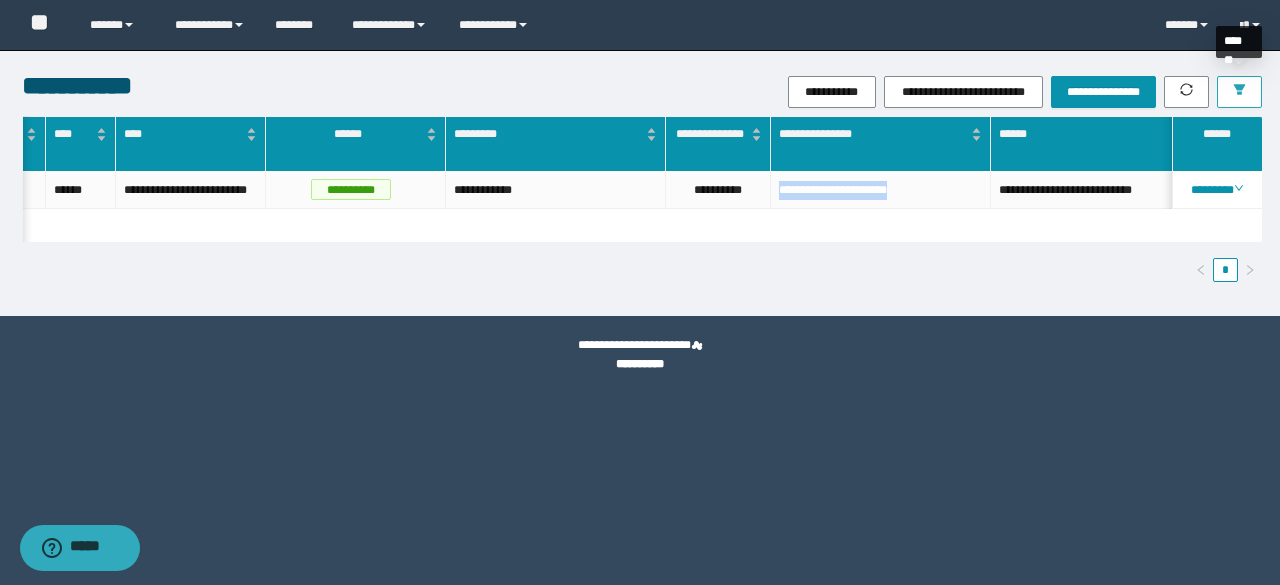click at bounding box center (1239, 92) 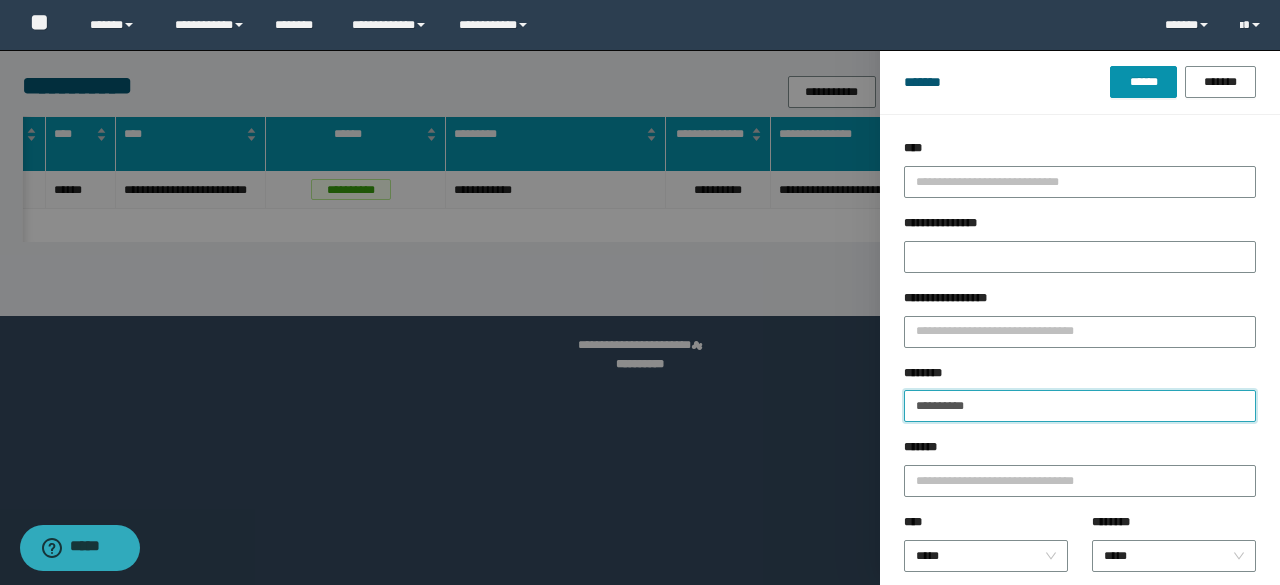 click on "**********" at bounding box center (1080, 406) 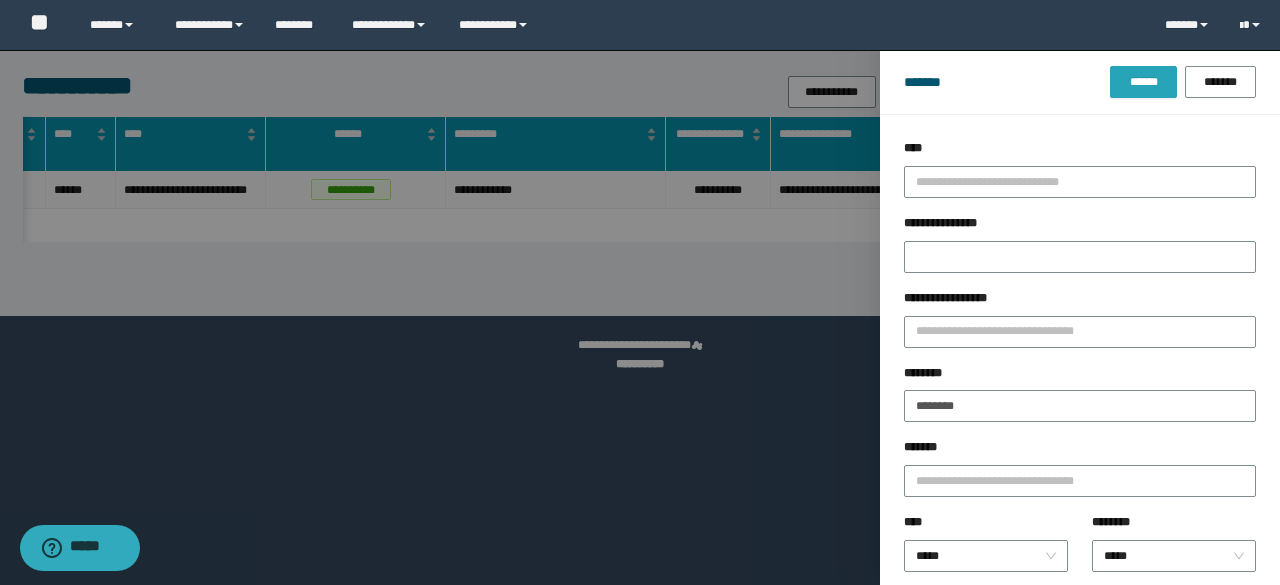 click on "******" at bounding box center [1143, 82] 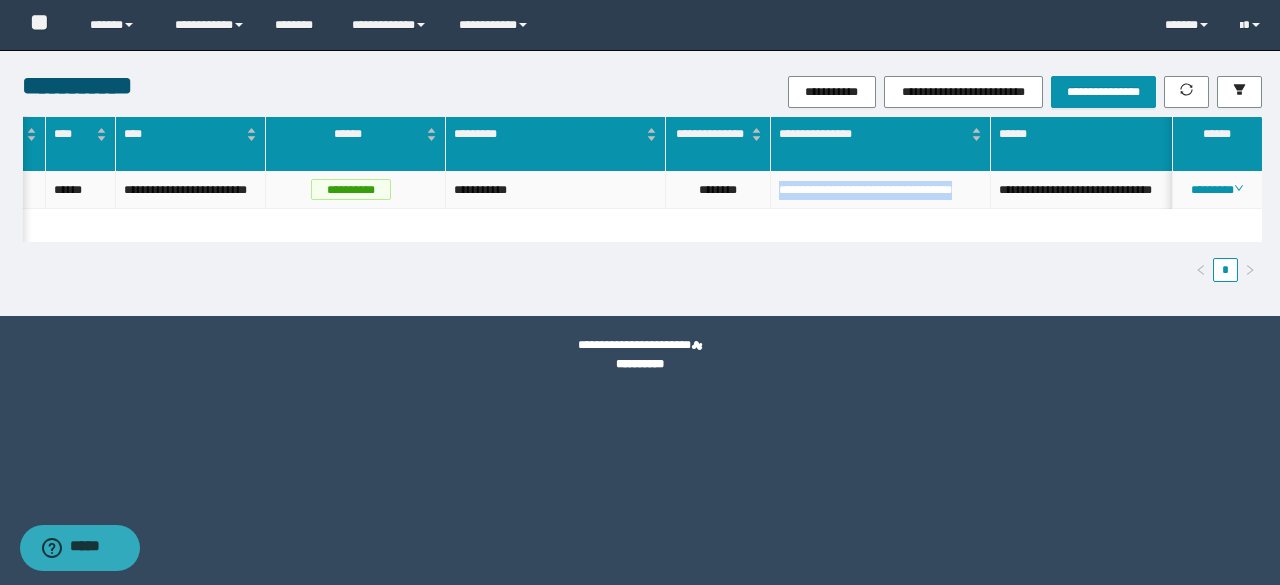 drag, startPoint x: 772, startPoint y: 194, endPoint x: 862, endPoint y: 216, distance: 92.64988 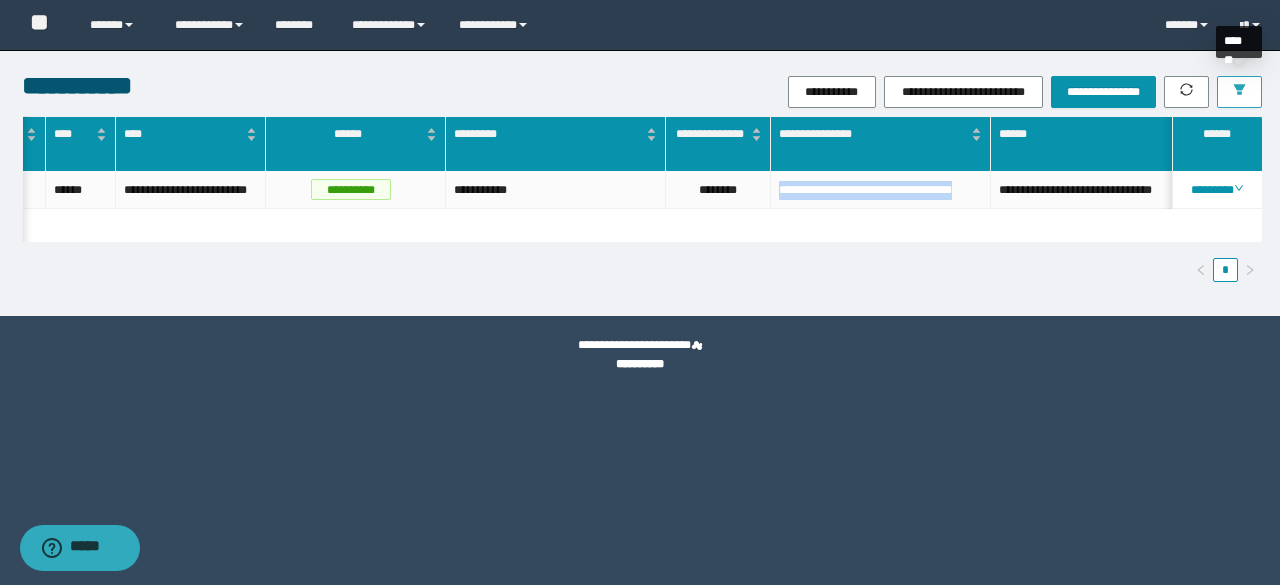 click at bounding box center [1239, 92] 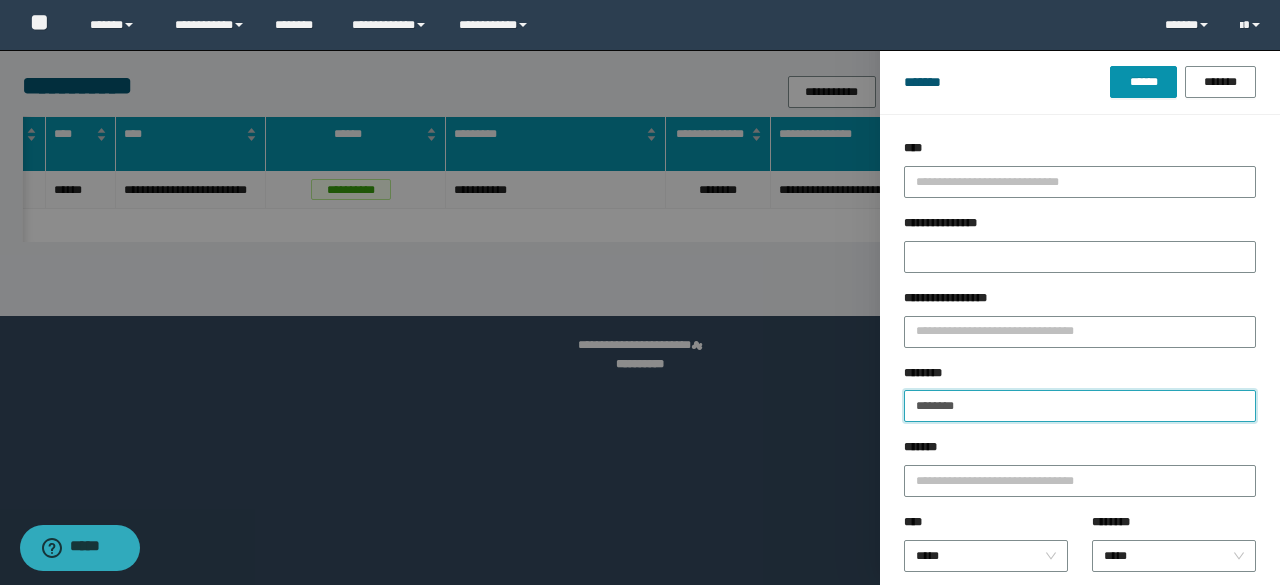 click on "********" at bounding box center [1080, 406] 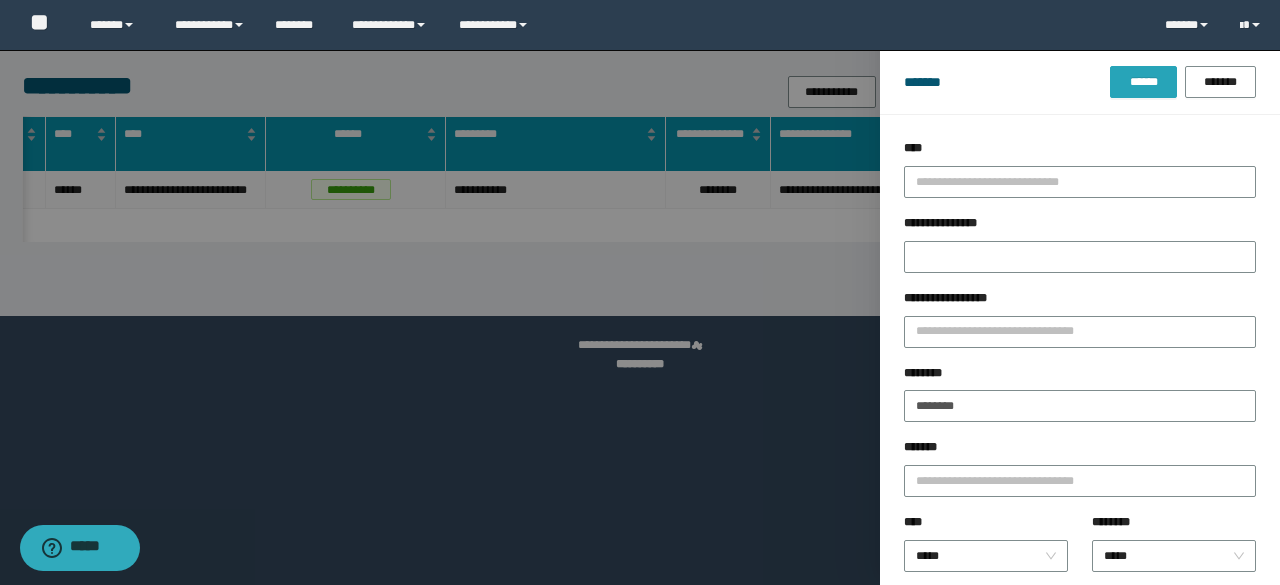 click on "******" at bounding box center (1143, 82) 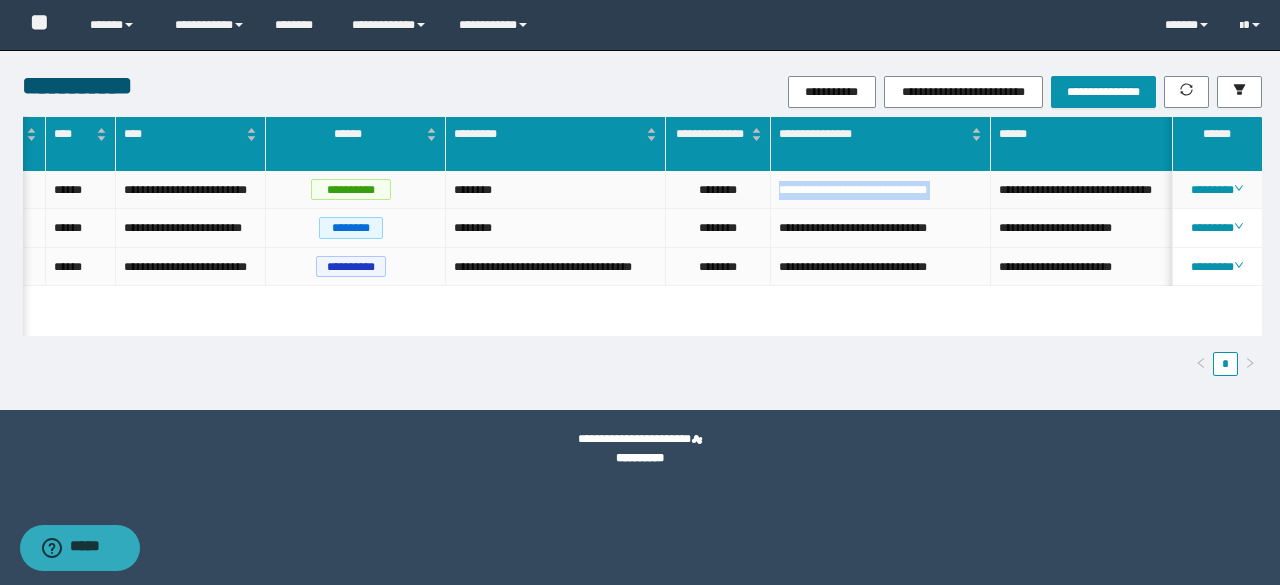 drag, startPoint x: 774, startPoint y: 195, endPoint x: 990, endPoint y: 221, distance: 217.55919 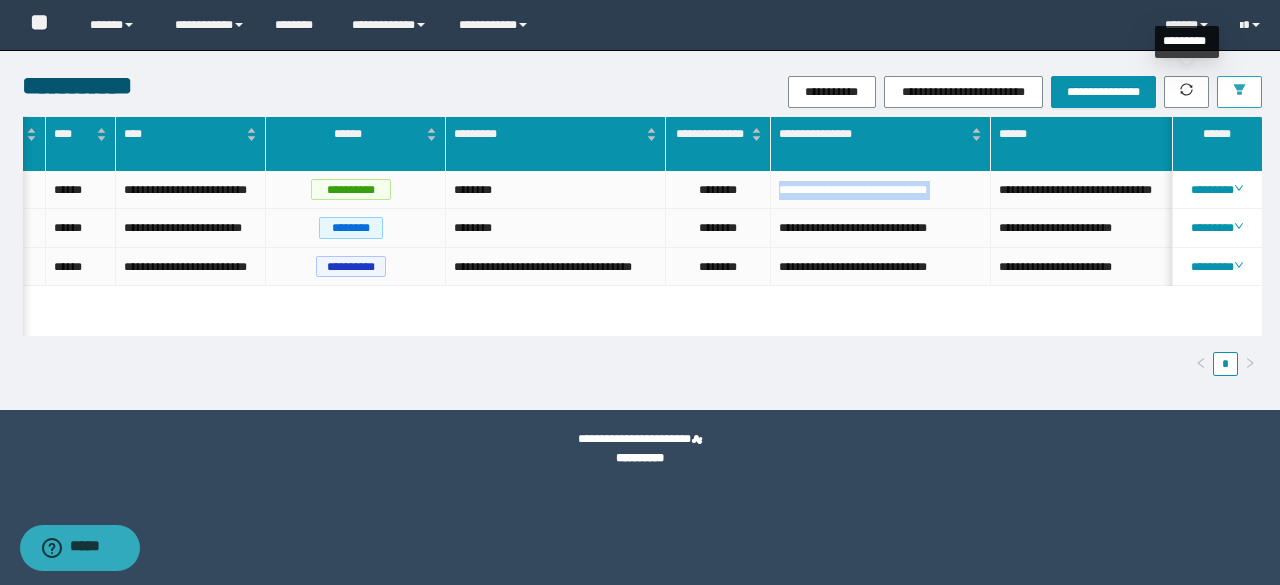 click at bounding box center (1239, 91) 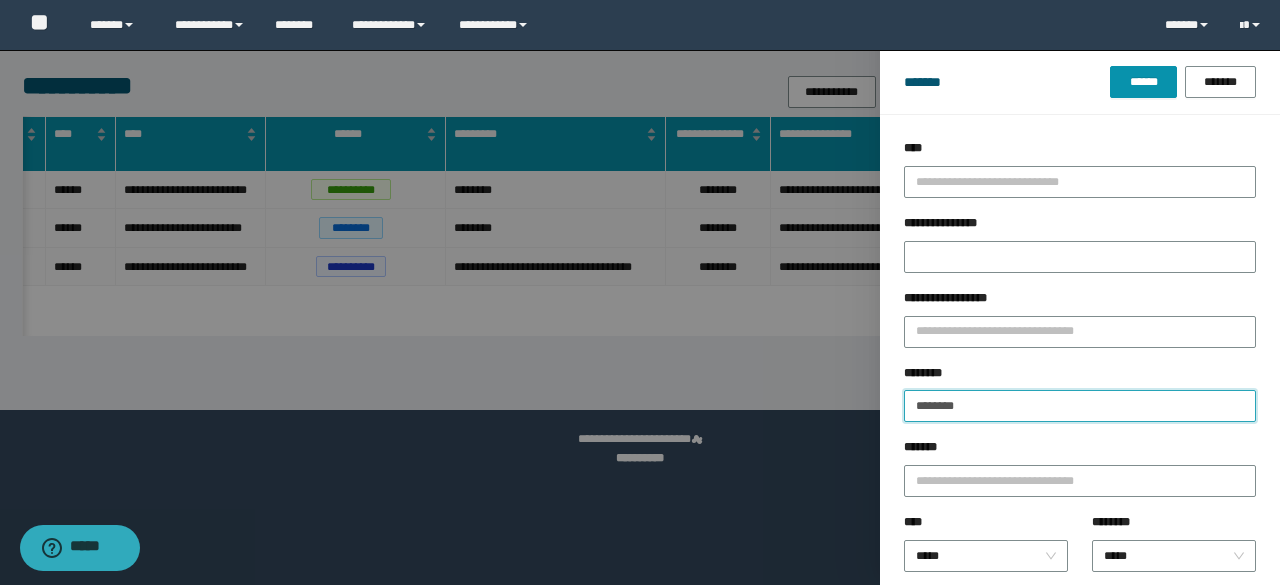 click on "********" at bounding box center [1080, 406] 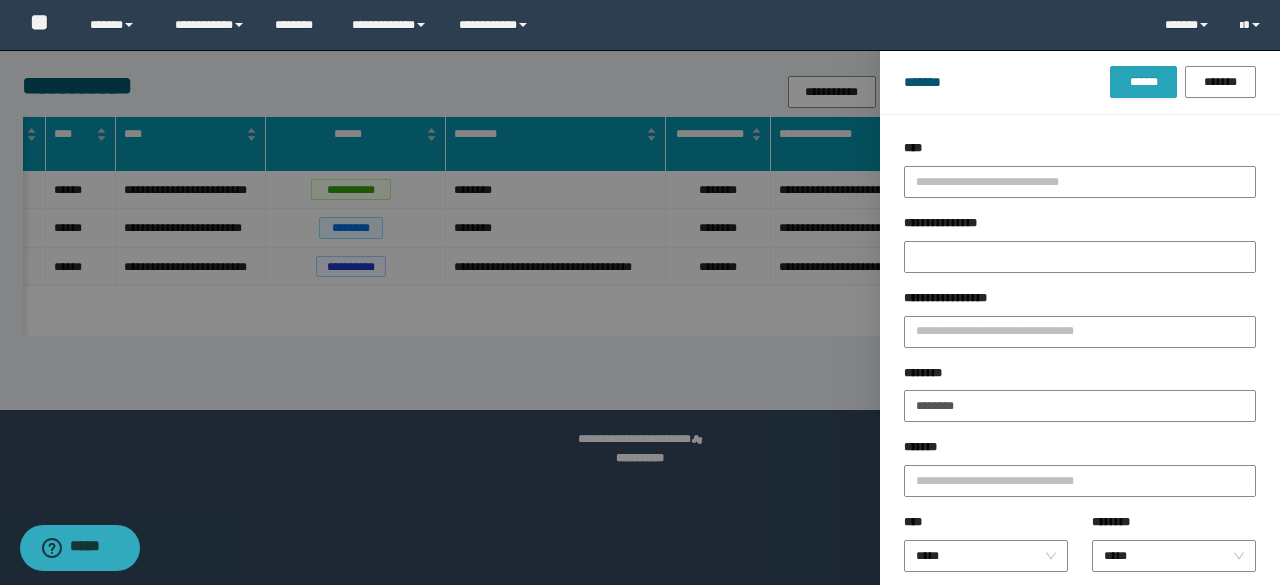 click on "******" at bounding box center (1143, 82) 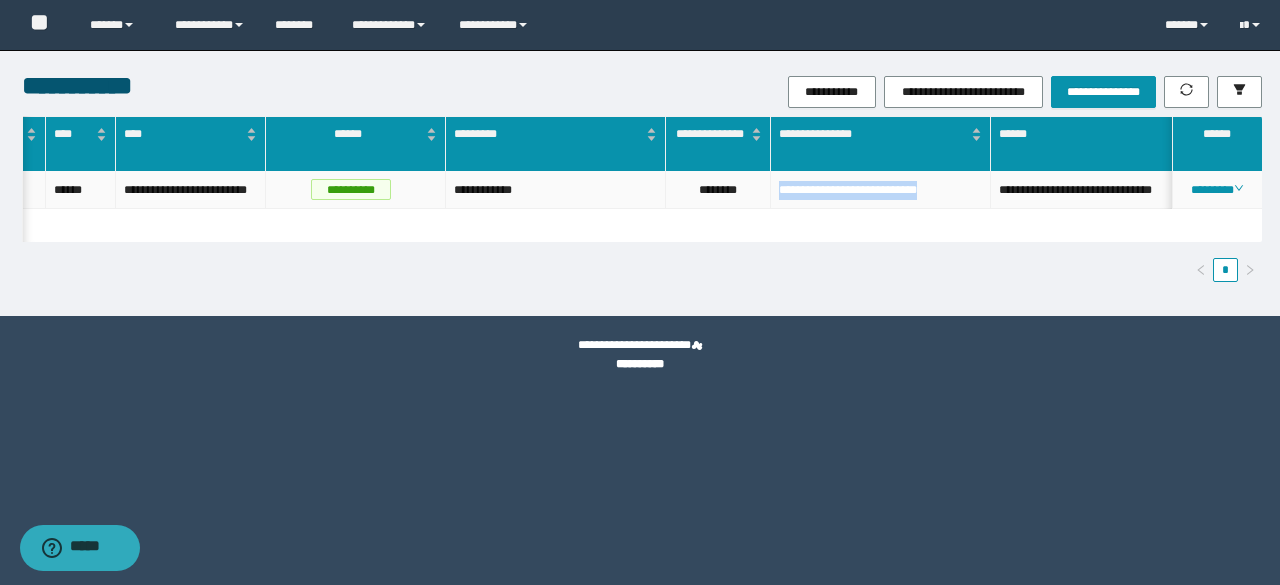 drag, startPoint x: 774, startPoint y: 193, endPoint x: 984, endPoint y: 203, distance: 210.23796 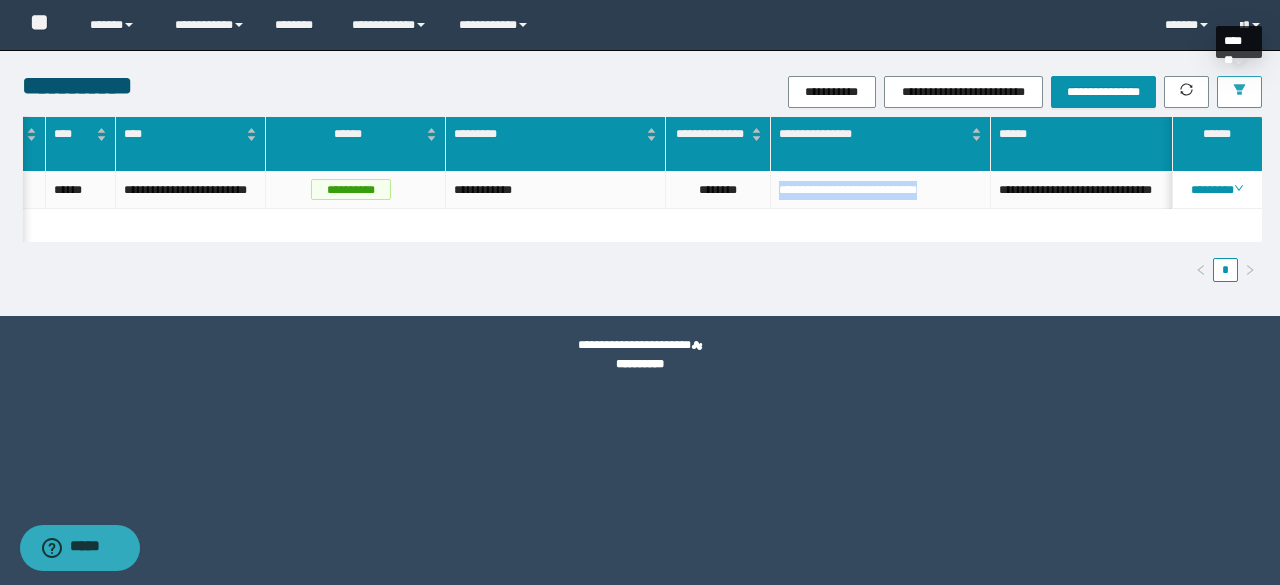 click at bounding box center (1239, 92) 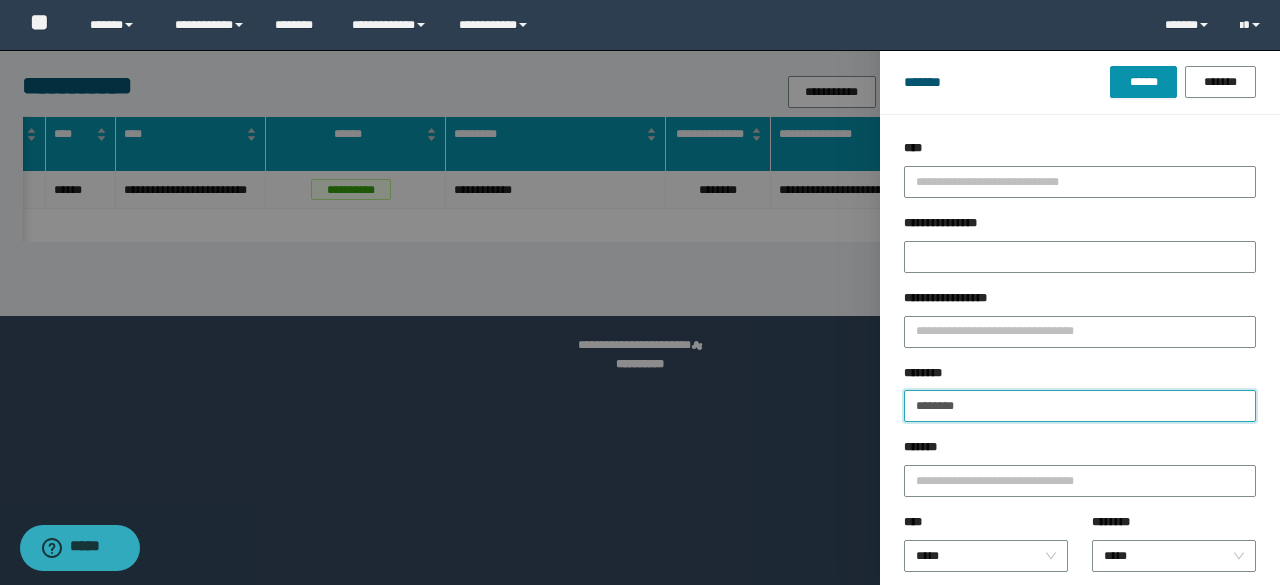 click on "********" at bounding box center (1080, 406) 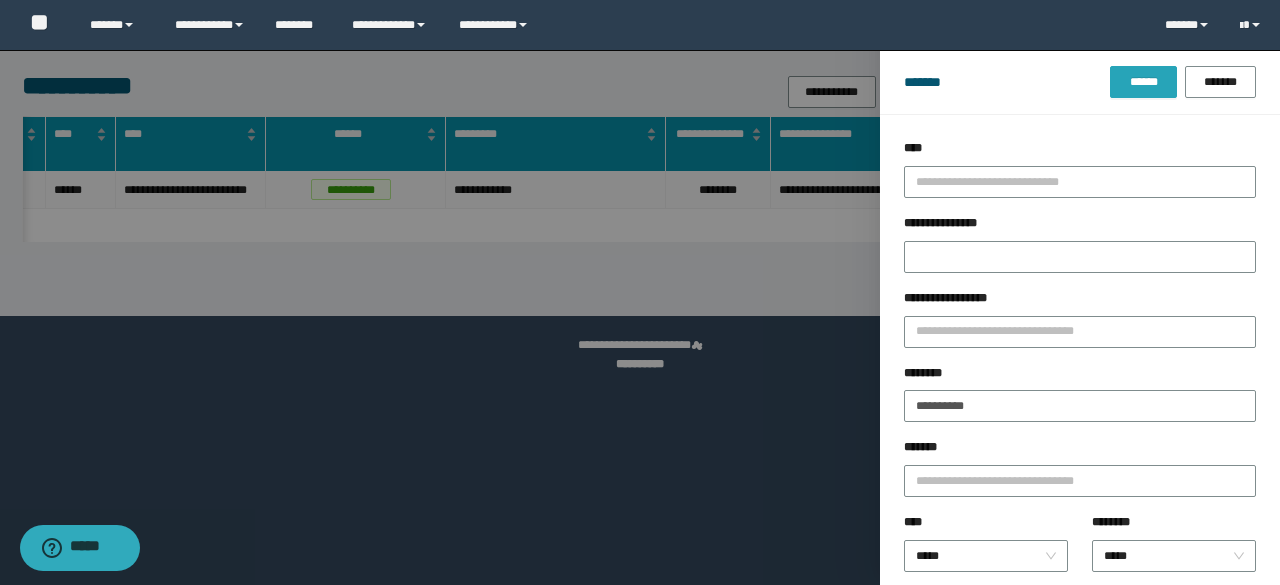 click on "******" at bounding box center [1143, 82] 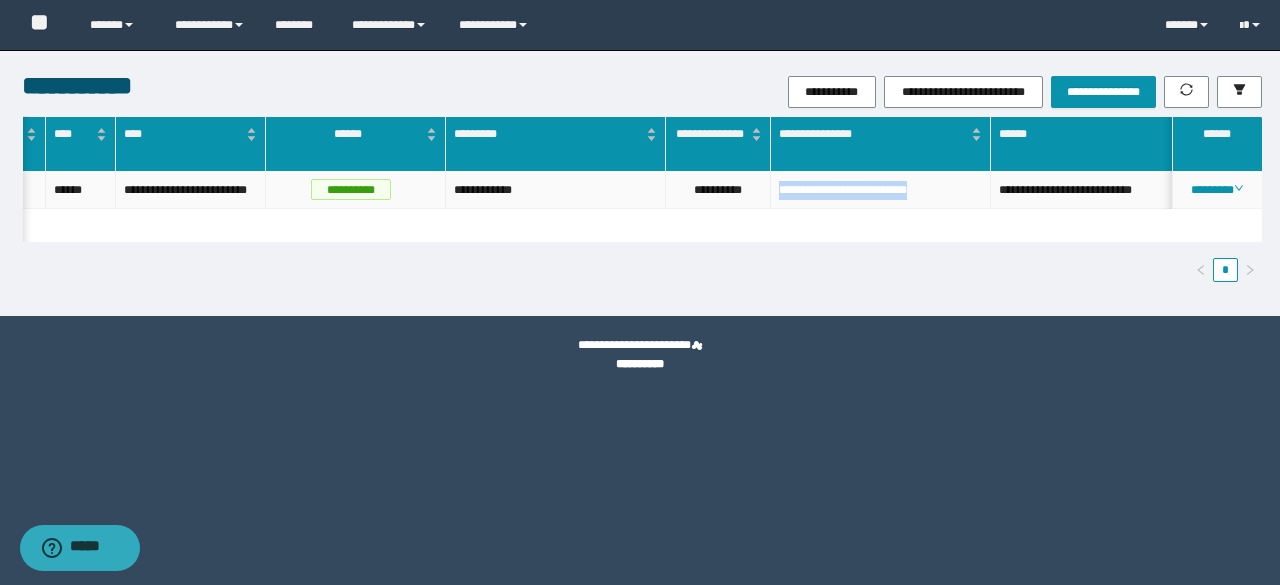 drag, startPoint x: 773, startPoint y: 201, endPoint x: 951, endPoint y: 206, distance: 178.0702 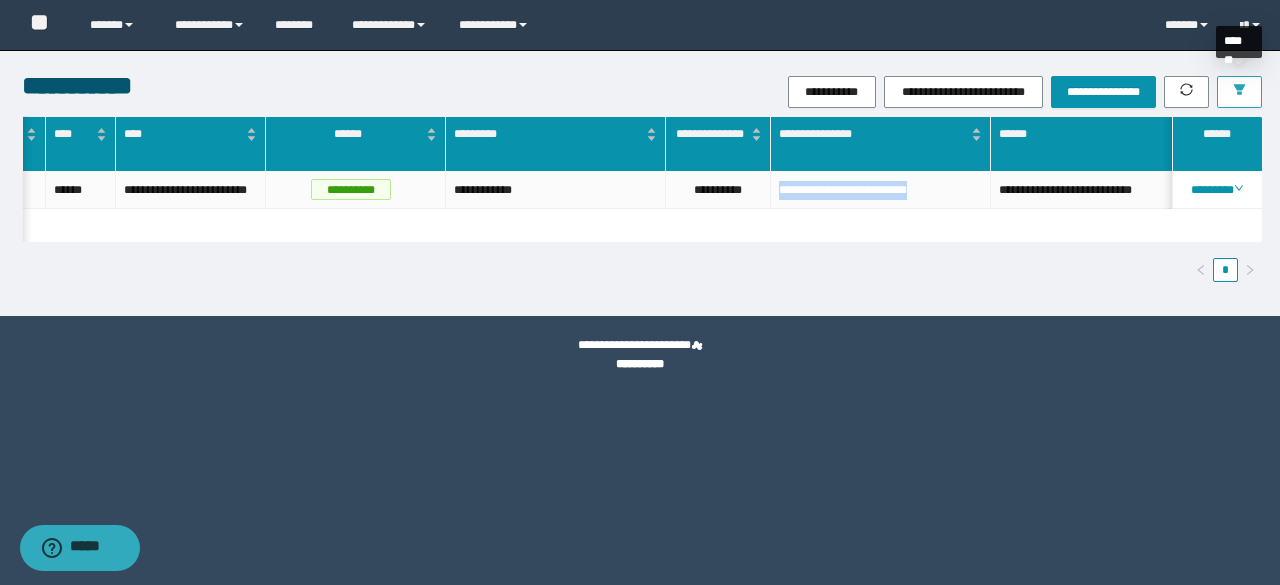 click 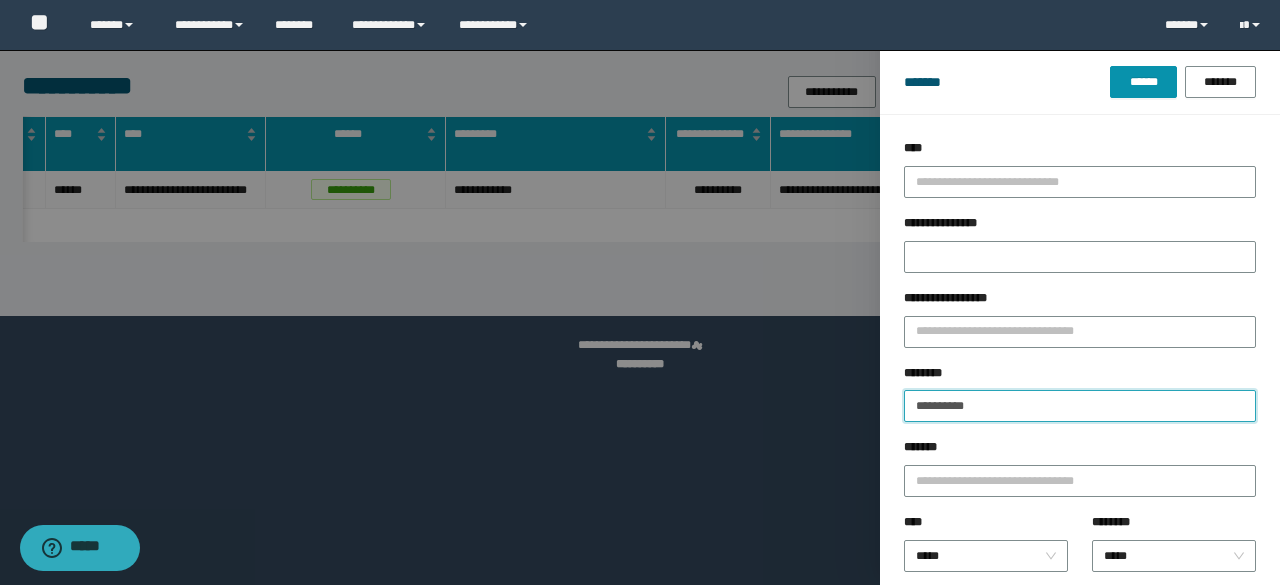 click on "**********" at bounding box center [1080, 406] 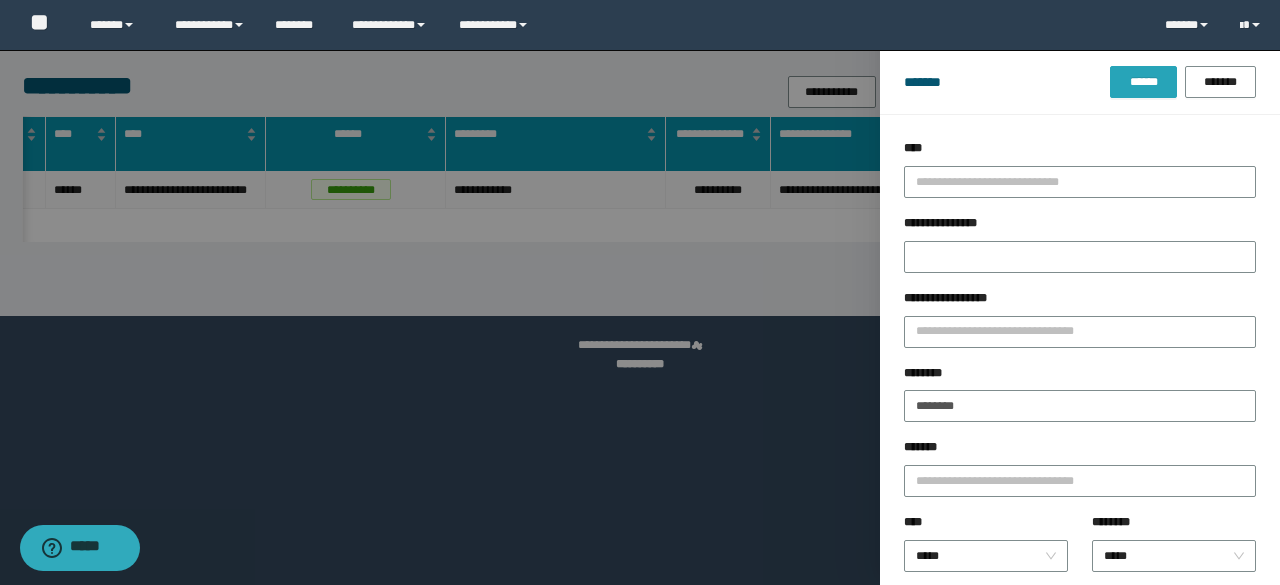 click on "******" at bounding box center (1143, 82) 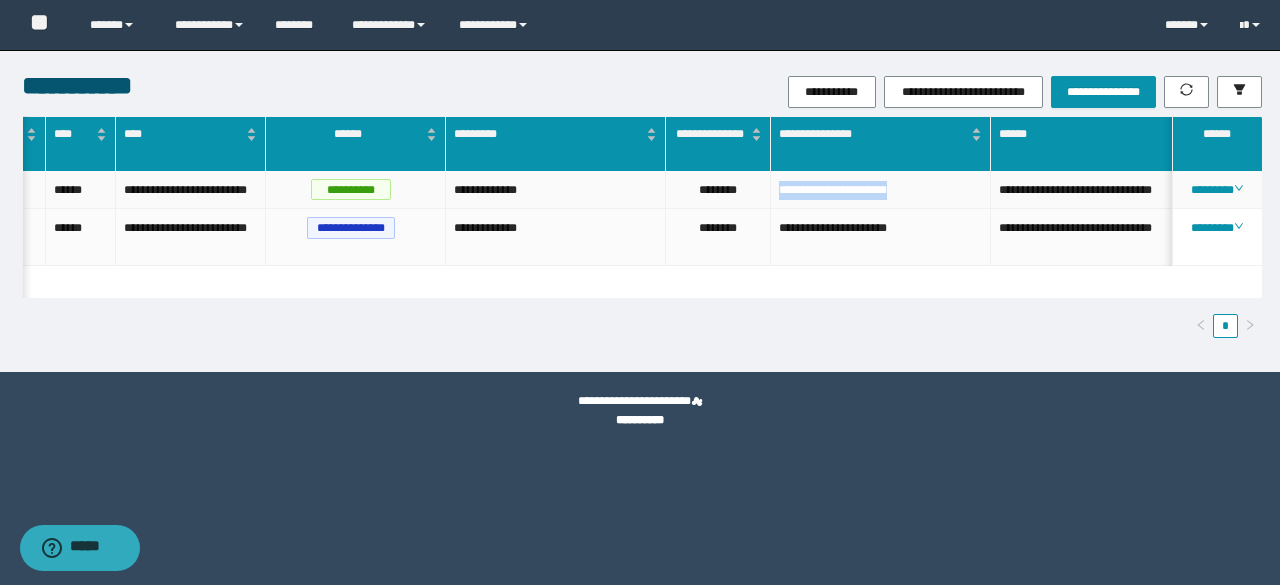 drag, startPoint x: 777, startPoint y: 191, endPoint x: 920, endPoint y: 187, distance: 143.05594 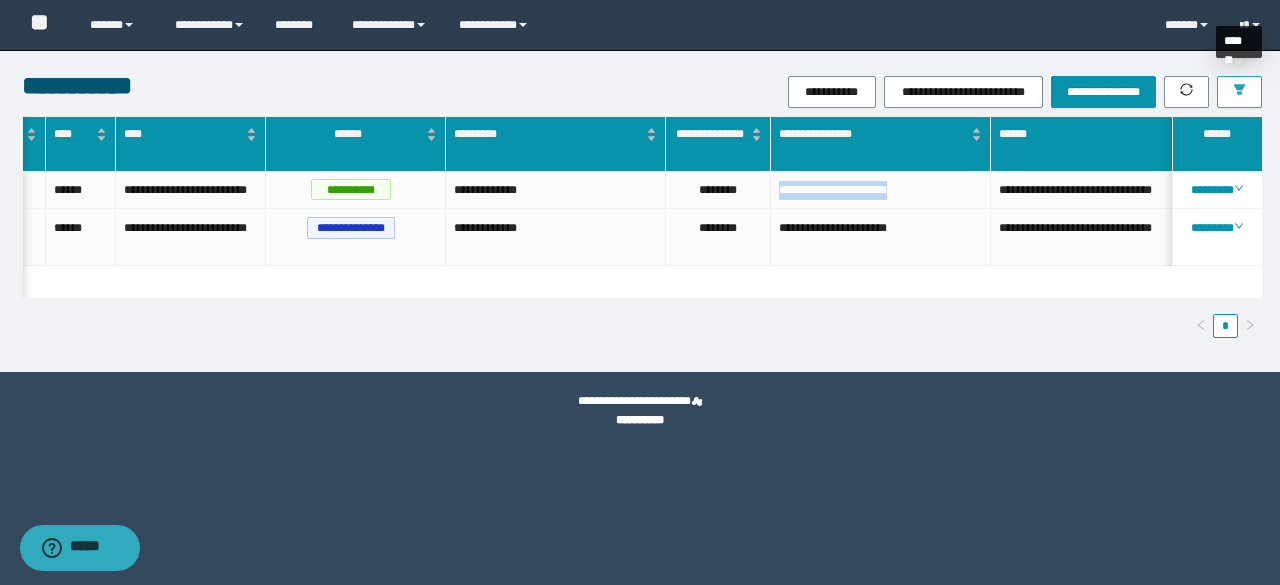 click 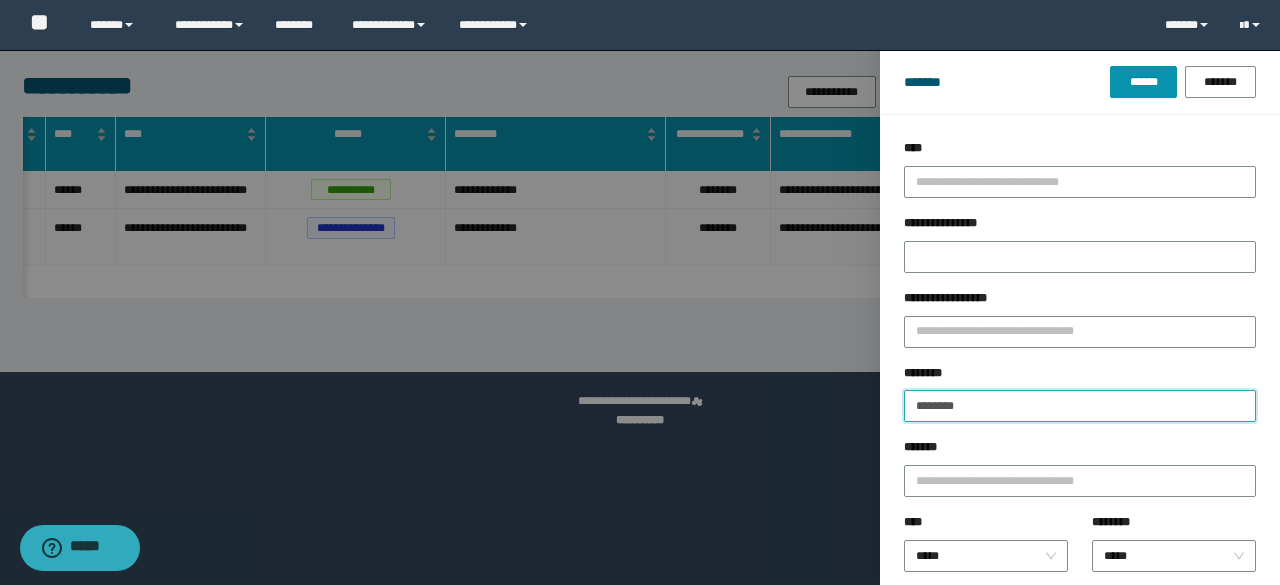 click on "********" at bounding box center (1080, 406) 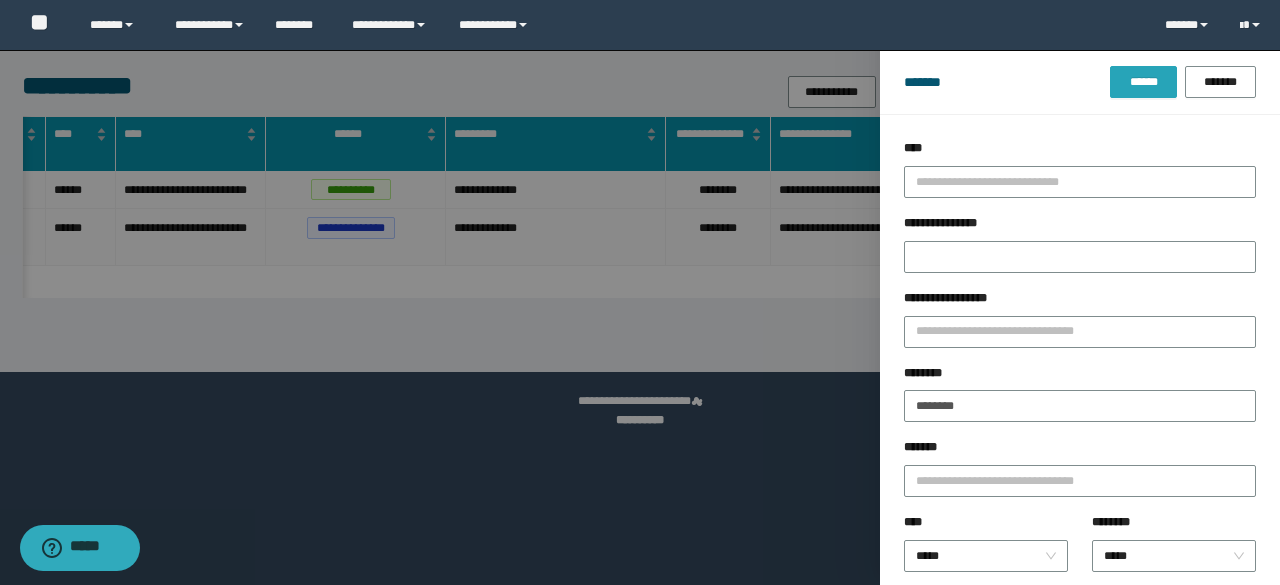 click on "******" at bounding box center (1143, 82) 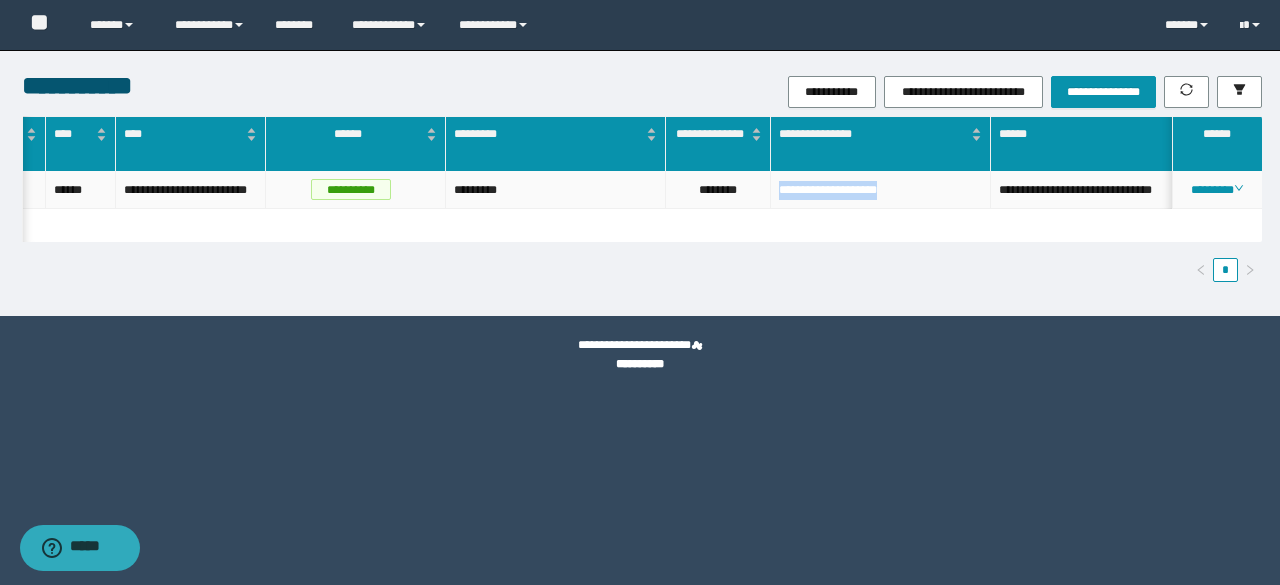 drag, startPoint x: 774, startPoint y: 186, endPoint x: 901, endPoint y: 199, distance: 127.66362 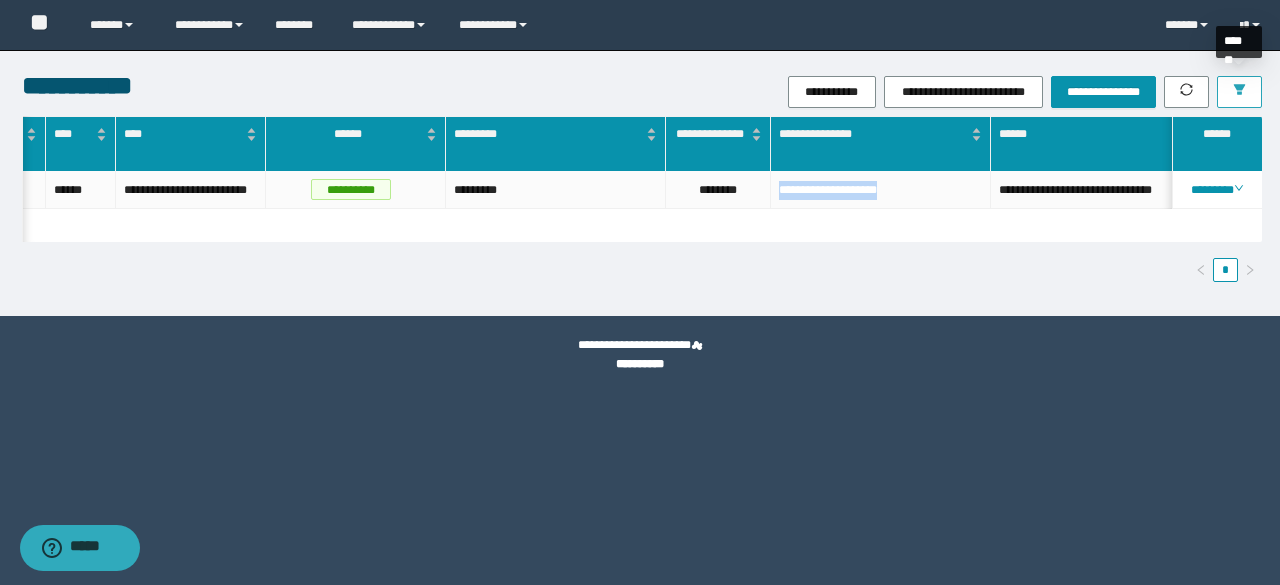 click 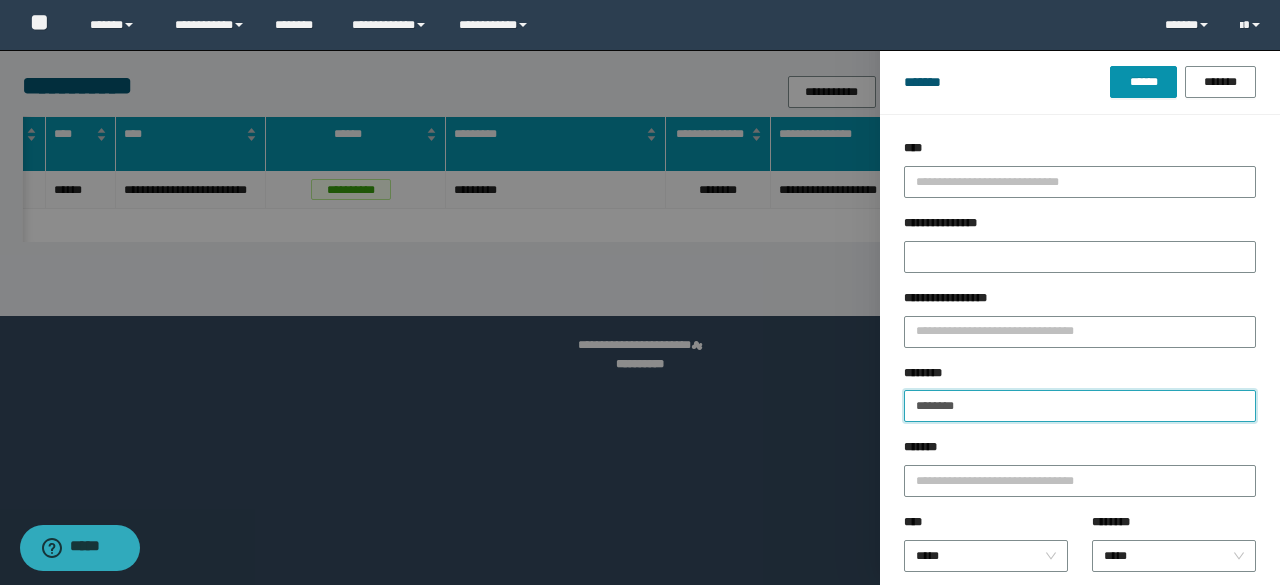 click on "********" at bounding box center (1080, 406) 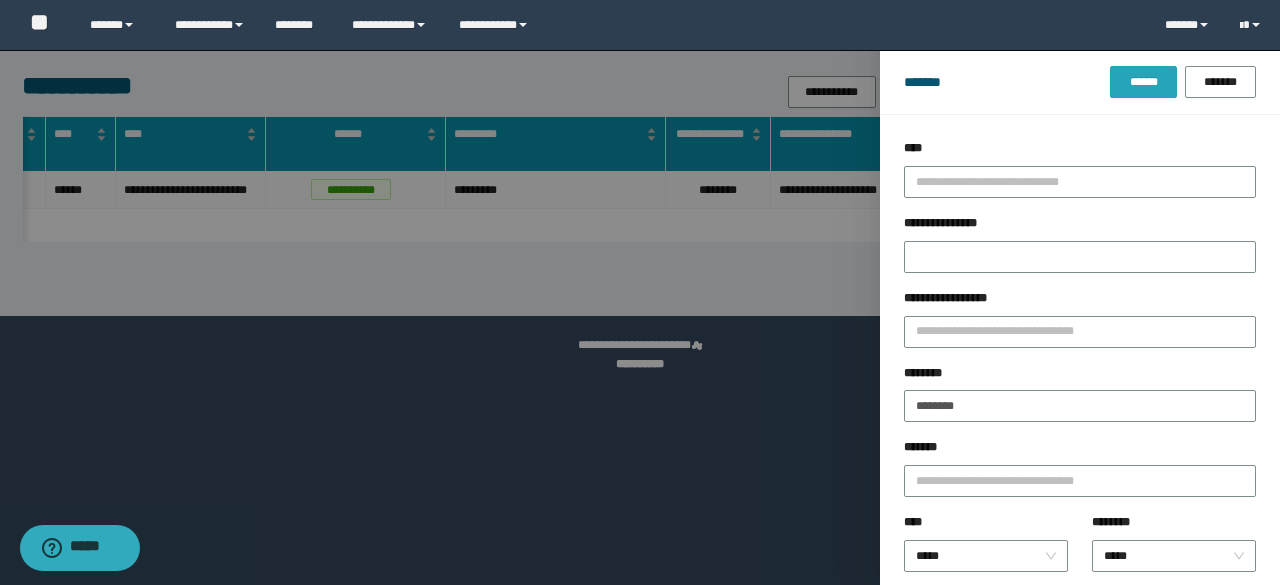click on "******" at bounding box center (1143, 82) 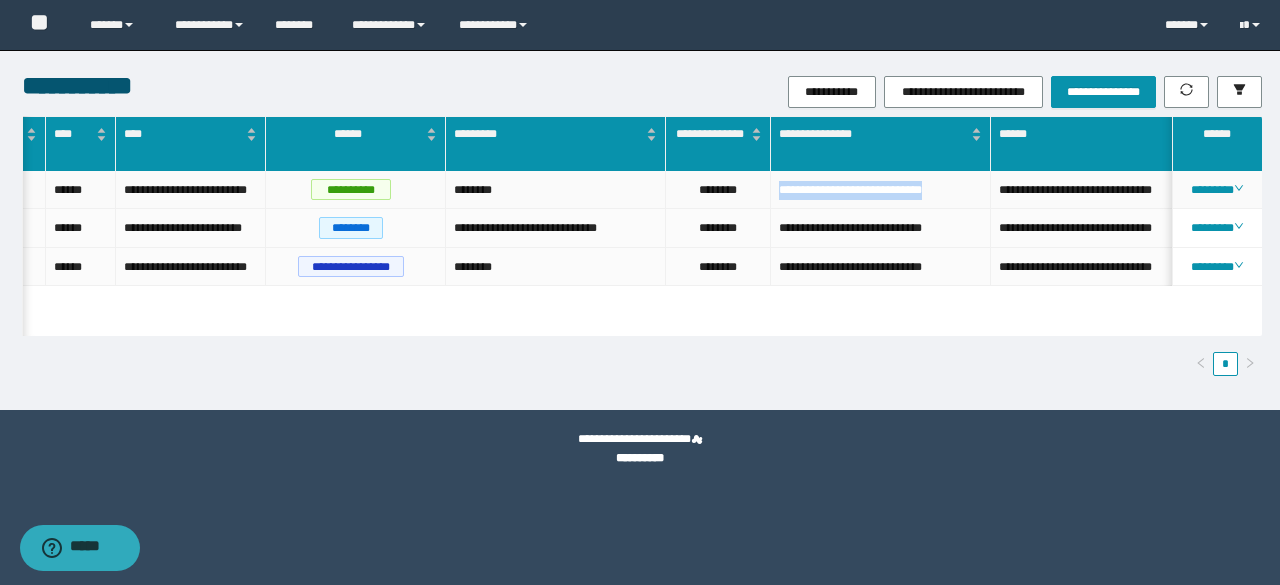 drag, startPoint x: 775, startPoint y: 196, endPoint x: 979, endPoint y: 203, distance: 204.12006 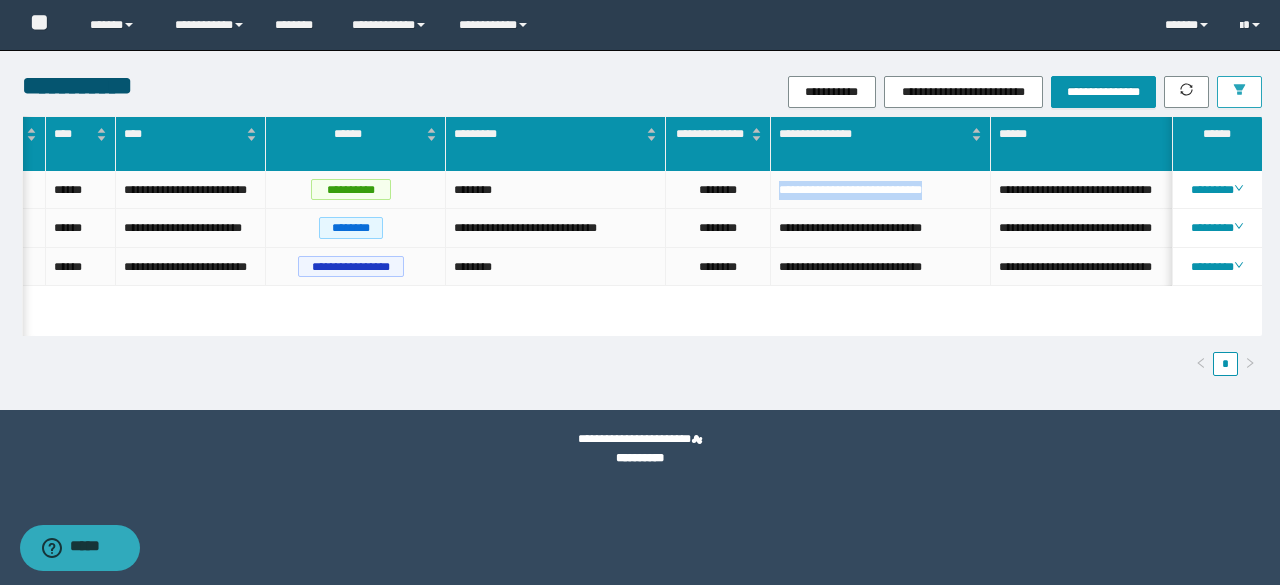 click 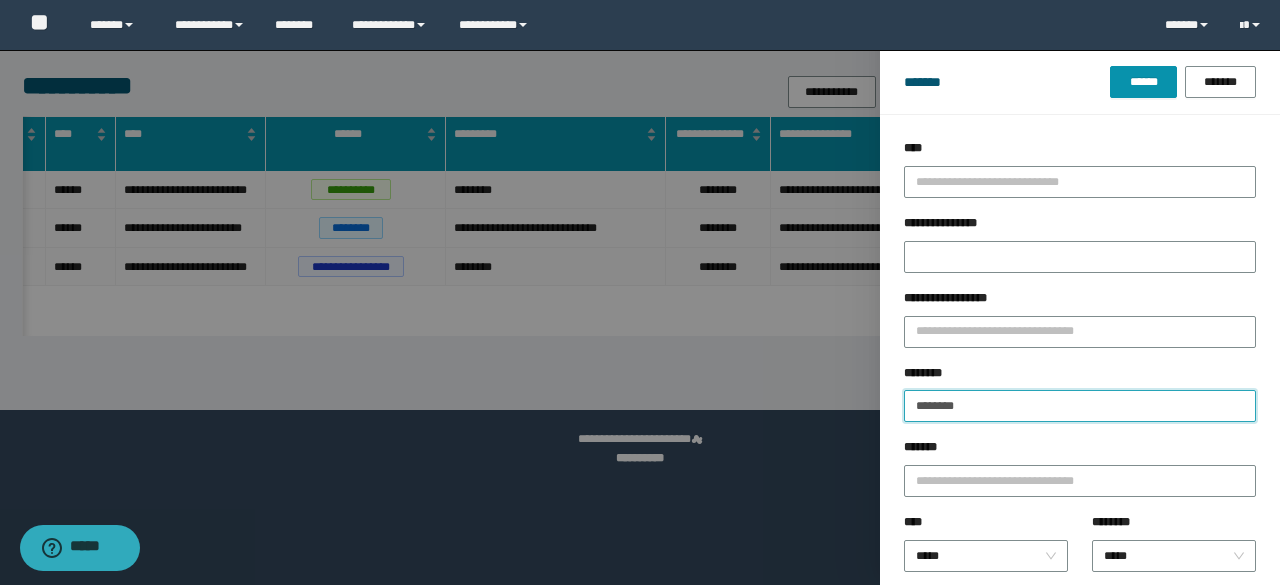 click on "********" at bounding box center (1080, 406) 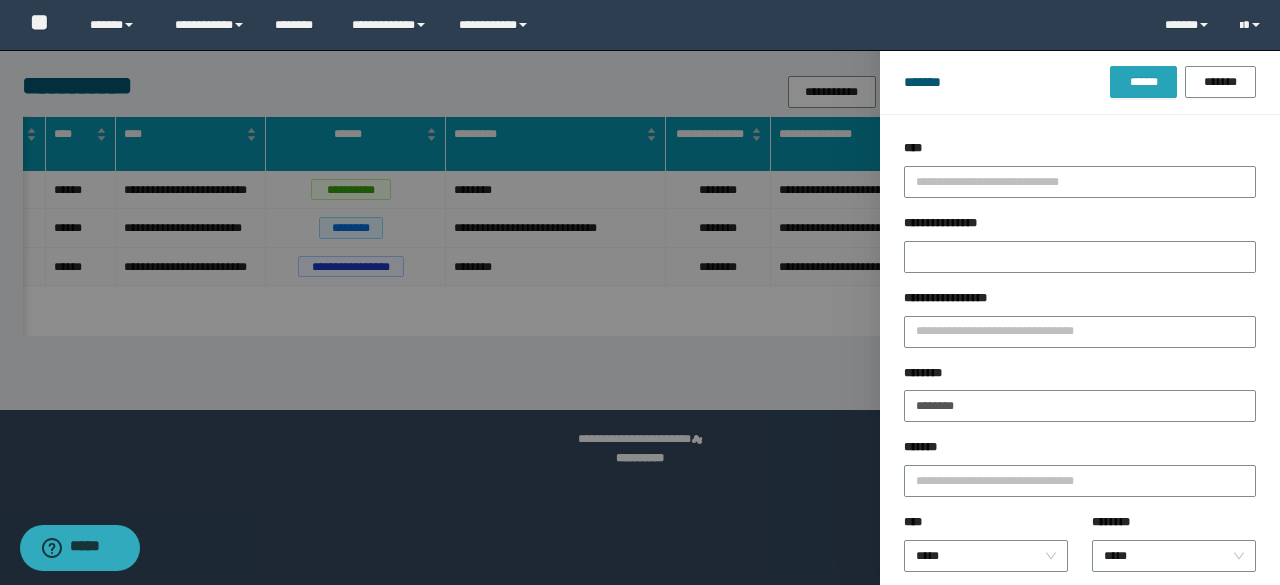 click on "******" at bounding box center (1143, 82) 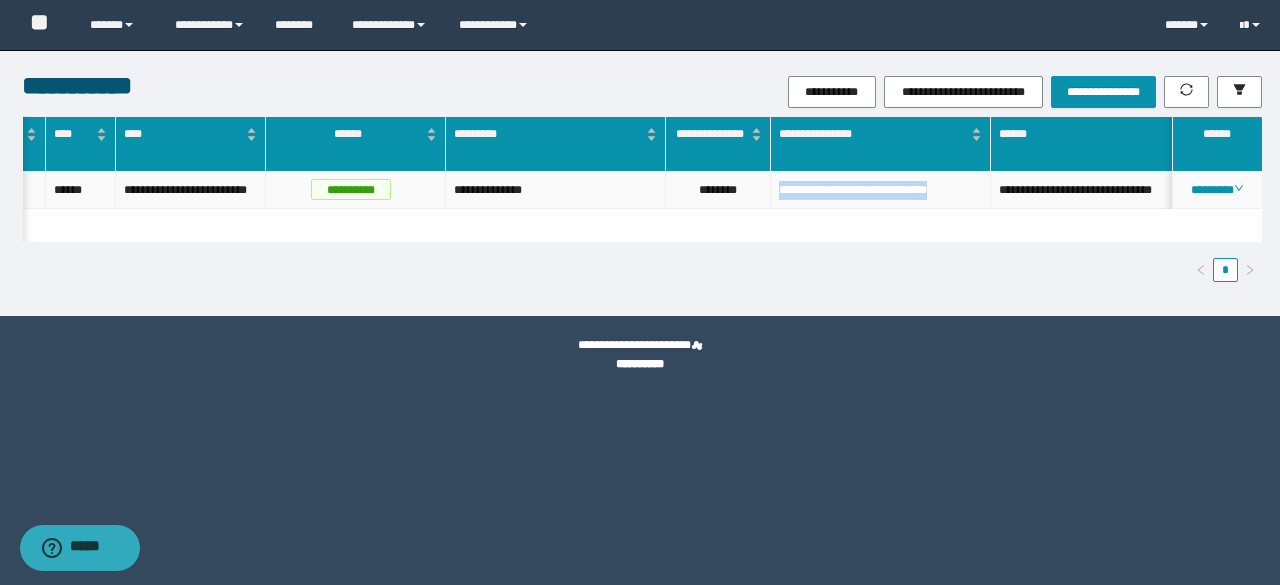 drag, startPoint x: 778, startPoint y: 193, endPoint x: 982, endPoint y: 206, distance: 204.4138 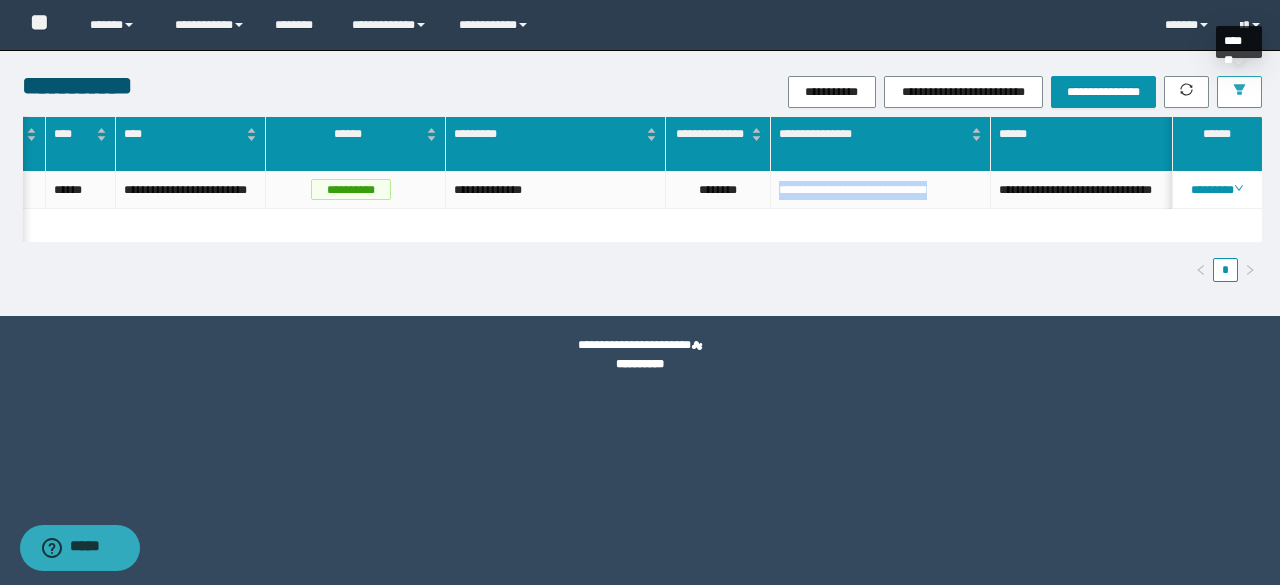 click 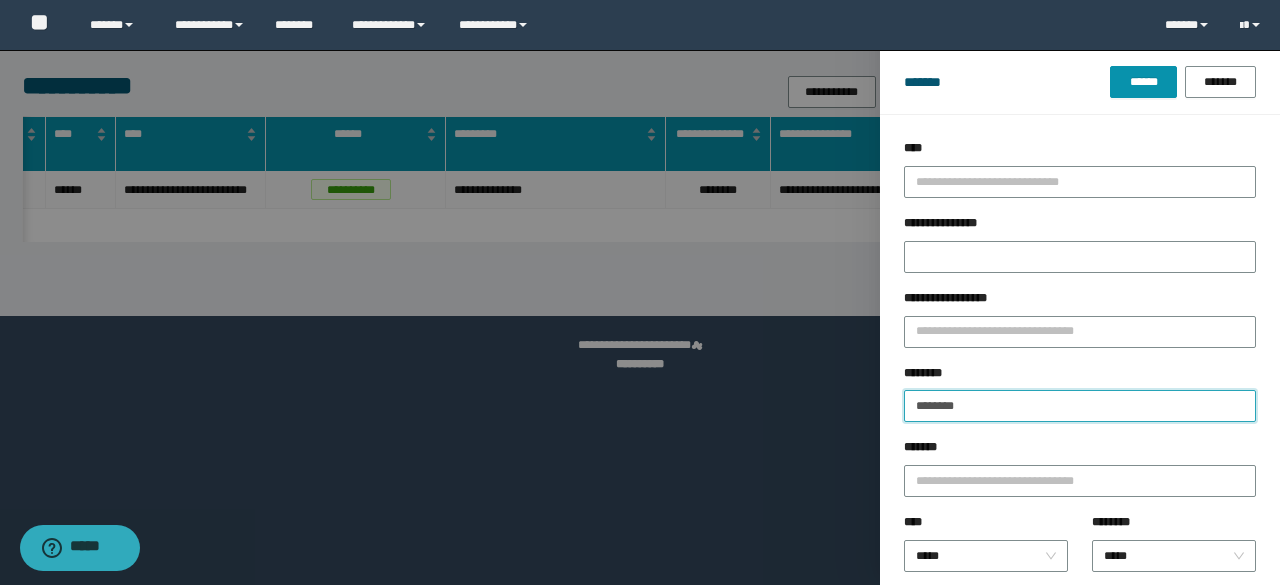 click on "********" at bounding box center [1080, 406] 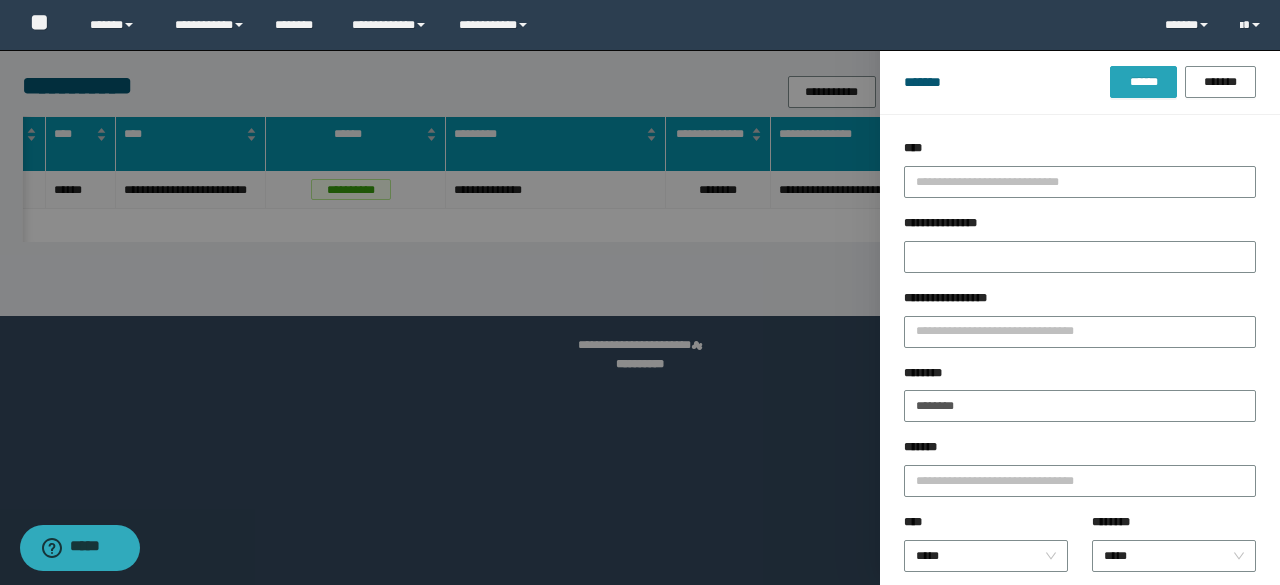 click on "******" at bounding box center (1143, 82) 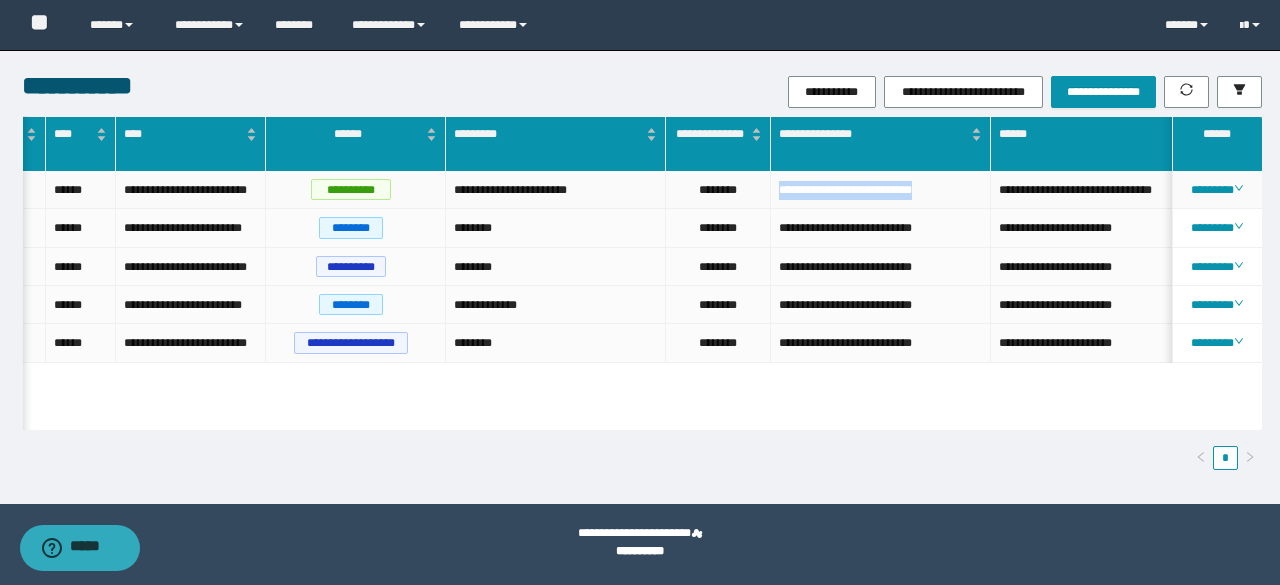 drag, startPoint x: 772, startPoint y: 199, endPoint x: 957, endPoint y: 215, distance: 185.6906 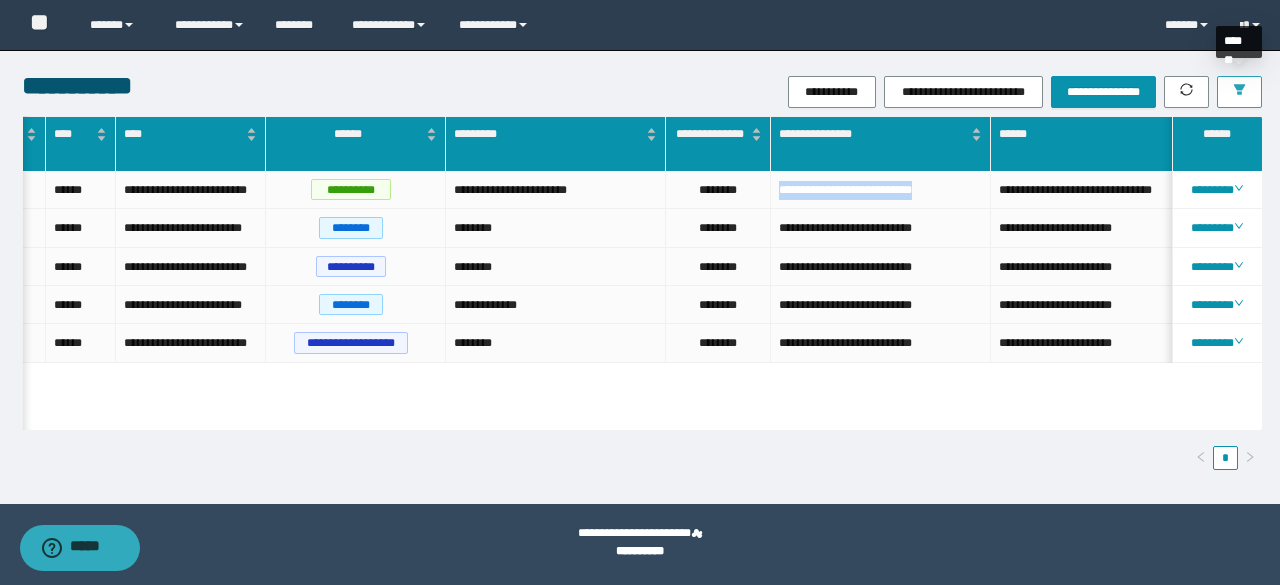 click at bounding box center (1239, 92) 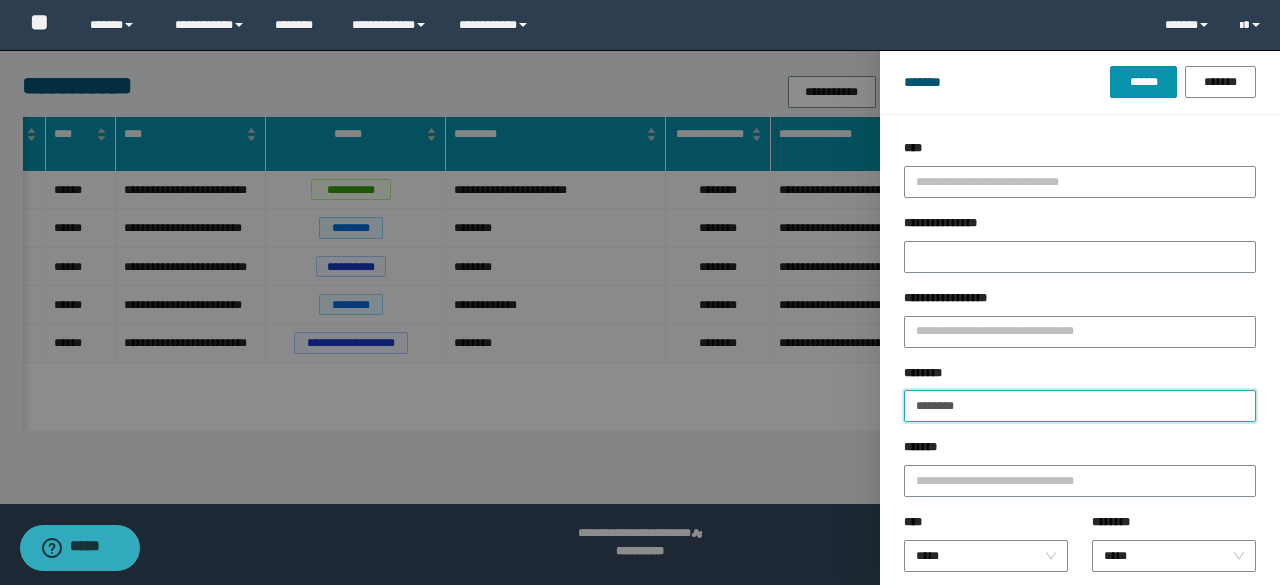 click on "********" at bounding box center (1080, 406) 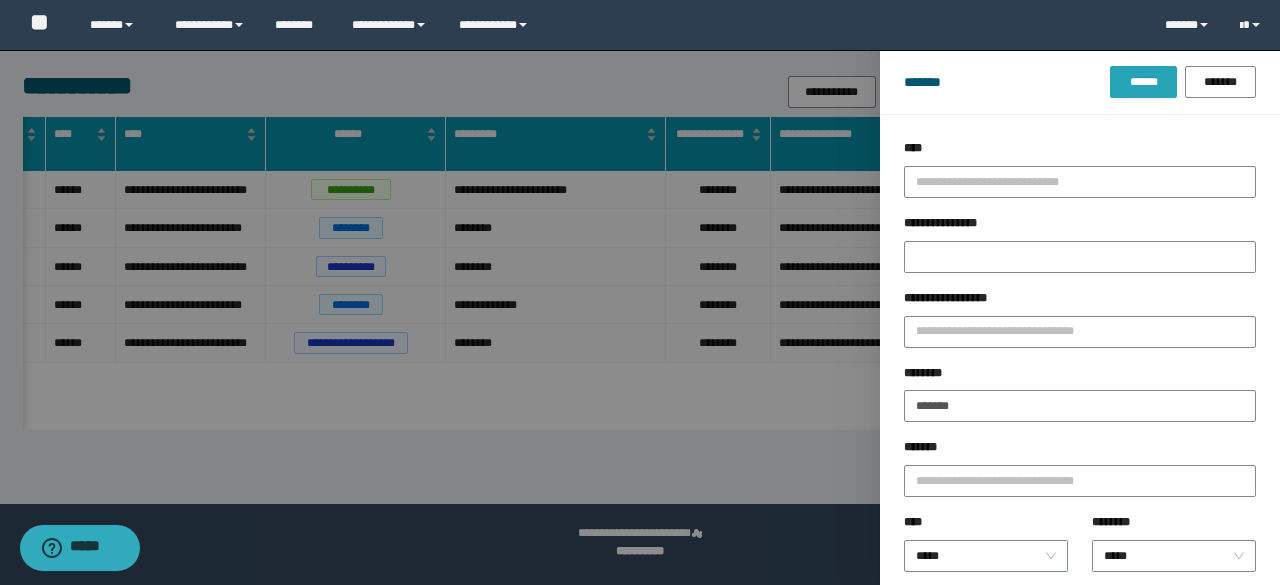 click on "******" at bounding box center [1143, 82] 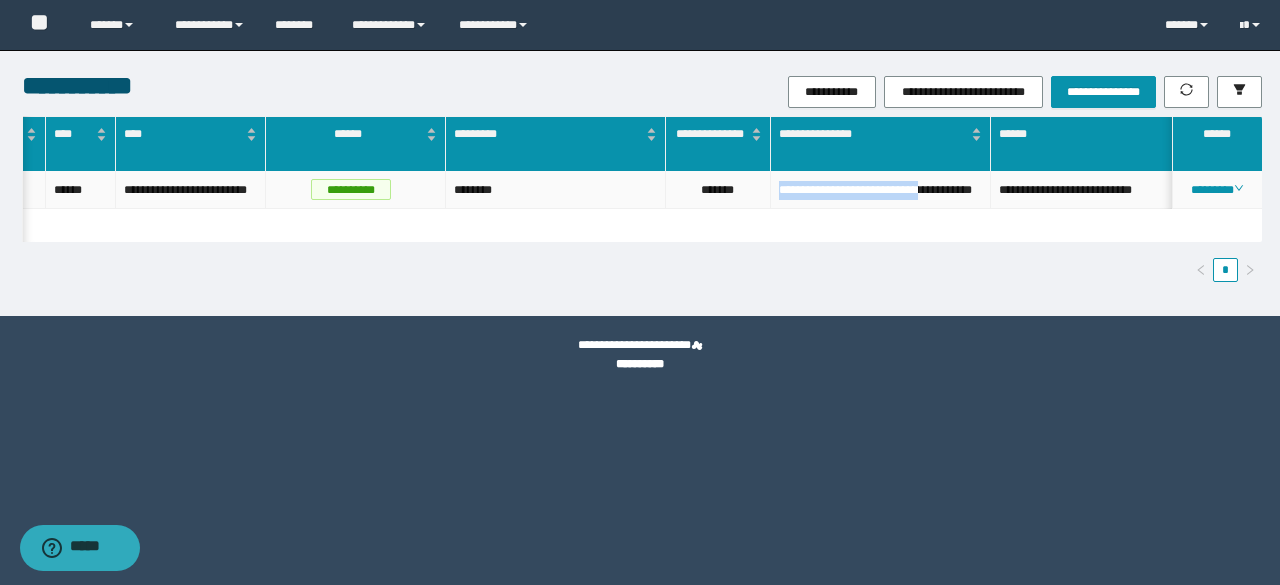 drag, startPoint x: 778, startPoint y: 187, endPoint x: 968, endPoint y: 189, distance: 190.01053 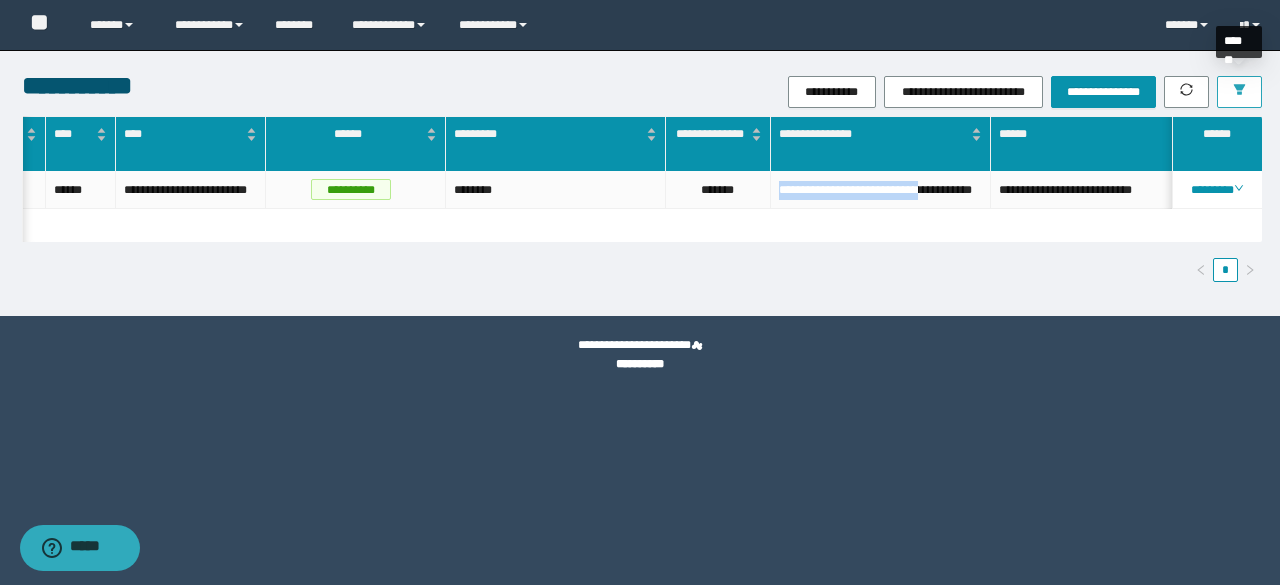 click 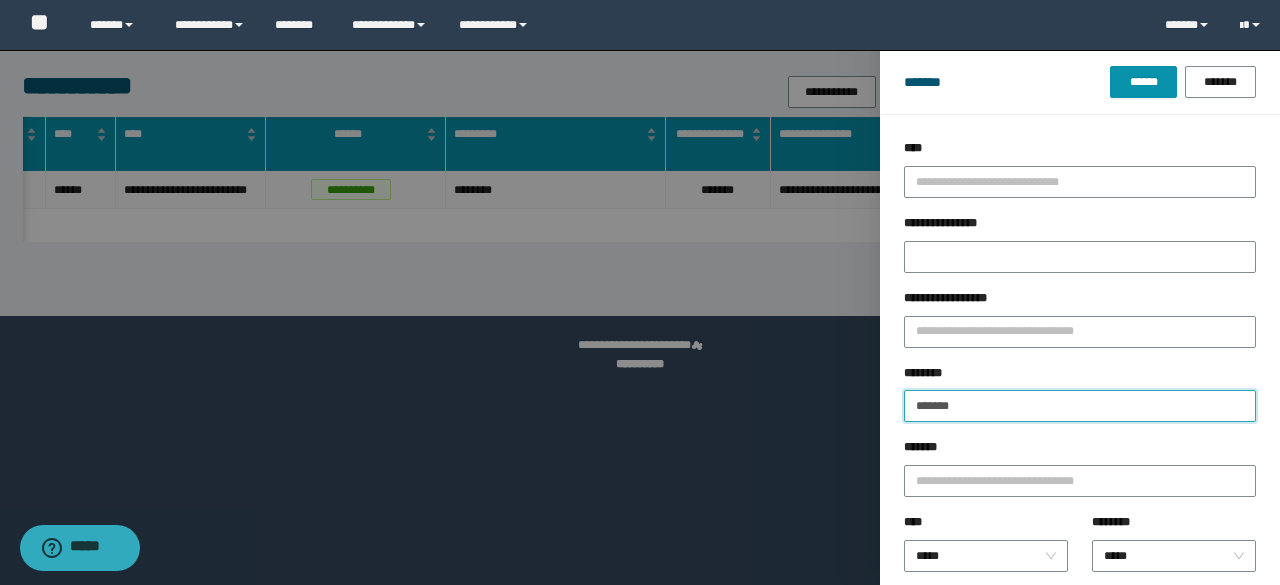 click on "*******" at bounding box center (1080, 406) 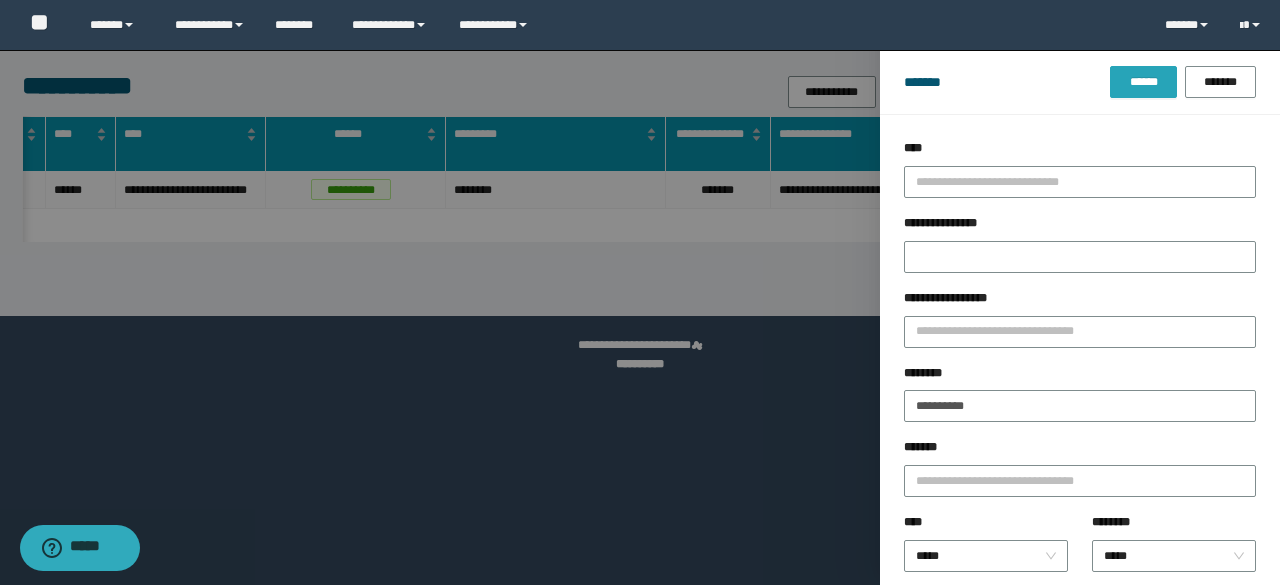 click on "******" at bounding box center [1143, 82] 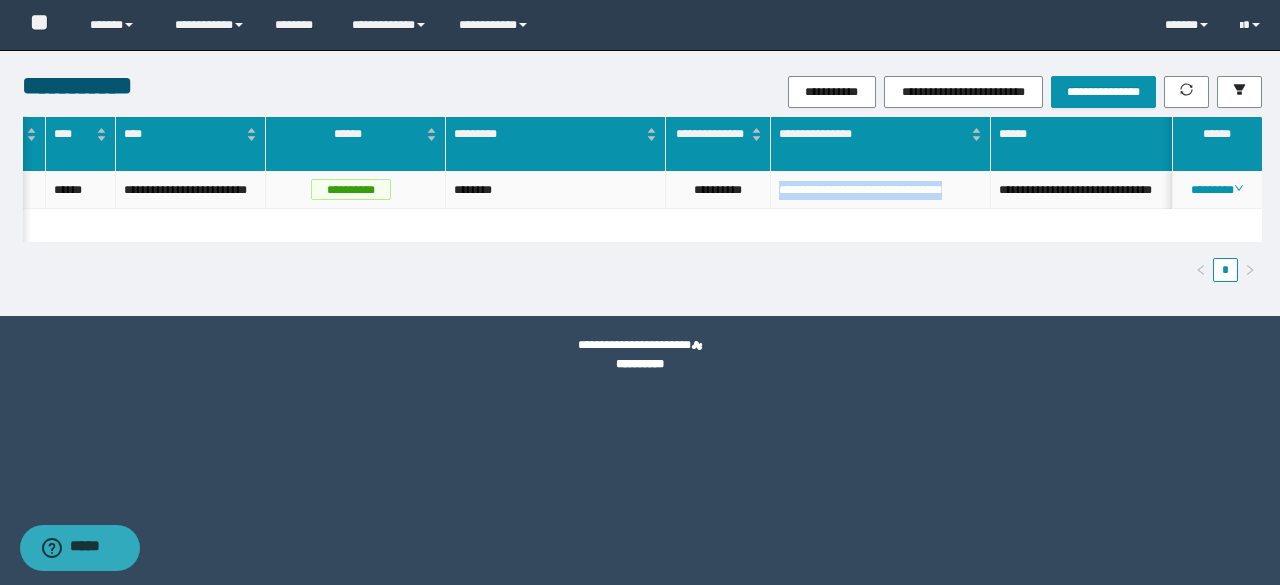 drag, startPoint x: 776, startPoint y: 191, endPoint x: 849, endPoint y: 215, distance: 76.843994 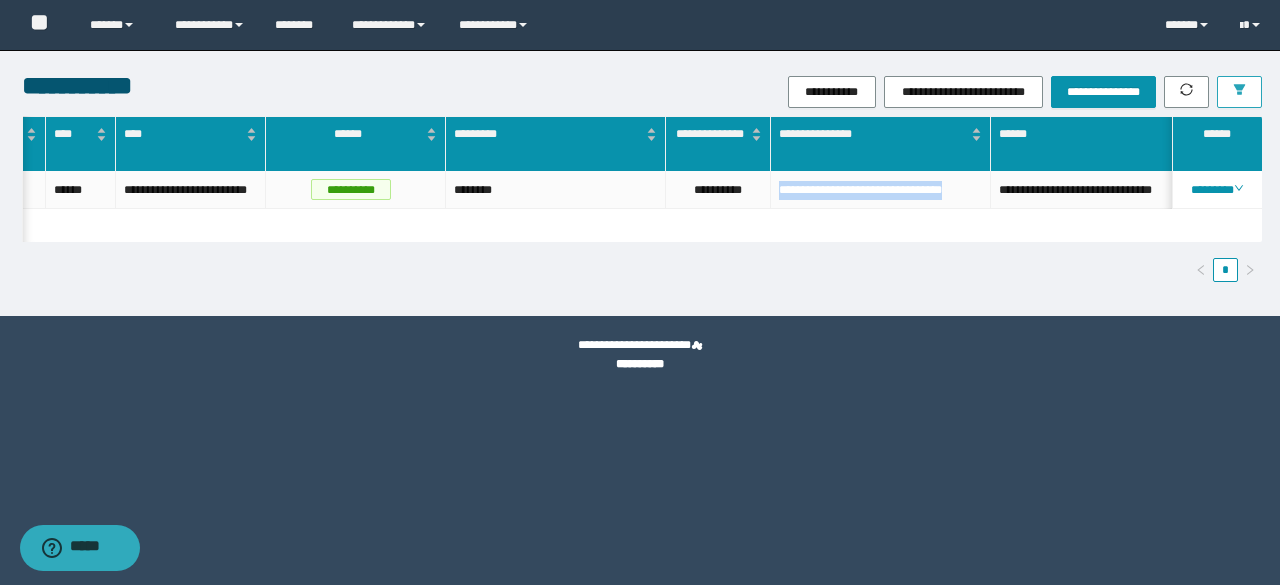 click at bounding box center [1239, 92] 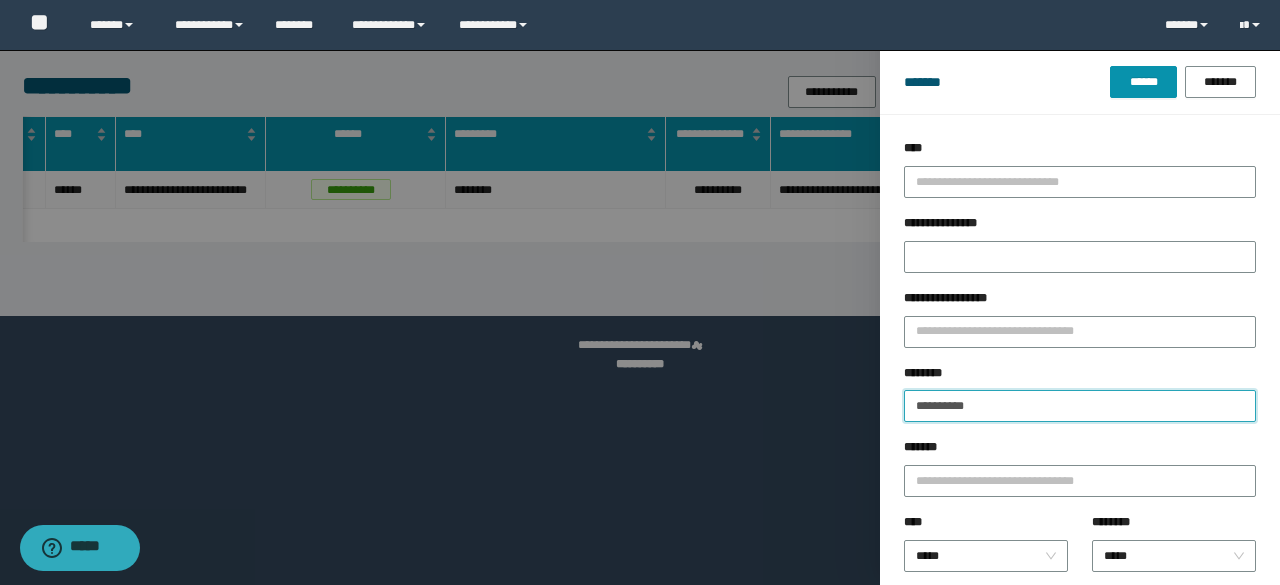 click on "**********" at bounding box center [1080, 406] 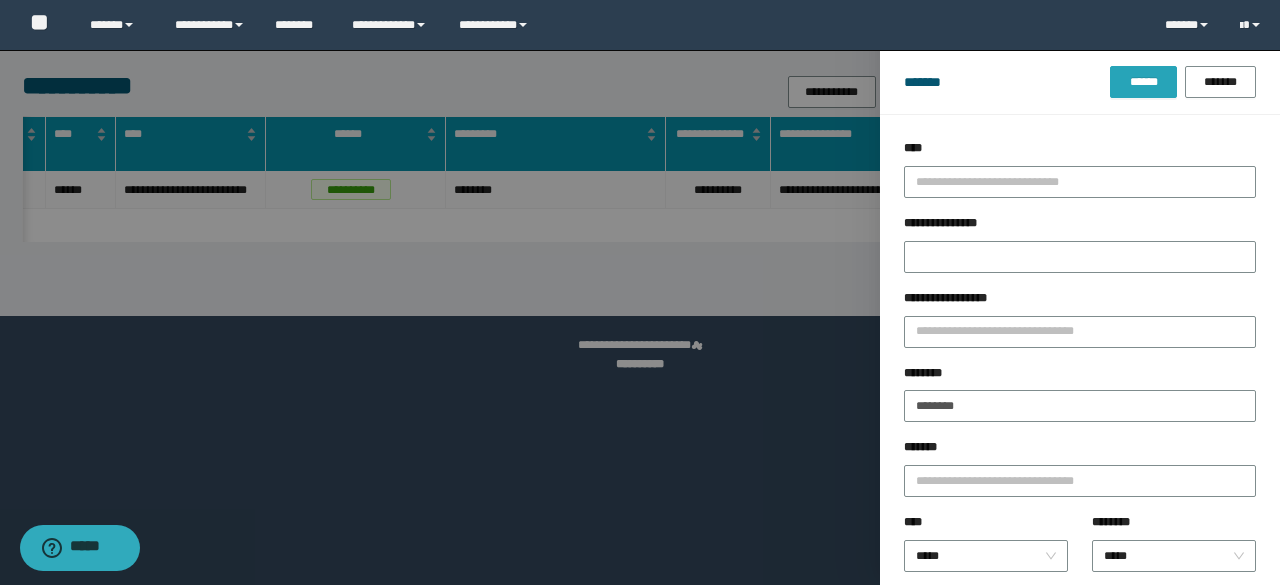 click on "******" at bounding box center [1143, 82] 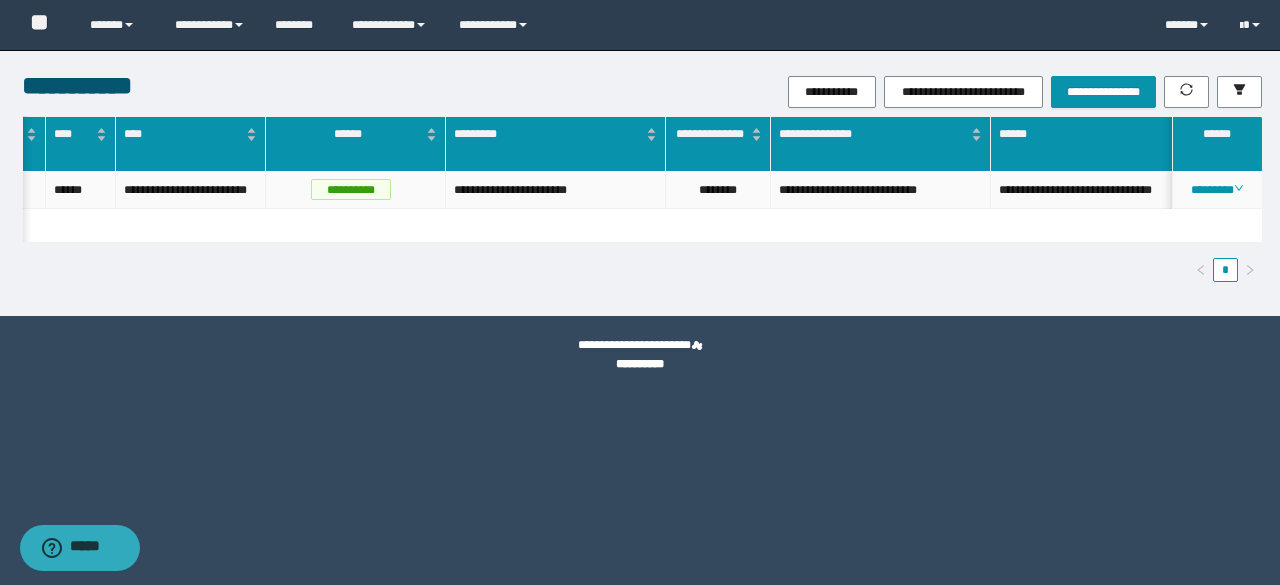 click on "**********" at bounding box center [881, 190] 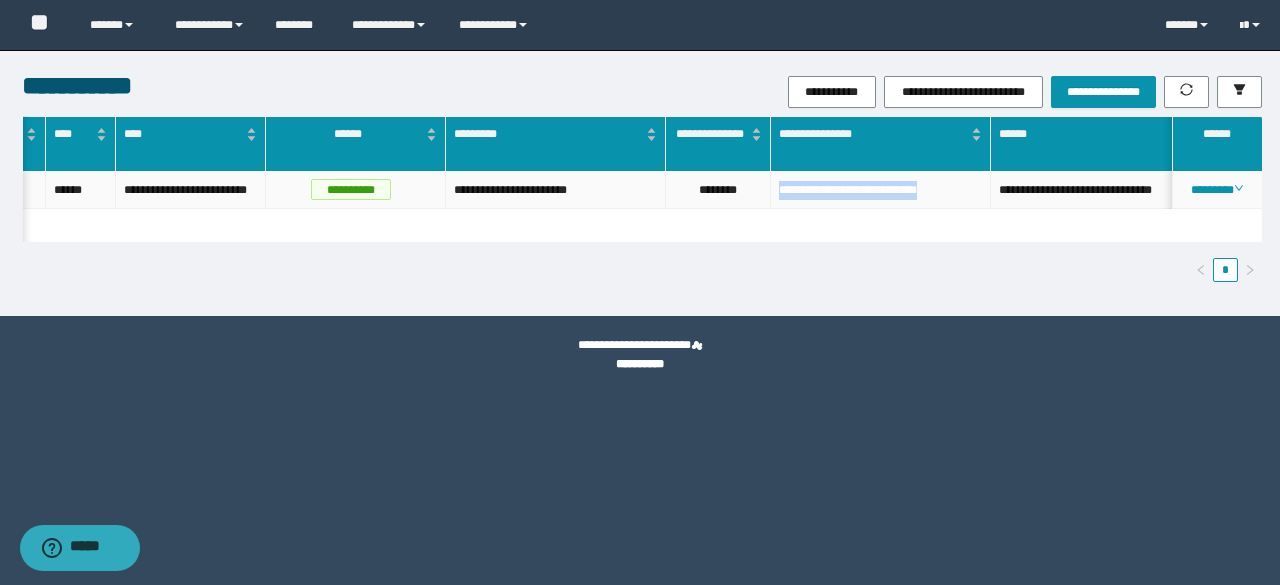 drag, startPoint x: 780, startPoint y: 187, endPoint x: 949, endPoint y: 183, distance: 169.04733 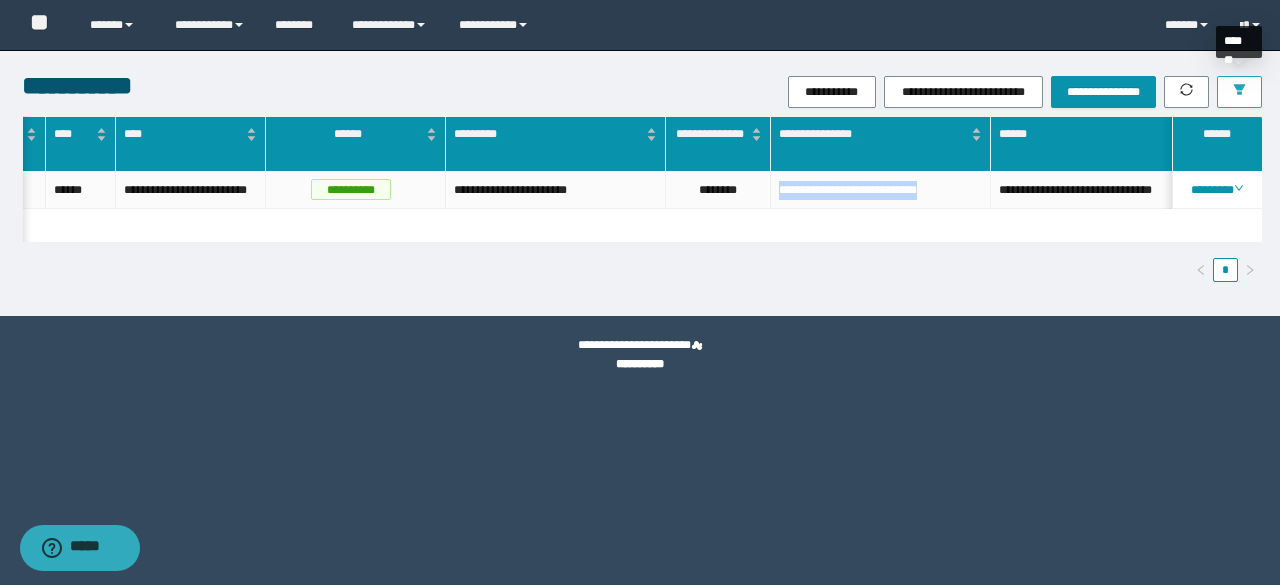 click at bounding box center (1239, 92) 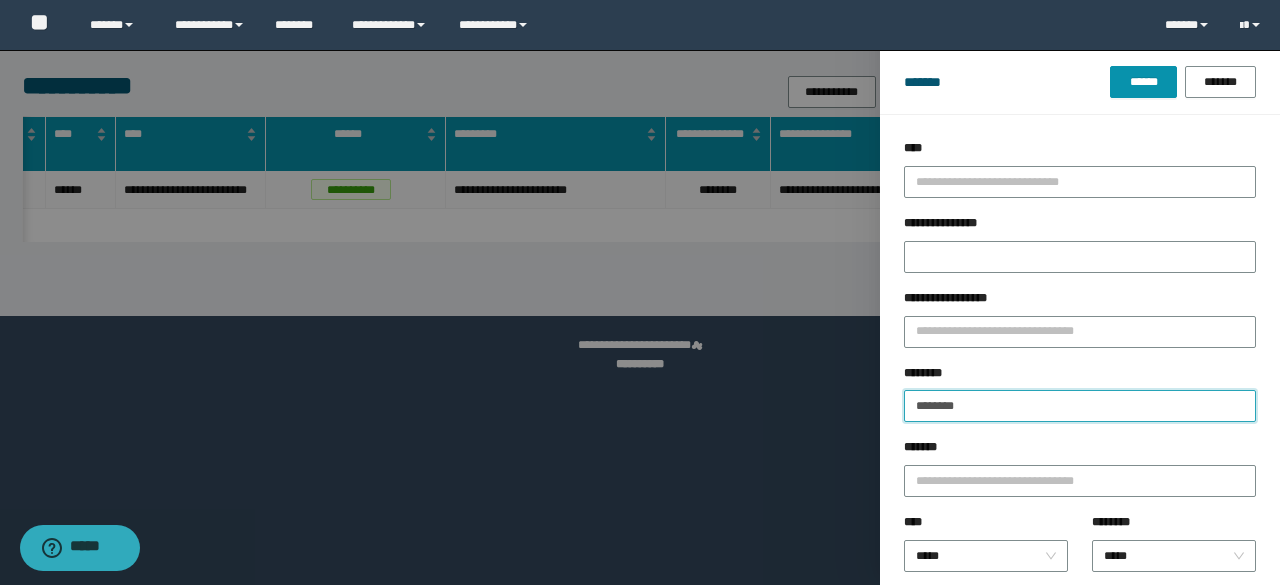 click on "********" at bounding box center (1080, 406) 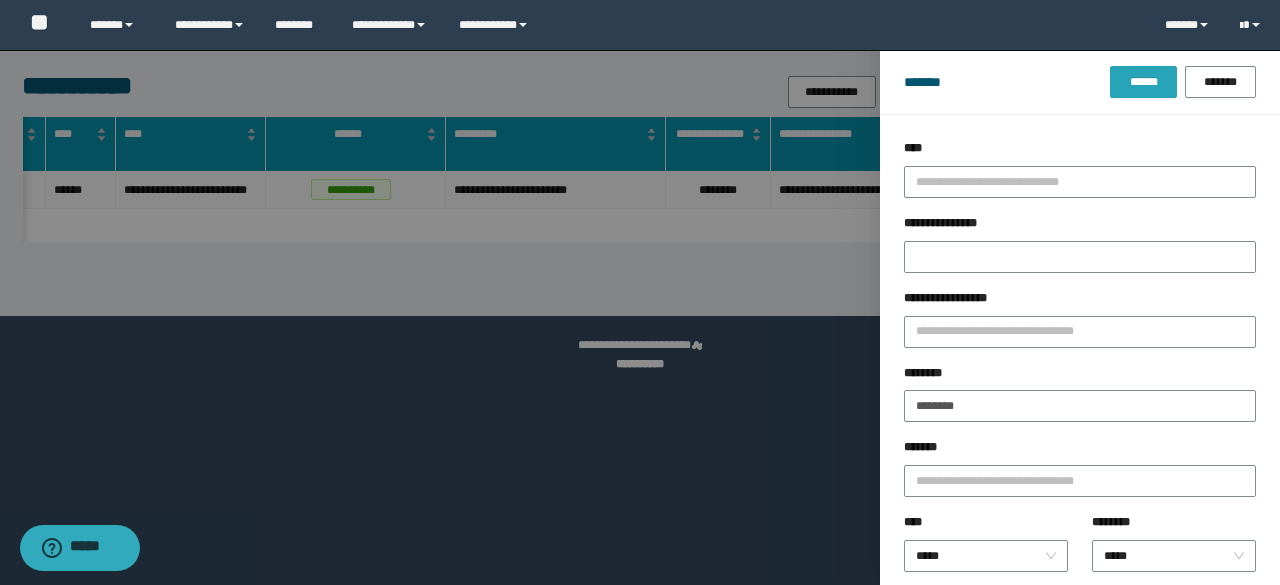 click on "******" at bounding box center (1143, 82) 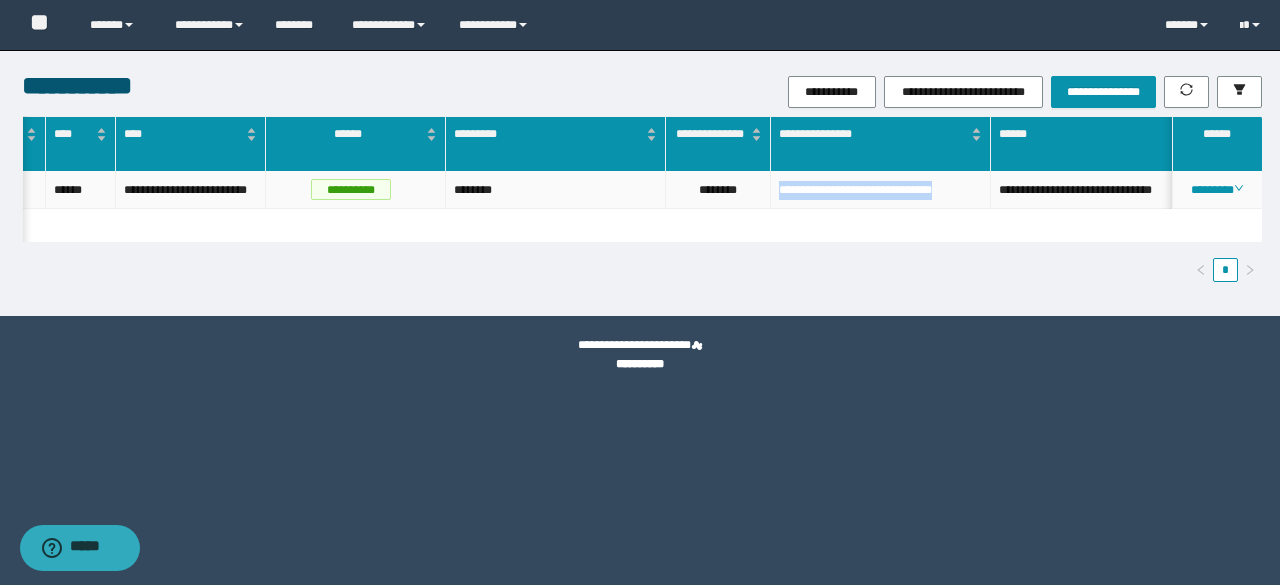drag, startPoint x: 775, startPoint y: 195, endPoint x: 847, endPoint y: 214, distance: 74.46476 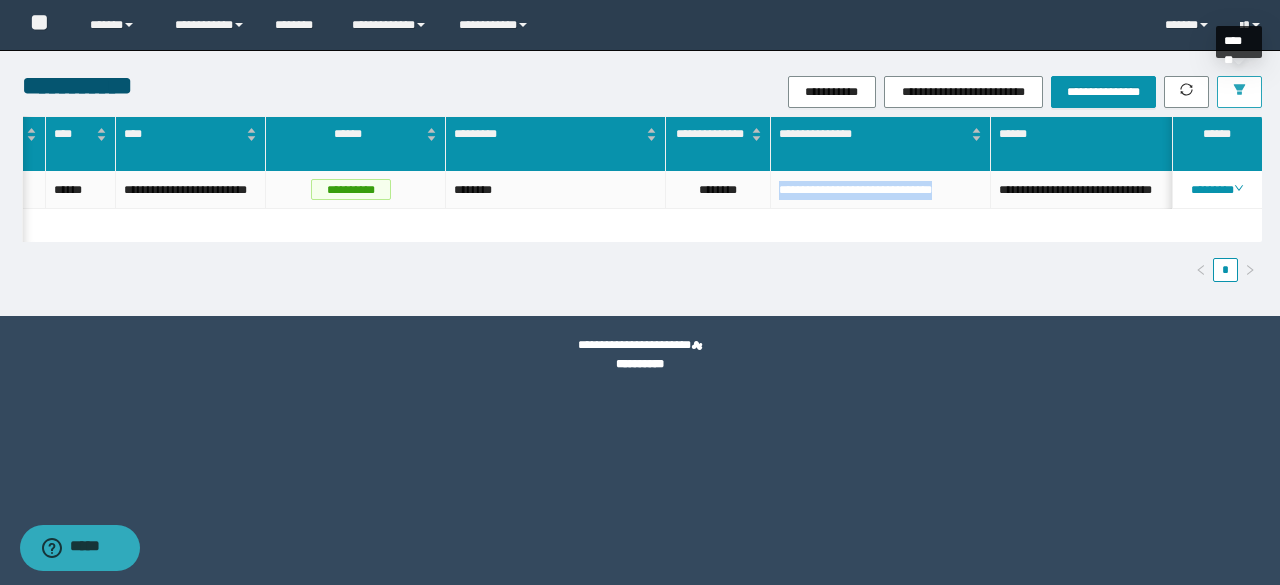click 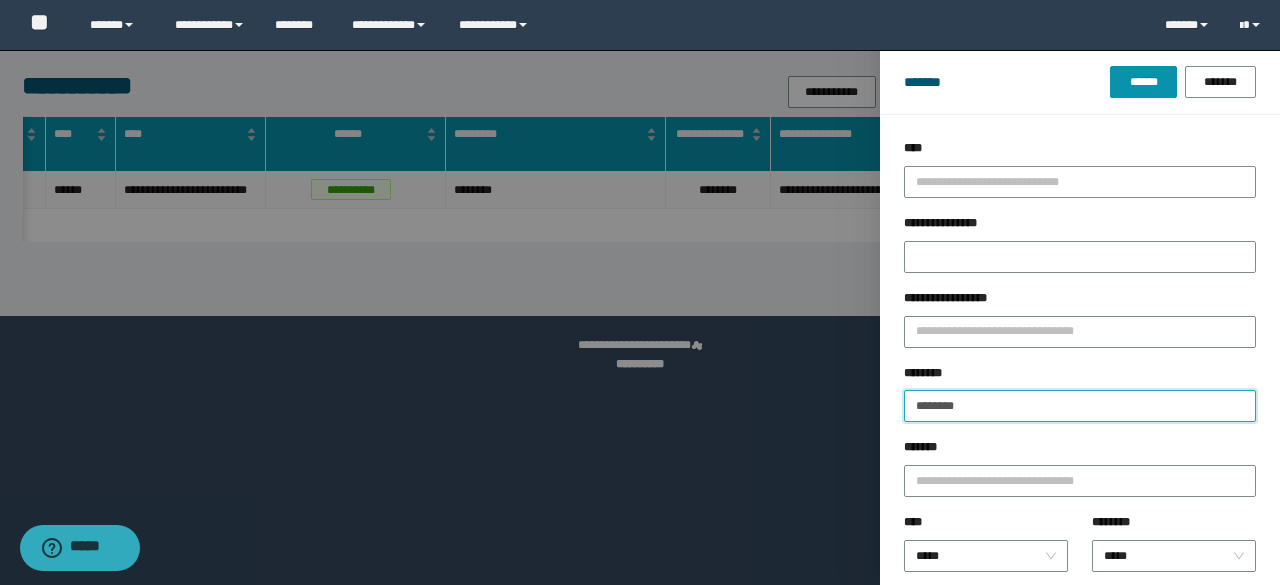 click on "********" at bounding box center [1080, 406] 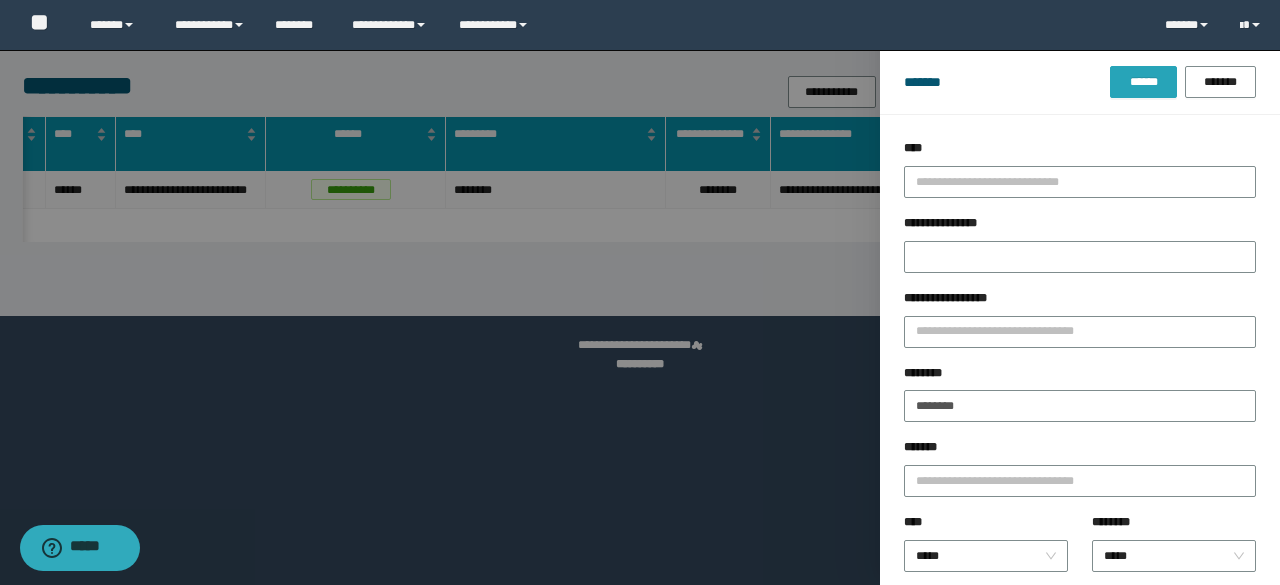 click on "******" at bounding box center [1143, 82] 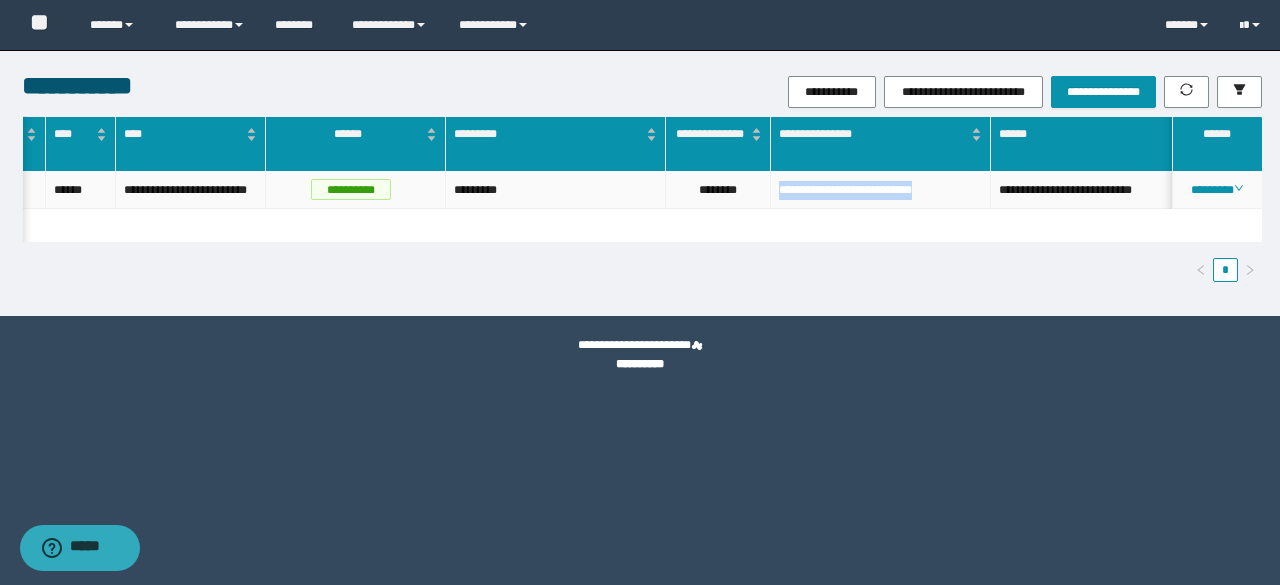 drag, startPoint x: 777, startPoint y: 193, endPoint x: 975, endPoint y: 203, distance: 198.25237 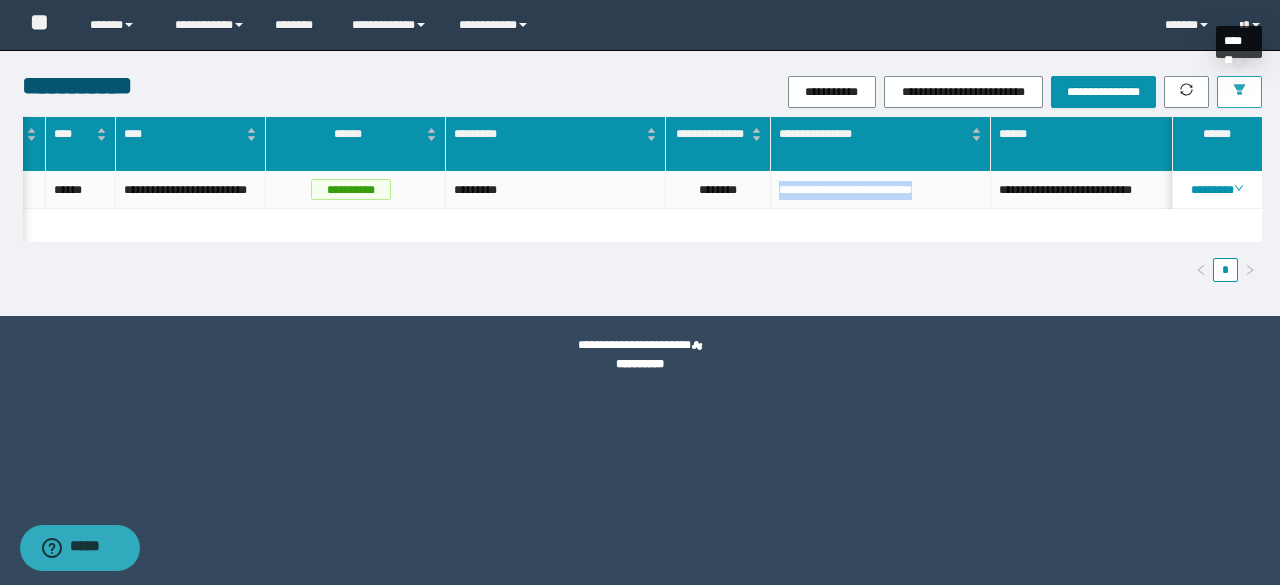 click at bounding box center [1239, 92] 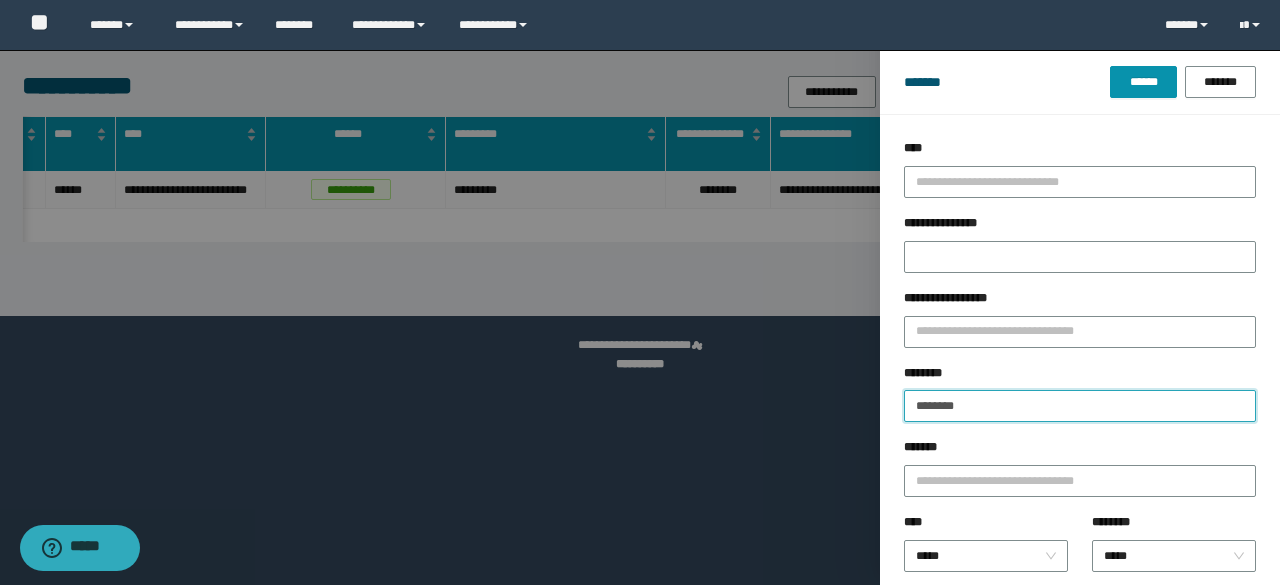 click on "********" at bounding box center [1080, 406] 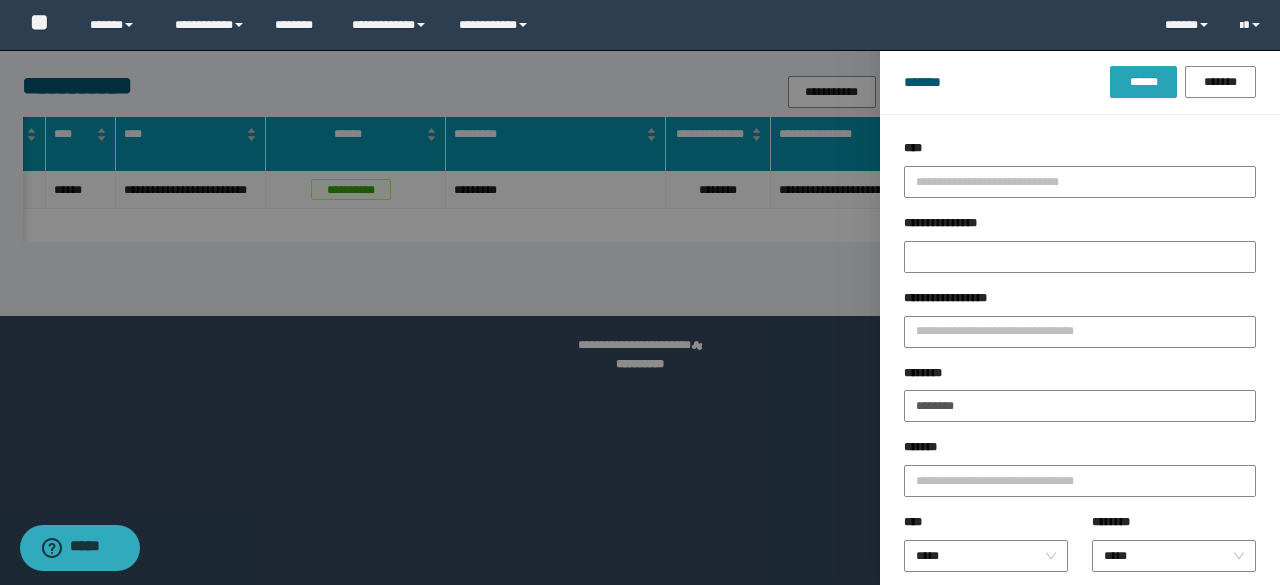 click on "******" at bounding box center [1143, 82] 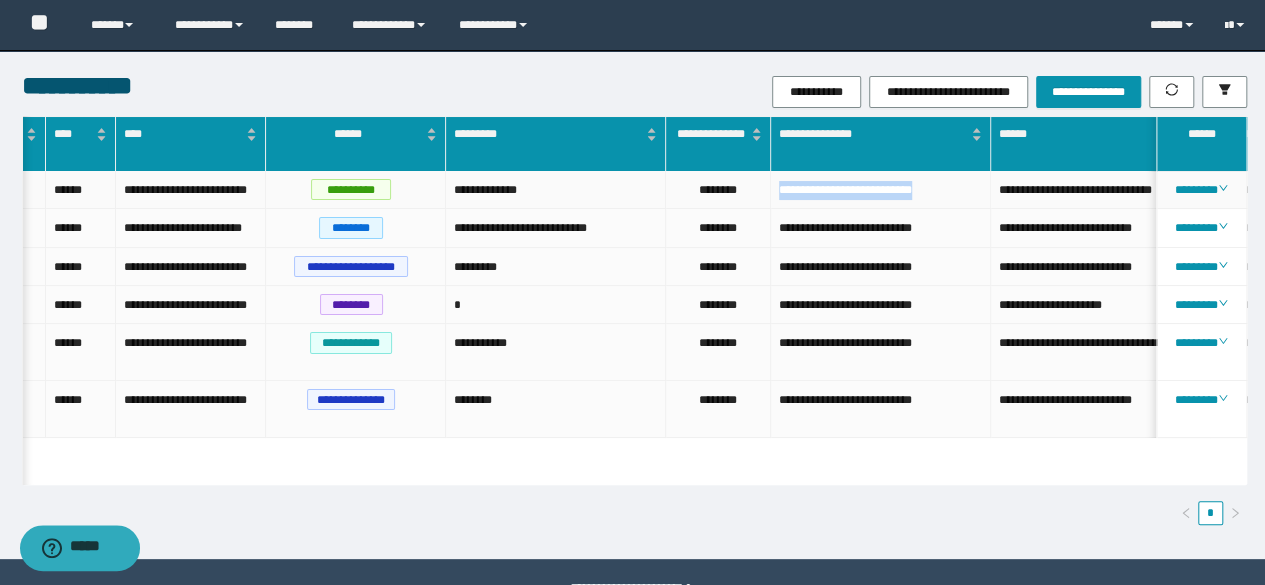 drag, startPoint x: 772, startPoint y: 196, endPoint x: 984, endPoint y: 214, distance: 212.76277 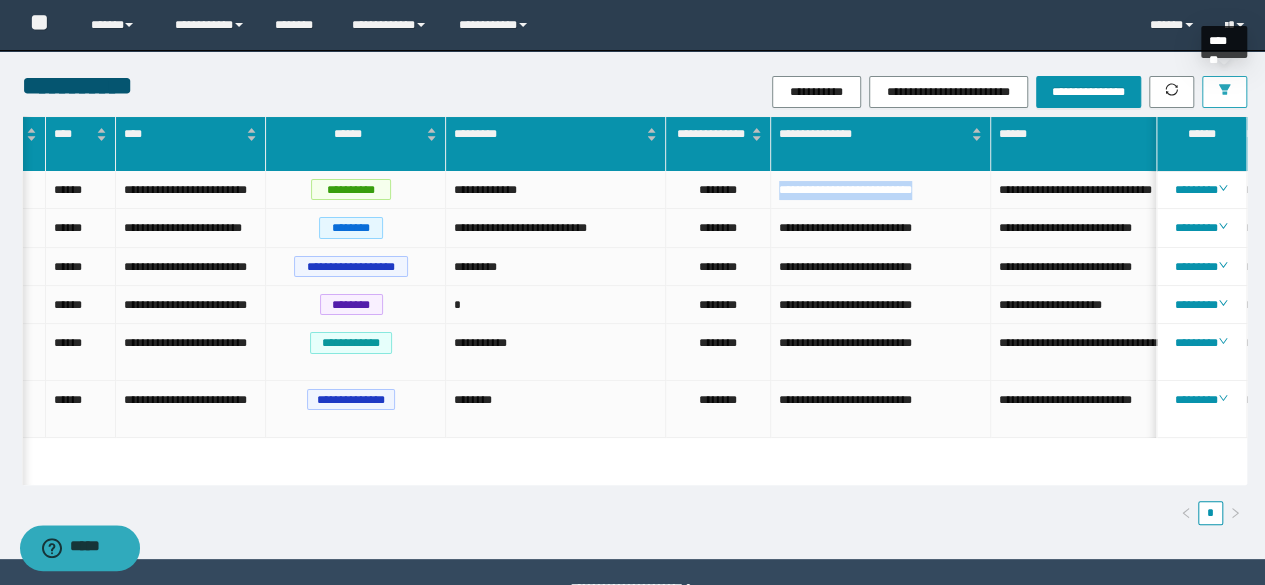 click 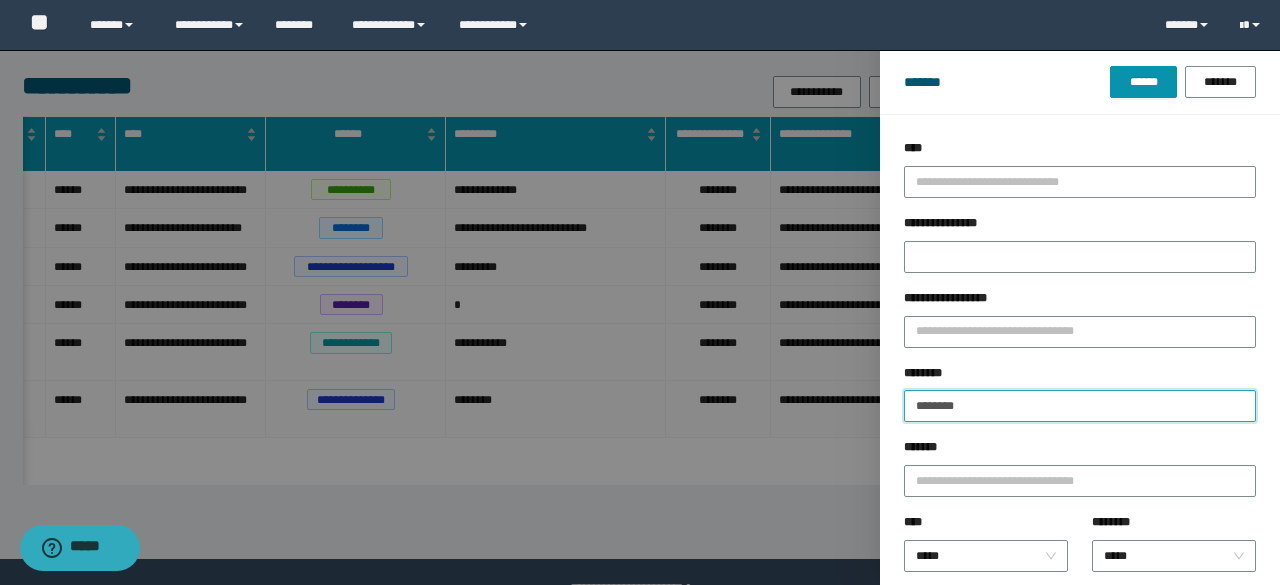 click on "********" at bounding box center [1080, 406] 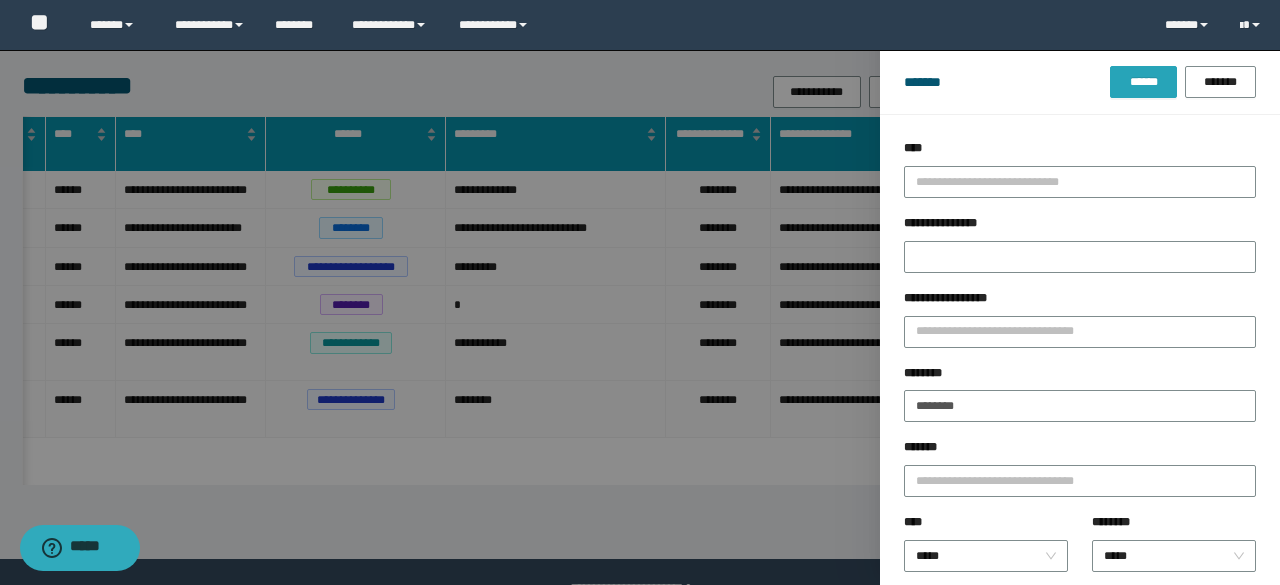 click on "******" at bounding box center [1143, 82] 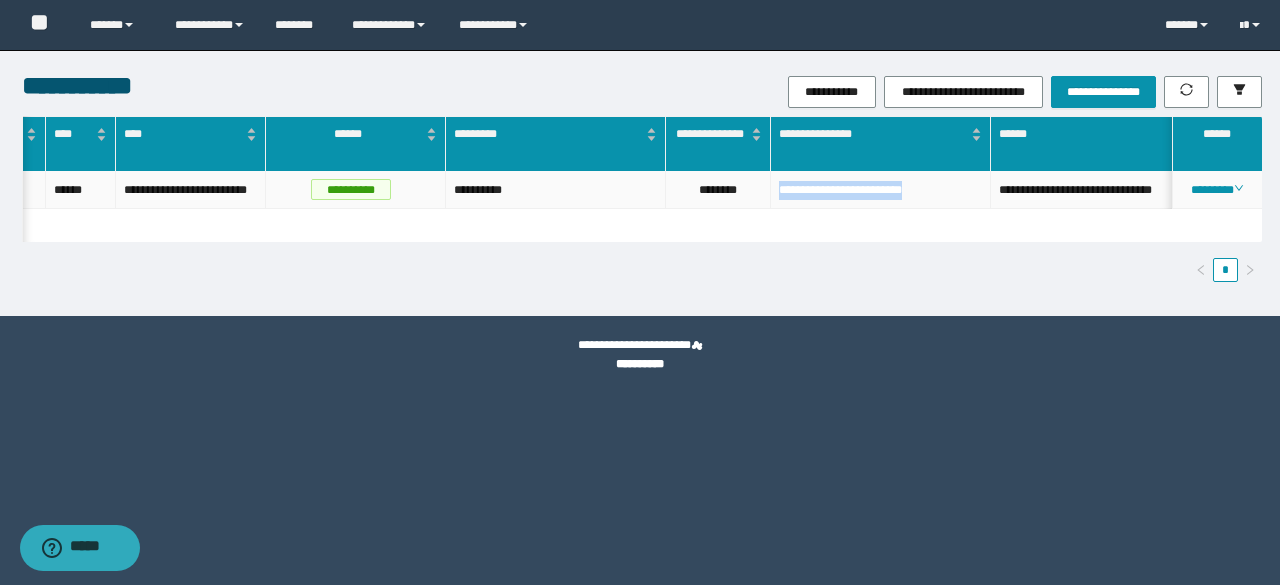 drag, startPoint x: 777, startPoint y: 194, endPoint x: 962, endPoint y: 219, distance: 186.68155 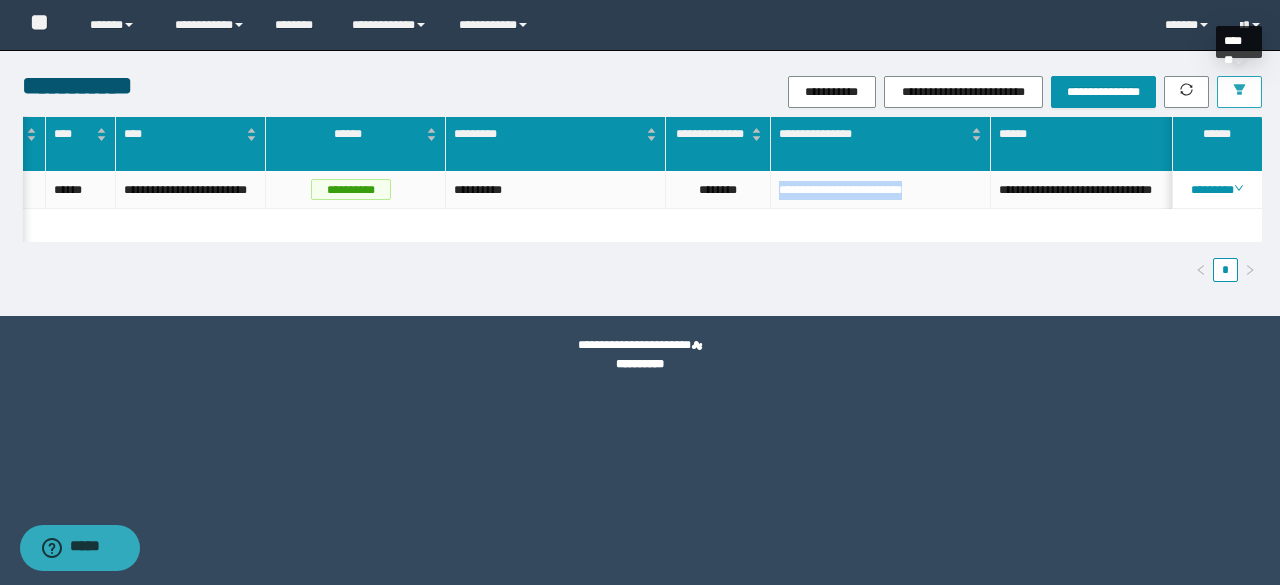click at bounding box center (1239, 92) 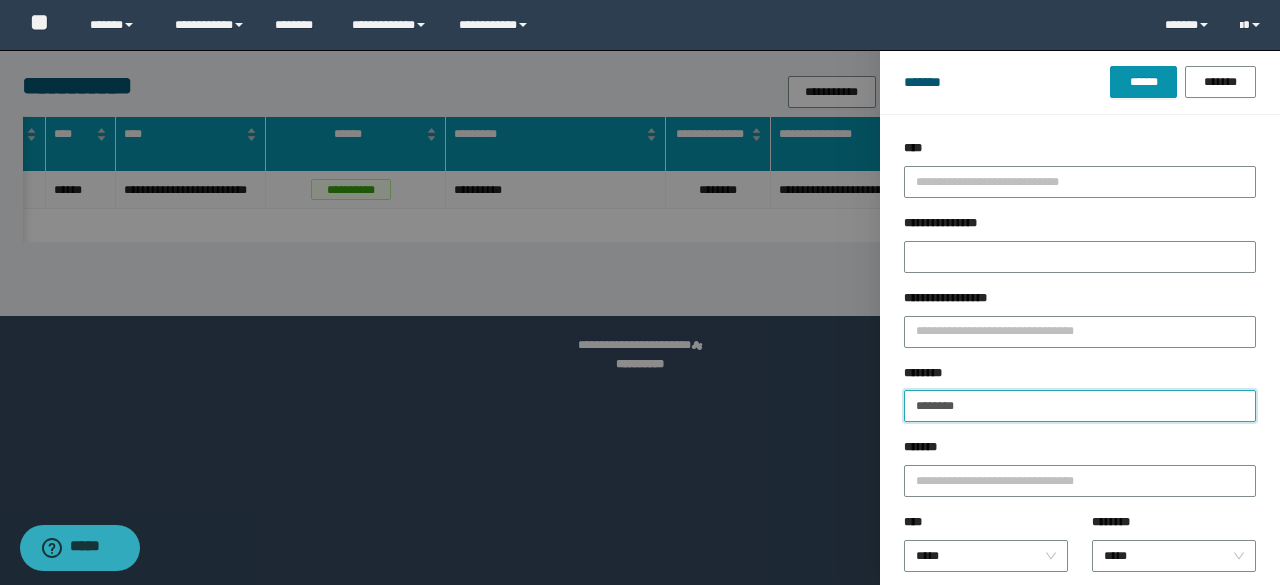 click on "********" at bounding box center [1080, 406] 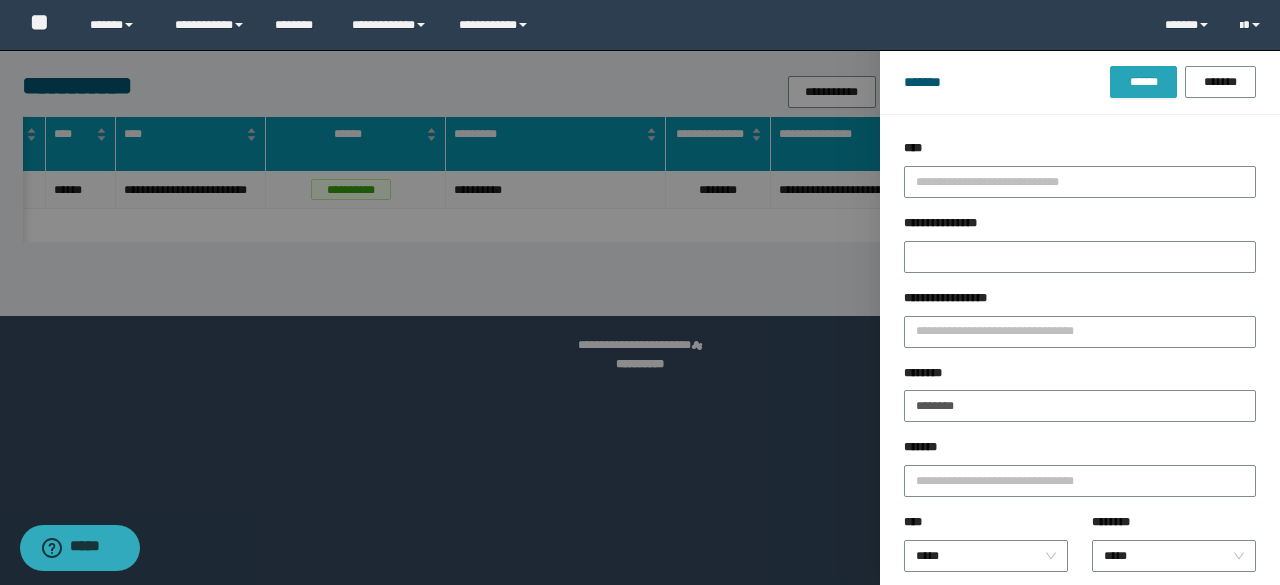 click on "******" at bounding box center (1143, 82) 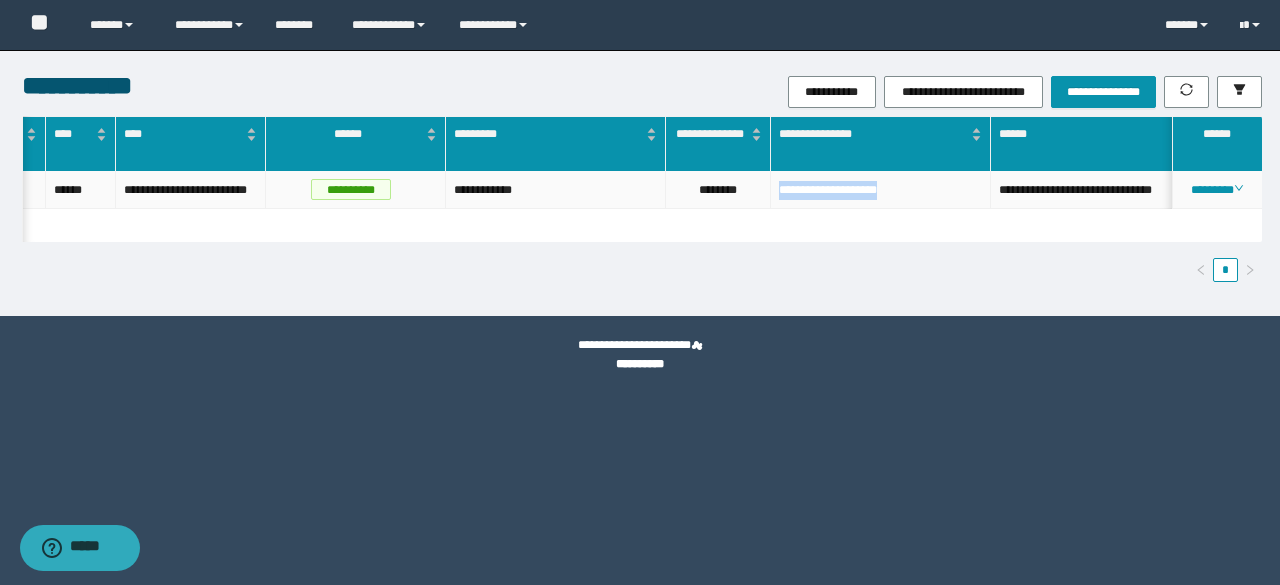 drag, startPoint x: 780, startPoint y: 193, endPoint x: 923, endPoint y: 210, distance: 144.00694 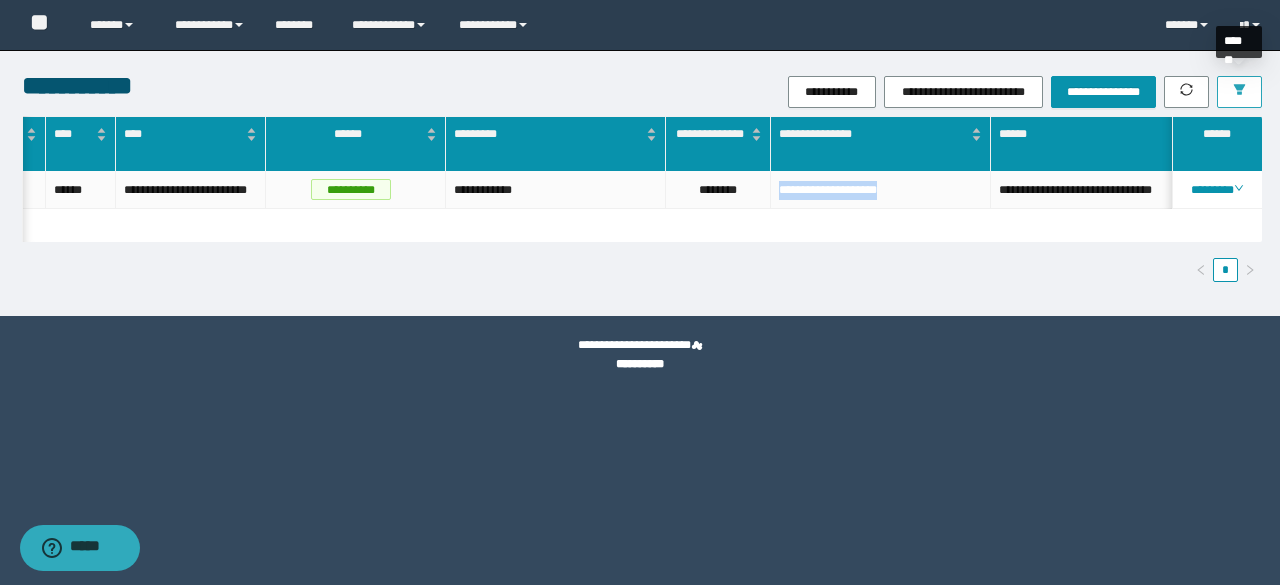 click 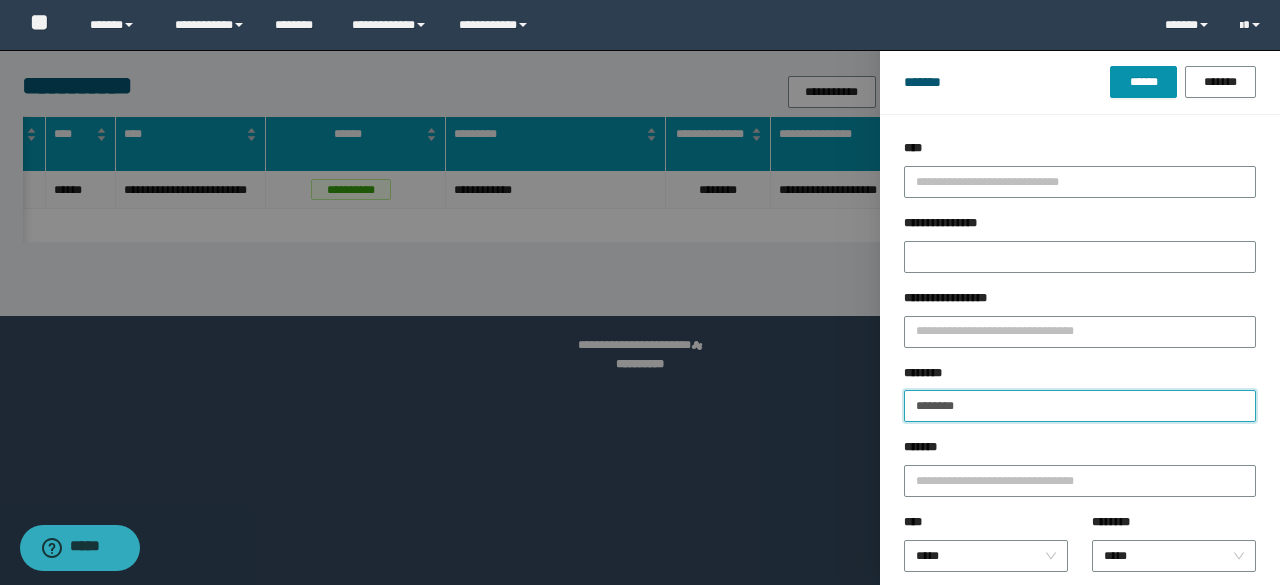 click on "********" at bounding box center [1080, 406] 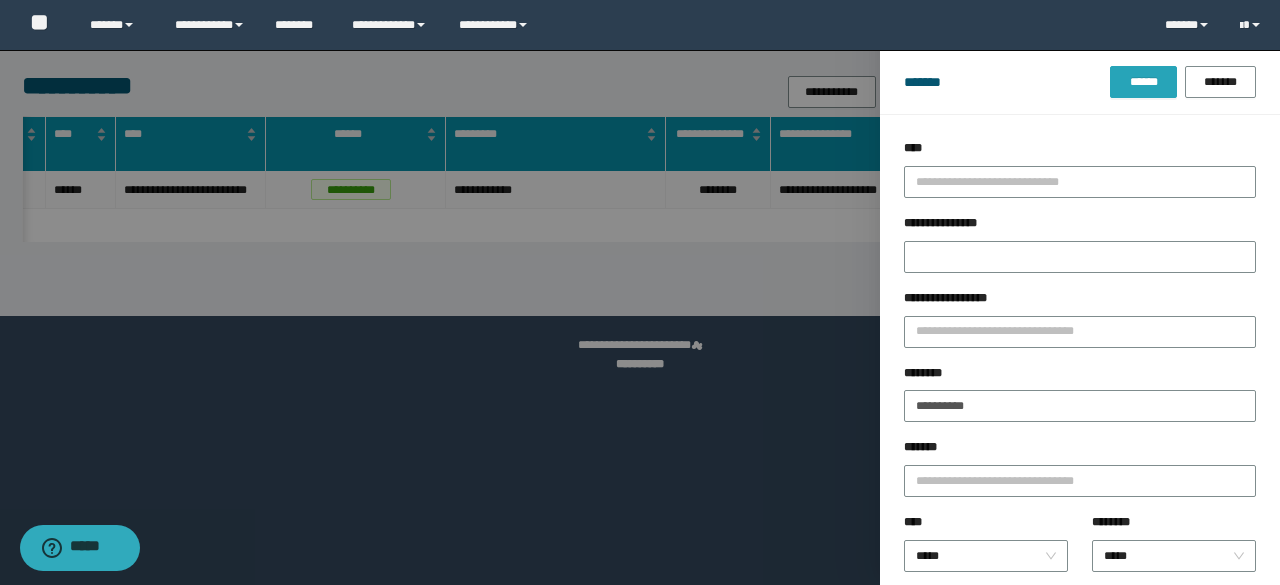 click on "******" at bounding box center (1143, 82) 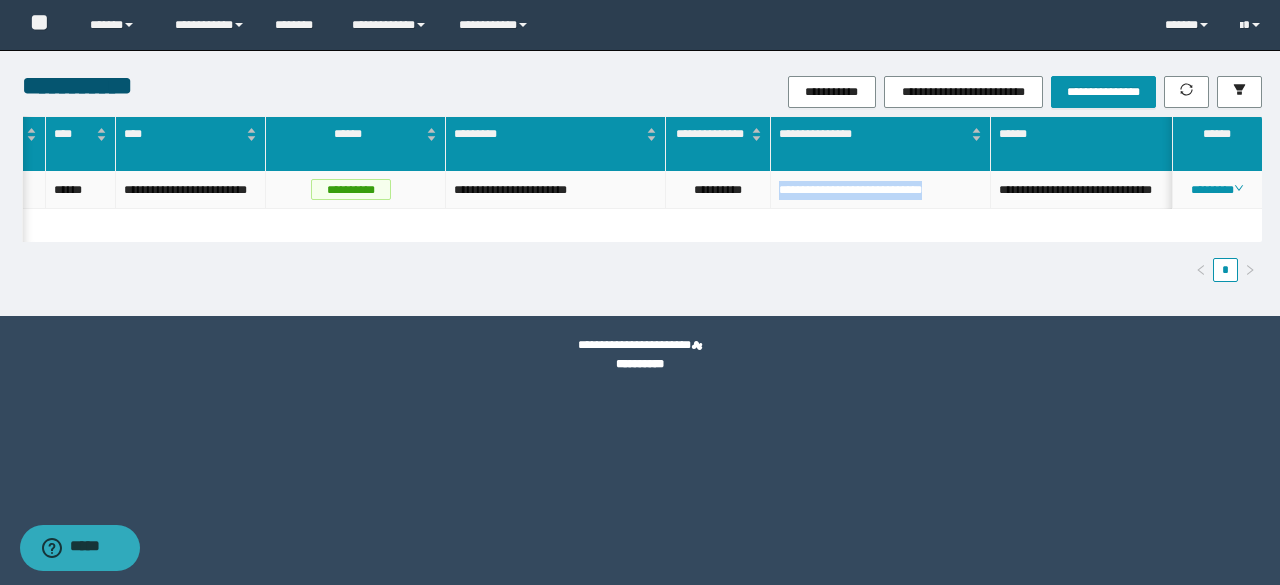 drag, startPoint x: 784, startPoint y: 192, endPoint x: 987, endPoint y: 189, distance: 203.02217 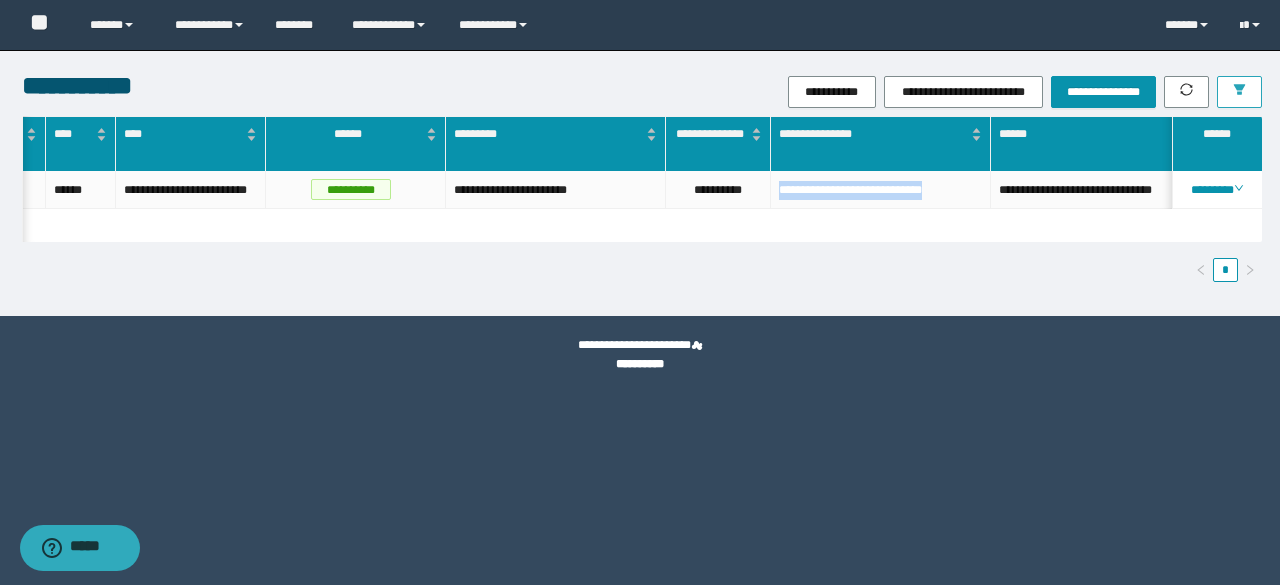 click at bounding box center [1239, 92] 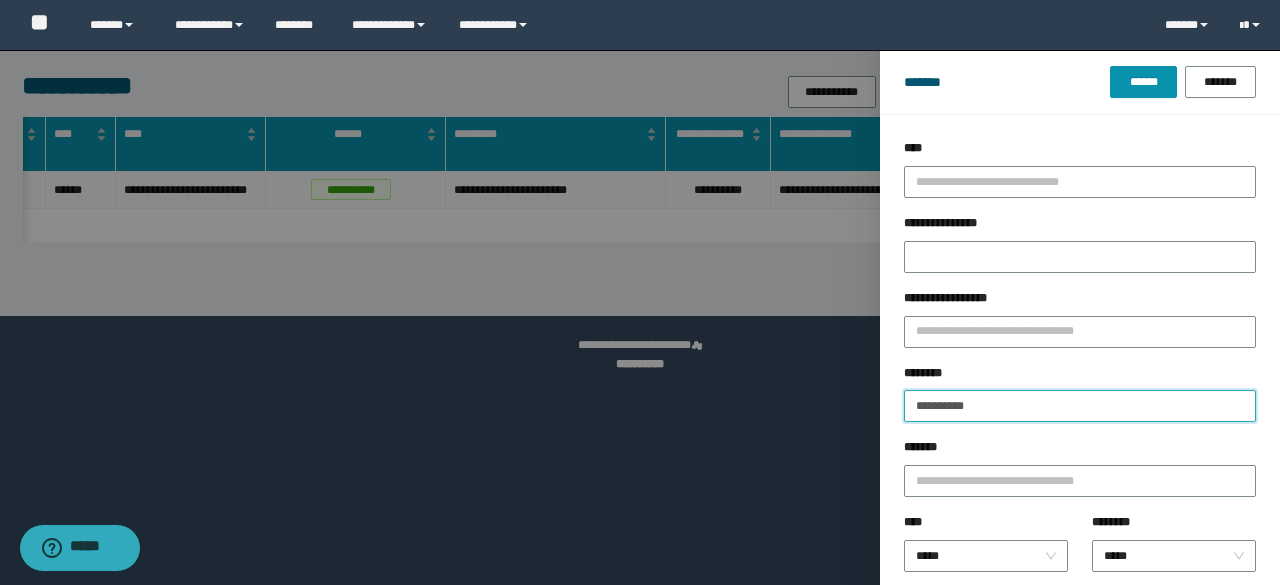 click on "**********" at bounding box center (1080, 406) 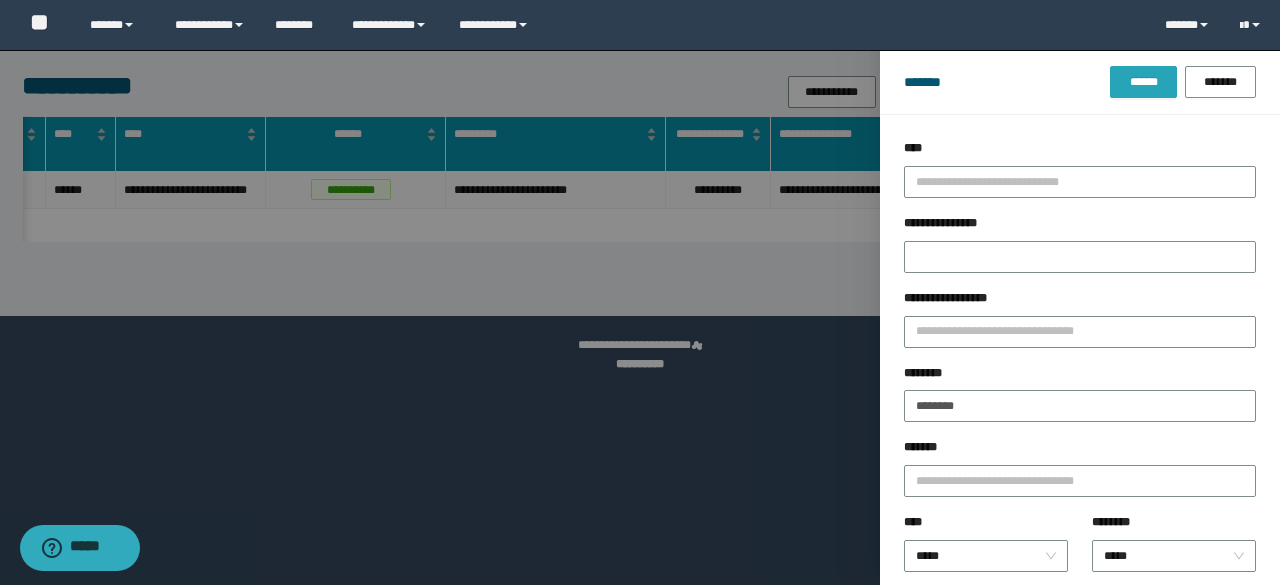 click on "******" at bounding box center (1143, 82) 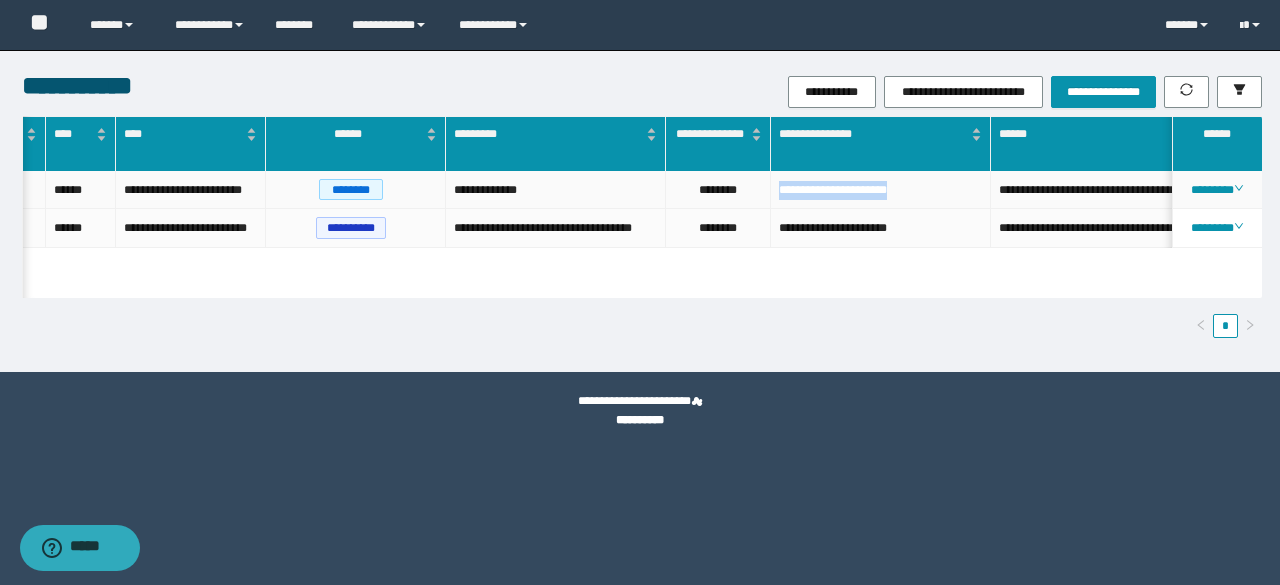 drag, startPoint x: 778, startPoint y: 193, endPoint x: 944, endPoint y: 196, distance: 166.0271 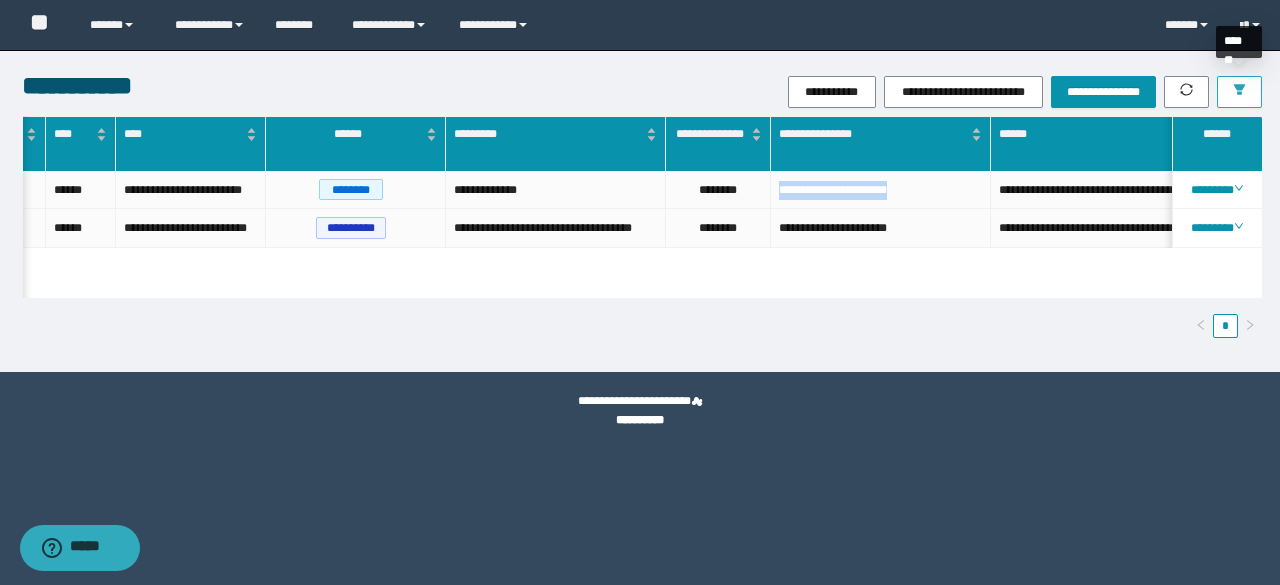 click at bounding box center (1239, 92) 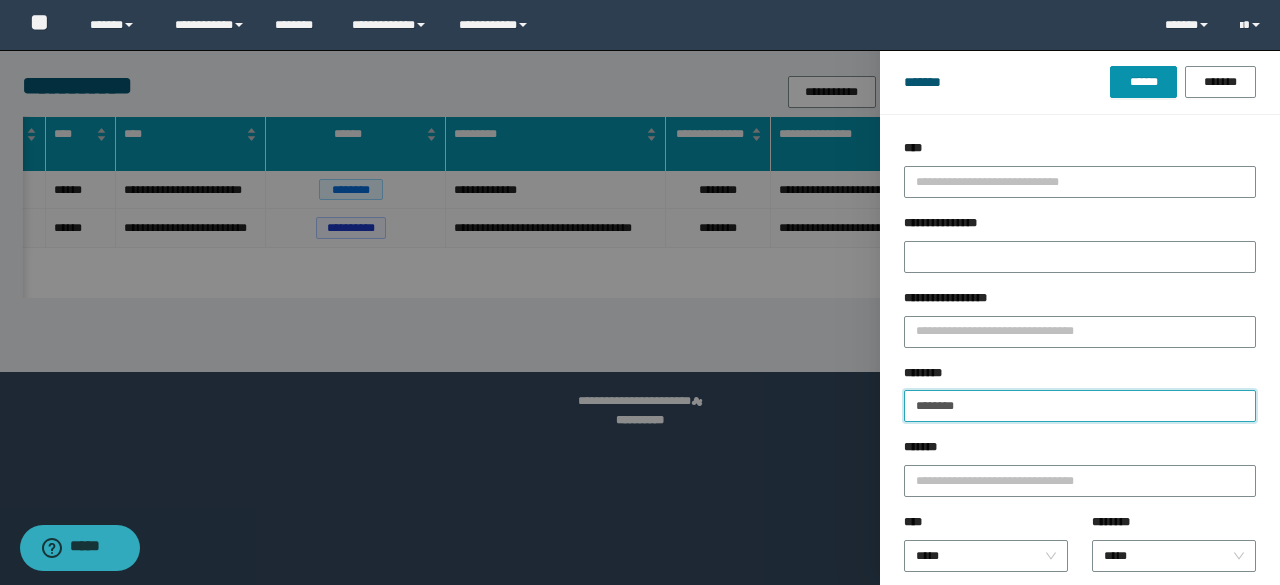 click on "********" at bounding box center (1080, 406) 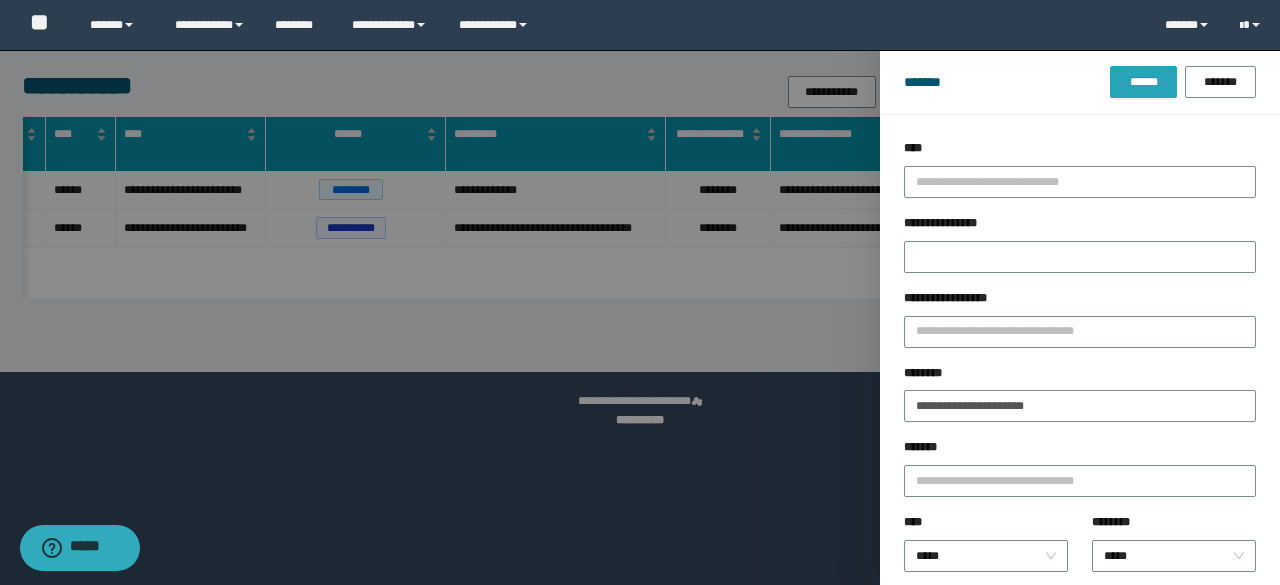 click on "******" at bounding box center [1143, 82] 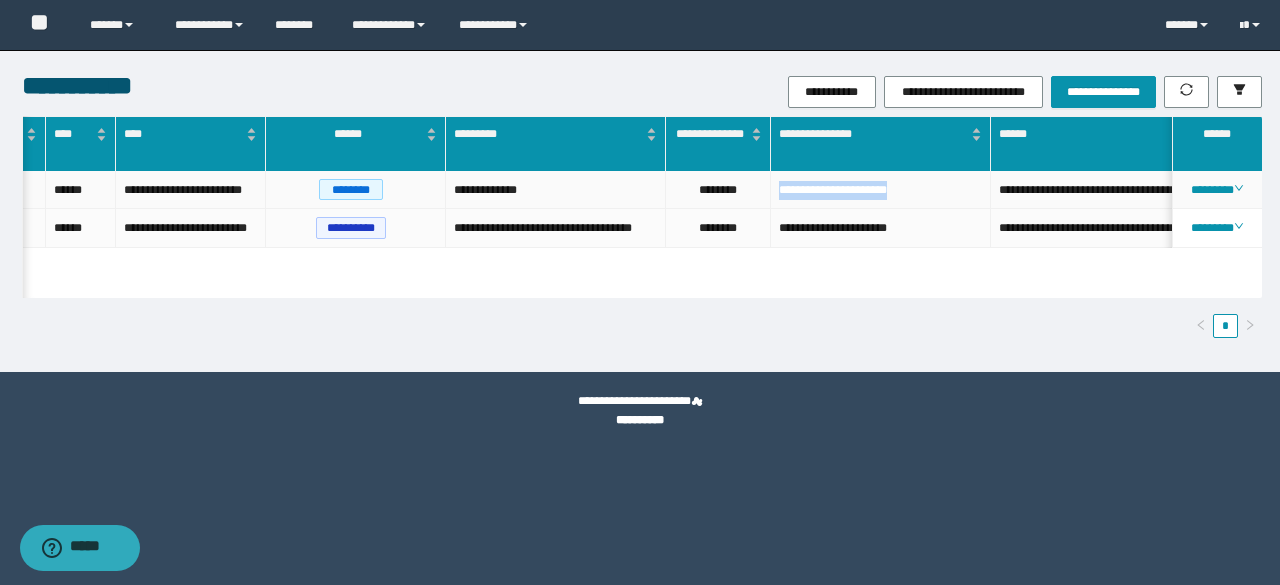 drag, startPoint x: 777, startPoint y: 191, endPoint x: 935, endPoint y: 198, distance: 158.15498 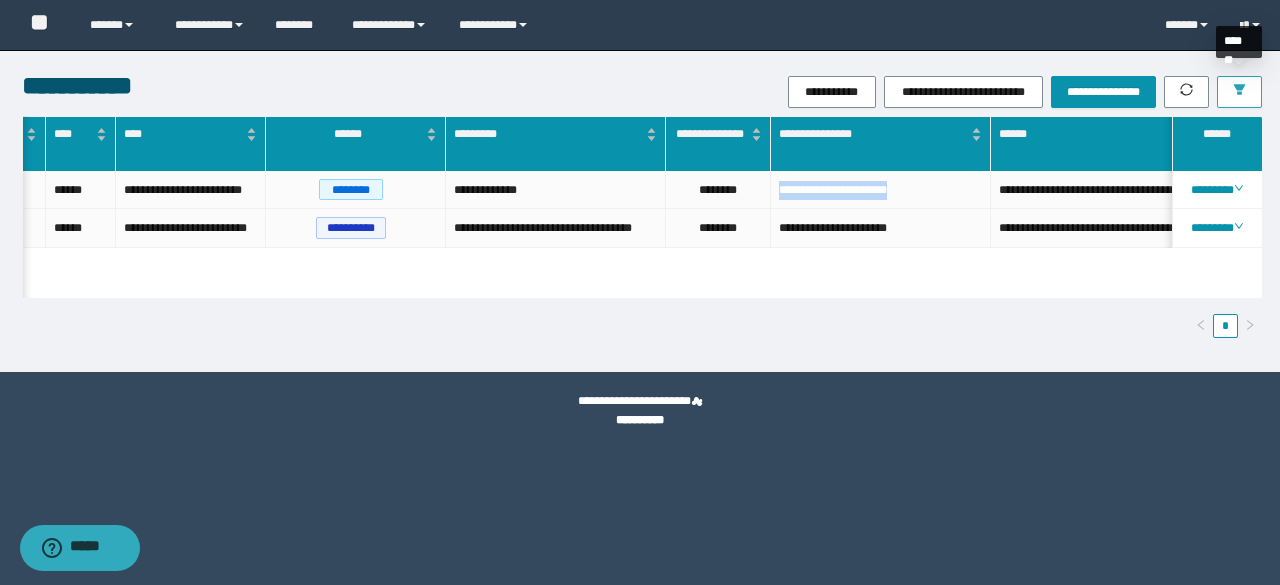 click 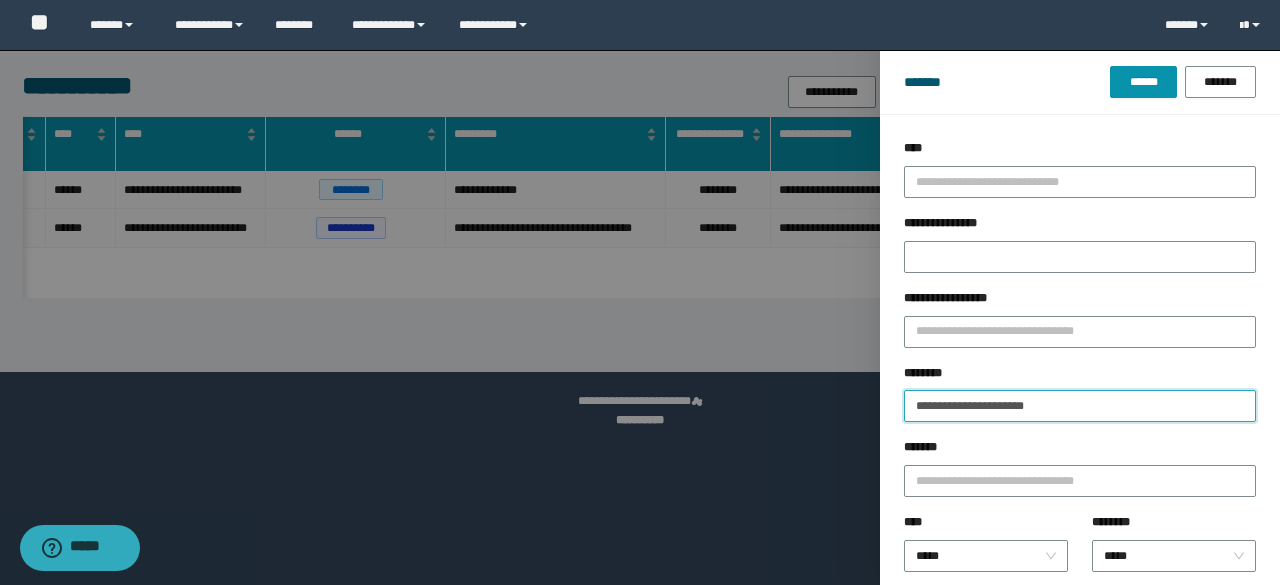 click on "**********" at bounding box center (1080, 406) 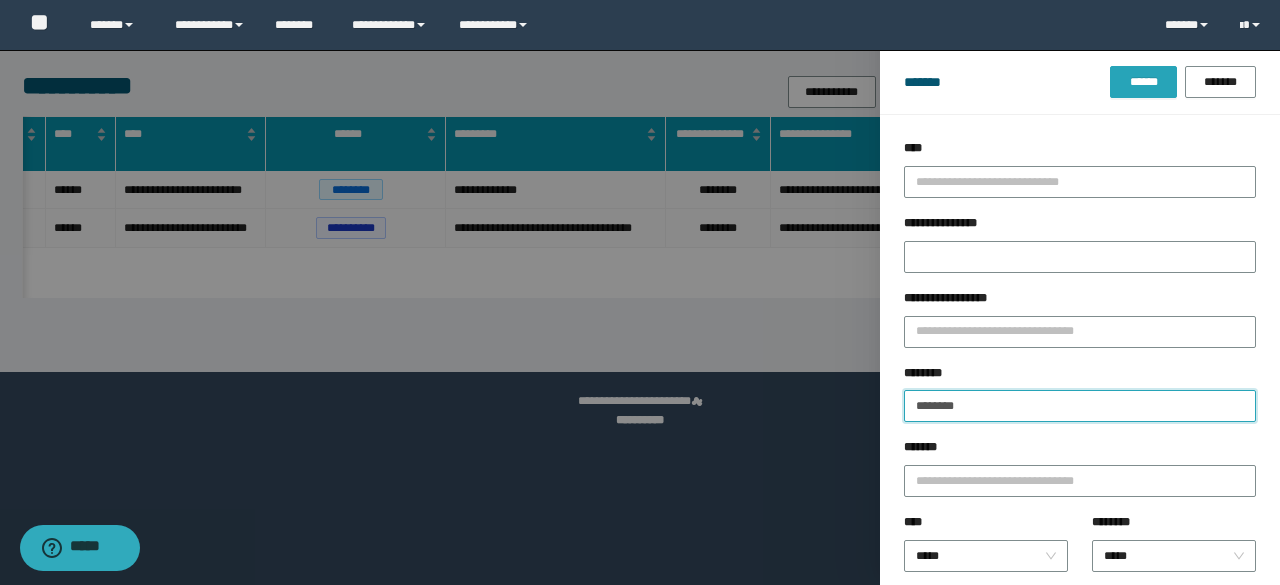 type on "********" 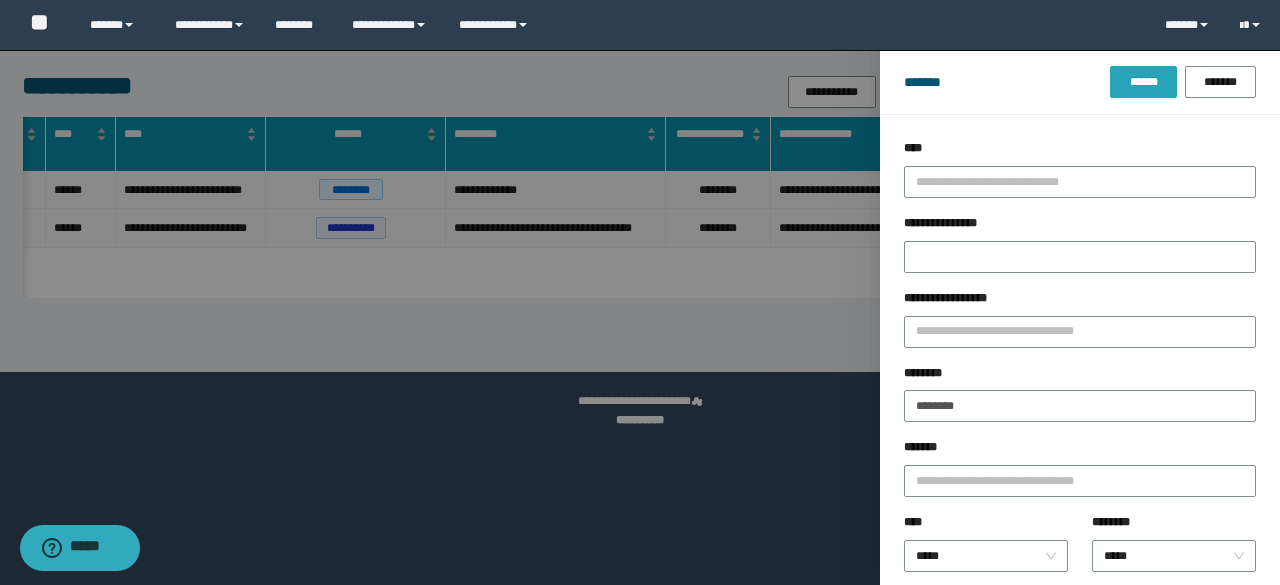 click on "******" at bounding box center (1143, 82) 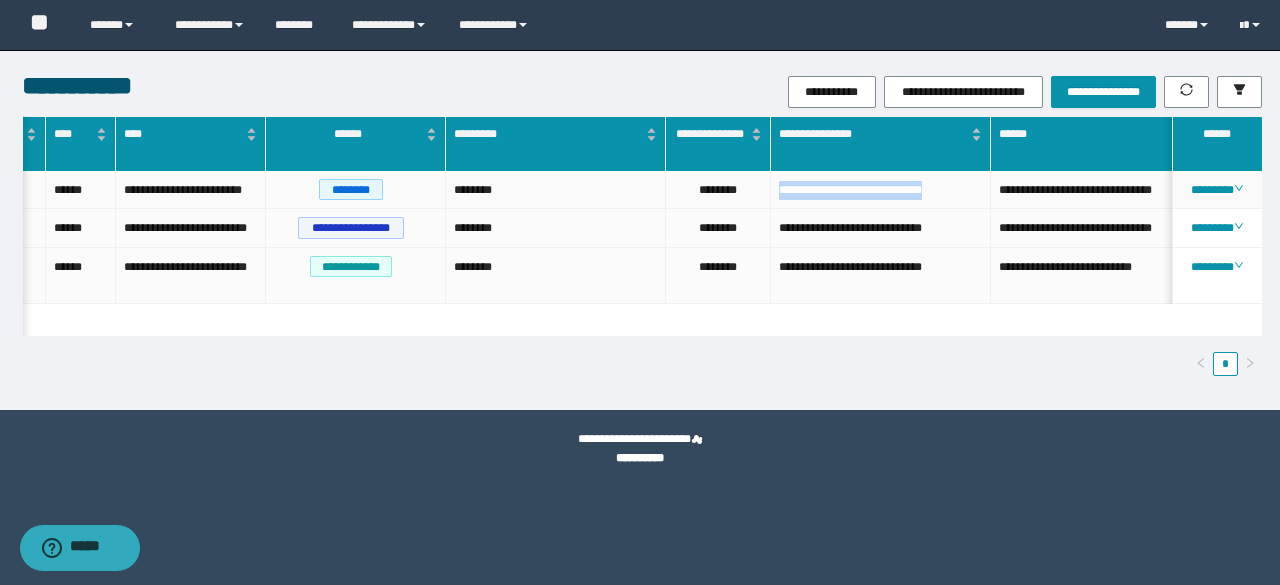 drag, startPoint x: 778, startPoint y: 193, endPoint x: 979, endPoint y: 198, distance: 201.06218 